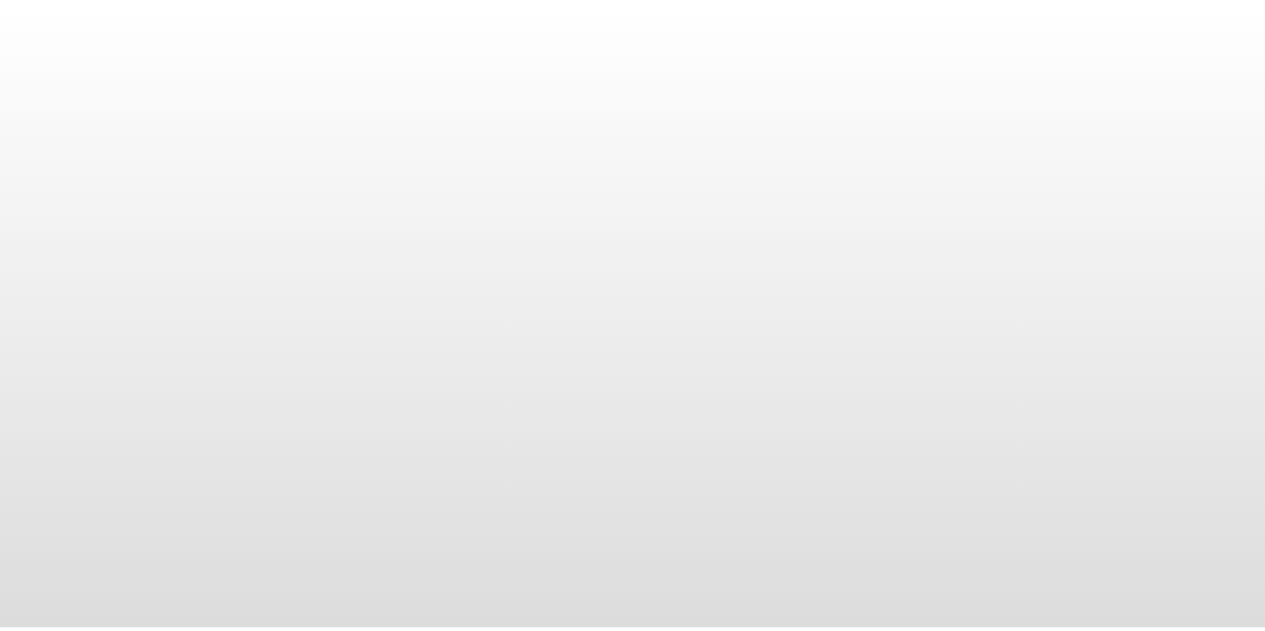 scroll, scrollTop: 0, scrollLeft: 0, axis: both 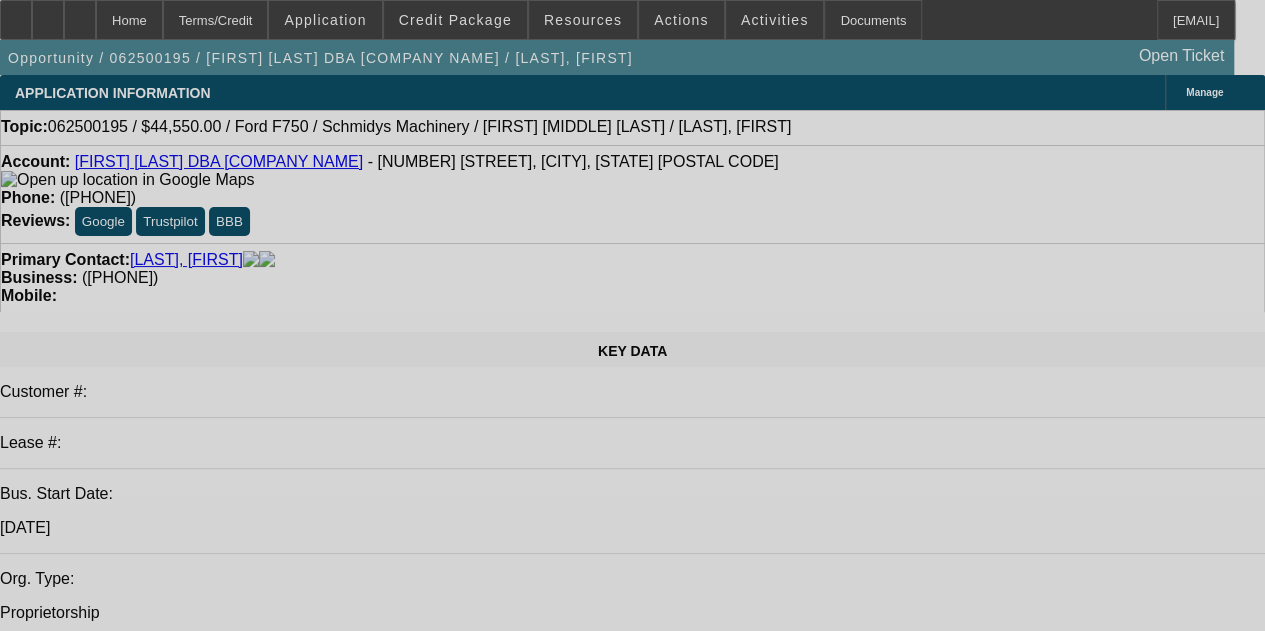 select on "0.1" 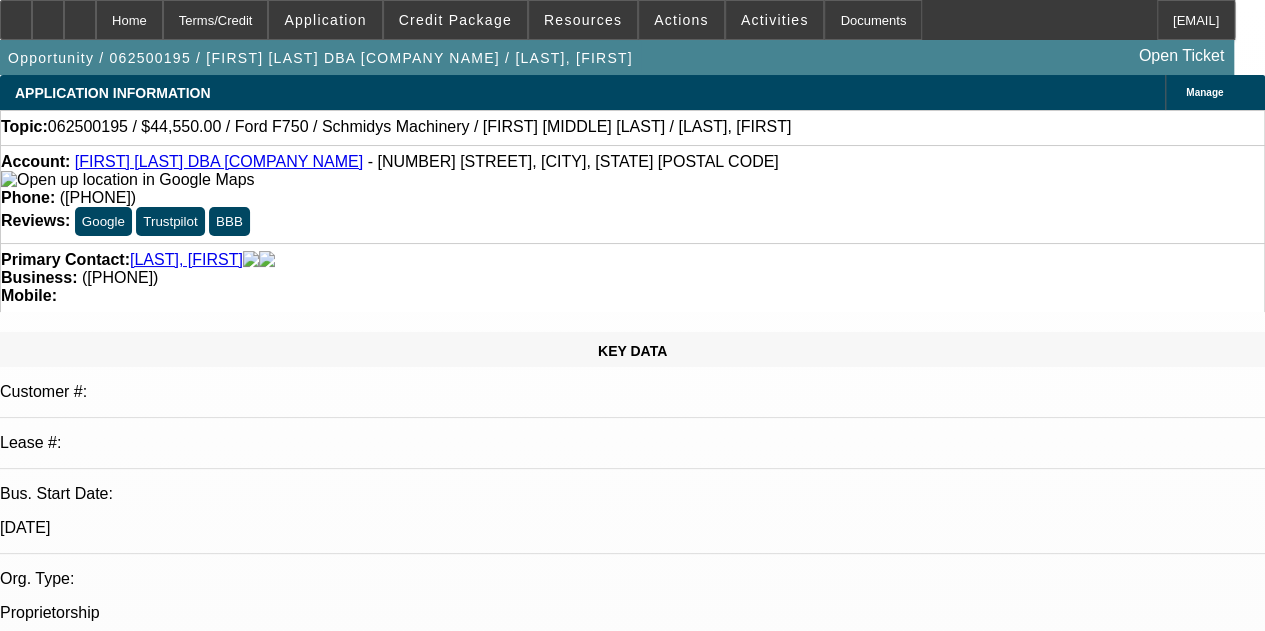 select on "0" 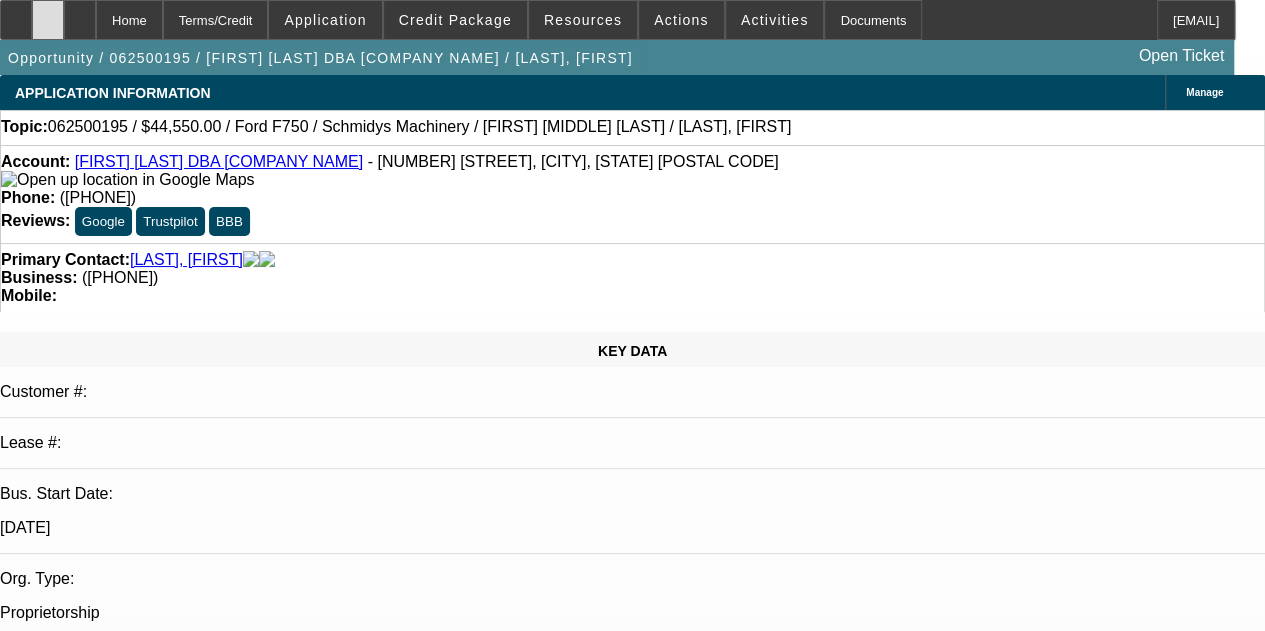 click at bounding box center [48, 13] 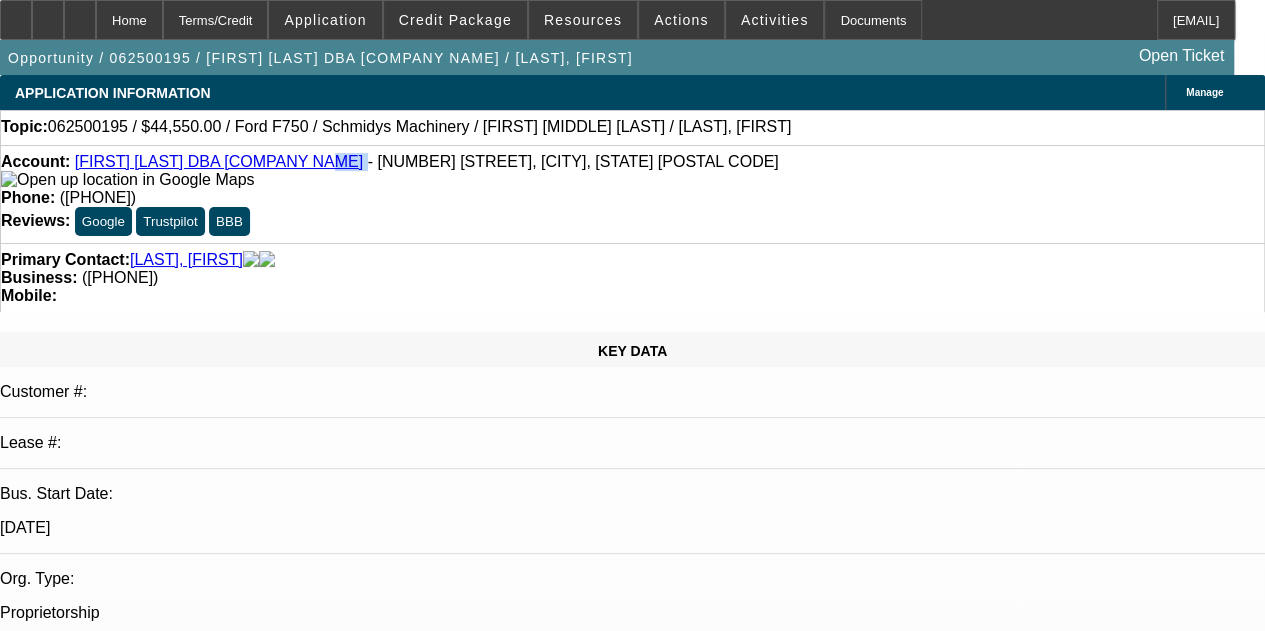 drag, startPoint x: 400, startPoint y: 167, endPoint x: 285, endPoint y: 157, distance: 115.43397 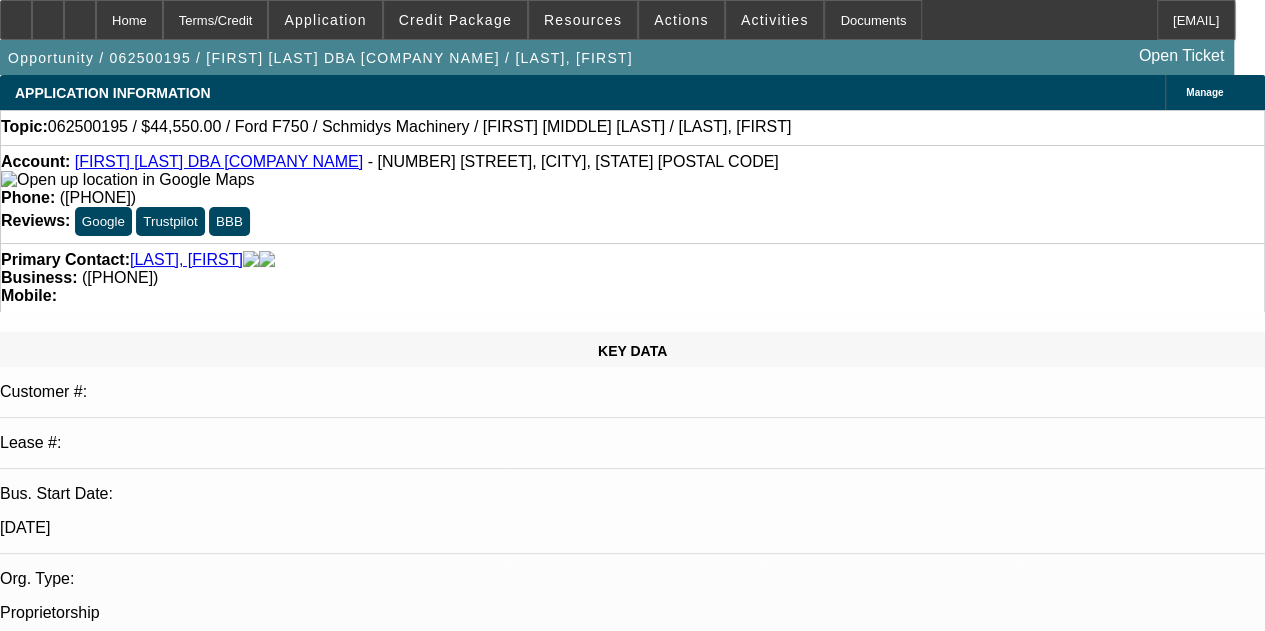 click on "Account:
John A. Montgomery II DBA Advanced Tree Solutions
- 214 N Jefferson St, Rockville, IN 47872" 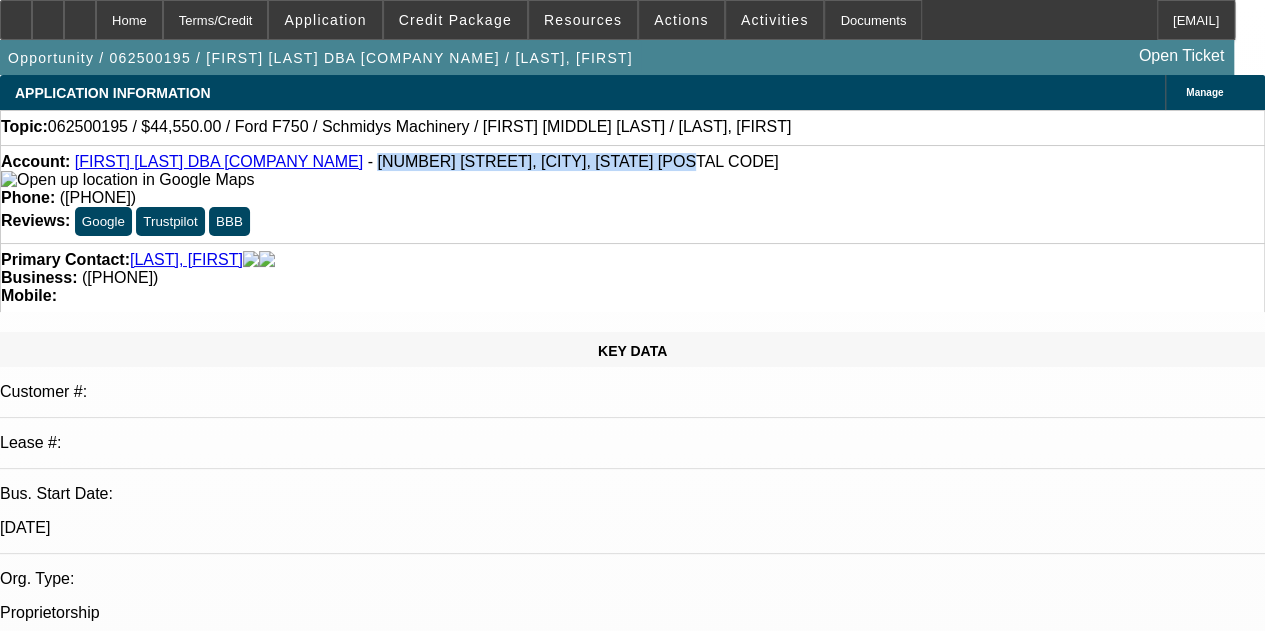 drag, startPoint x: 30, startPoint y: 180, endPoint x: 260, endPoint y: 181, distance: 230.00217 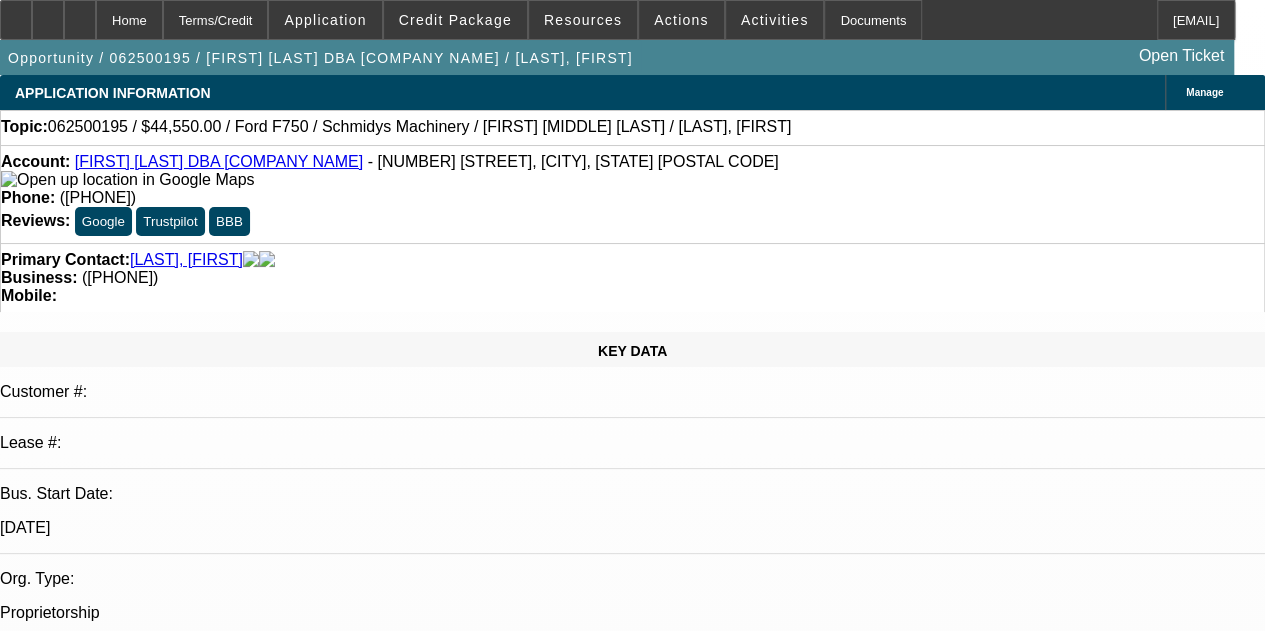 drag, startPoint x: 593, startPoint y: 157, endPoint x: 586, endPoint y: 170, distance: 14.764823 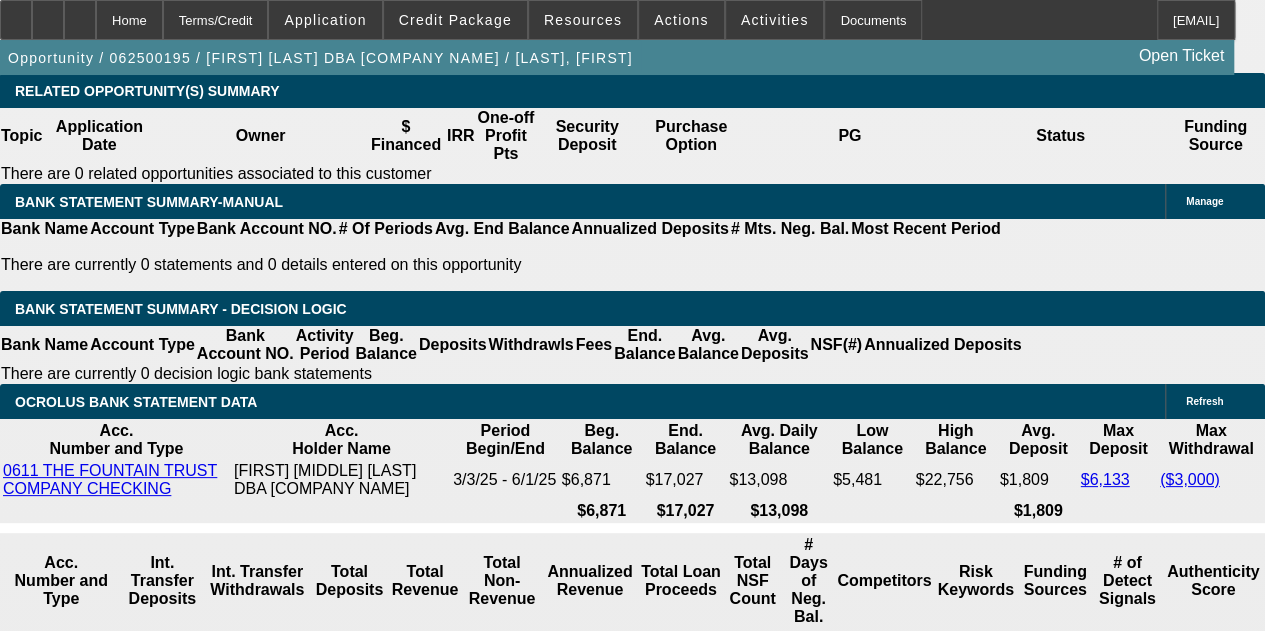 scroll, scrollTop: 3600, scrollLeft: 0, axis: vertical 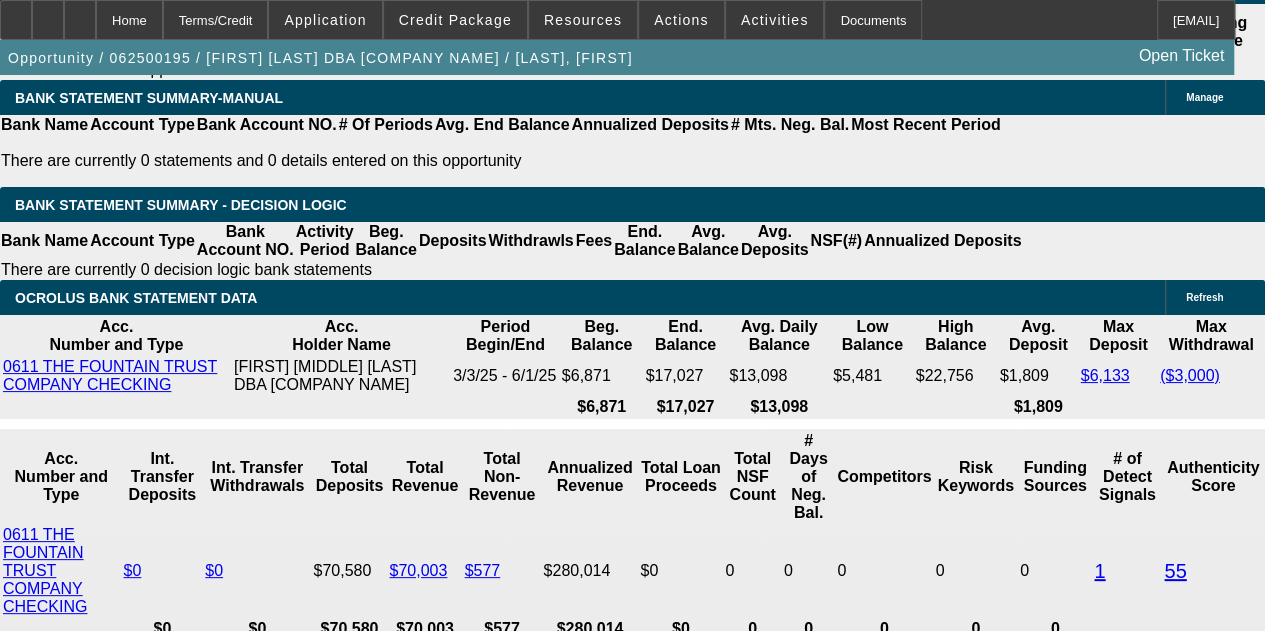click on "Schmidy's Machinery" 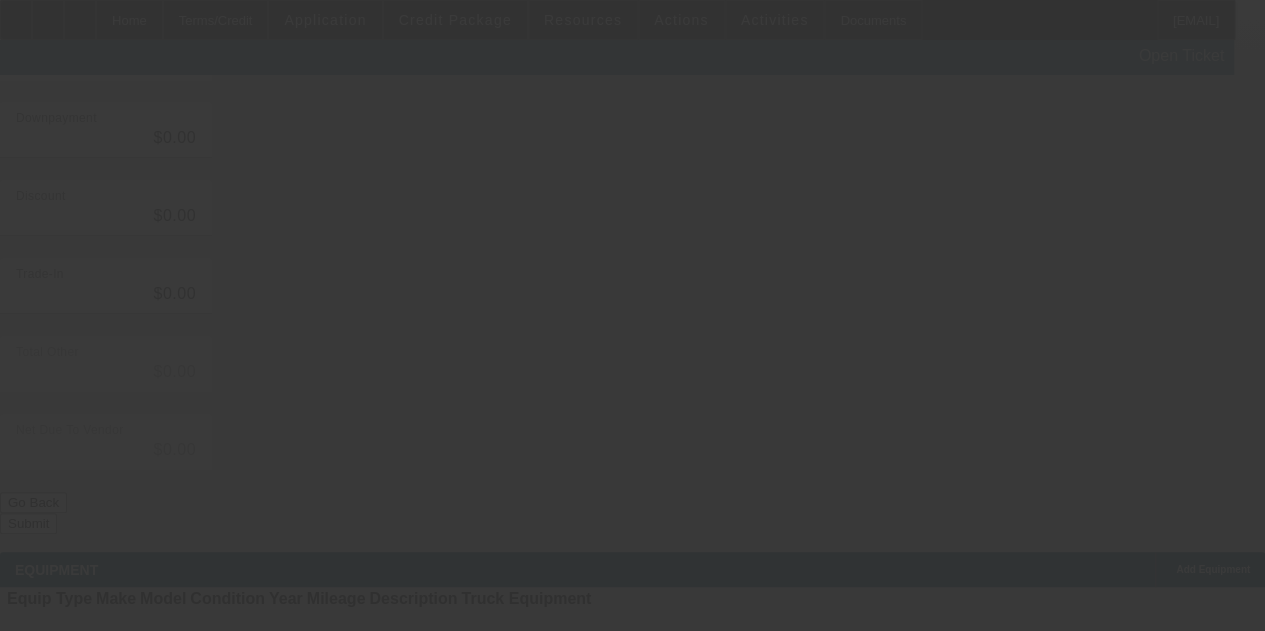 scroll, scrollTop: 0, scrollLeft: 0, axis: both 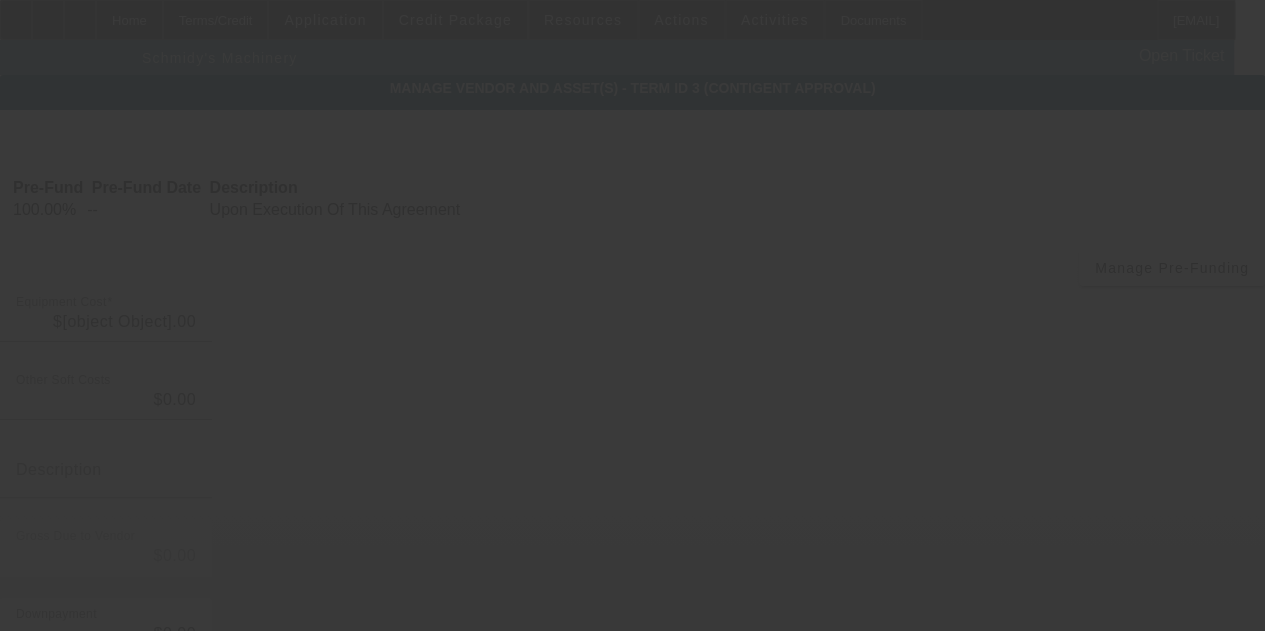 type on "$49,500.00" 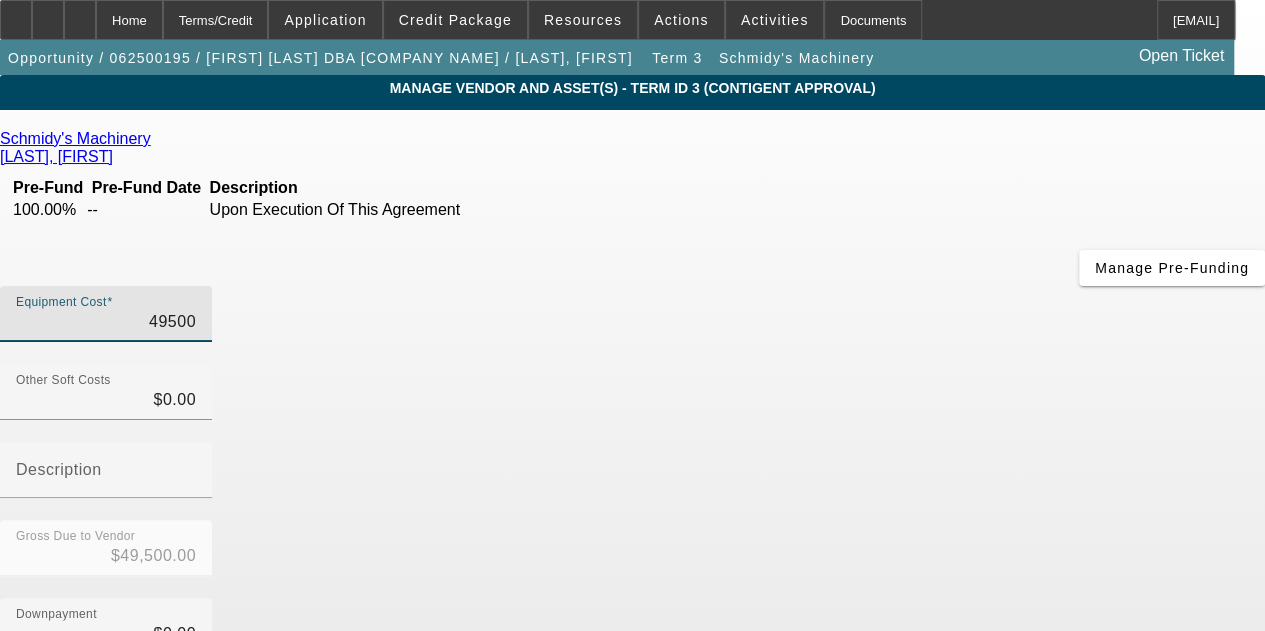 drag, startPoint x: 824, startPoint y: 164, endPoint x: 949, endPoint y: 181, distance: 126.1507 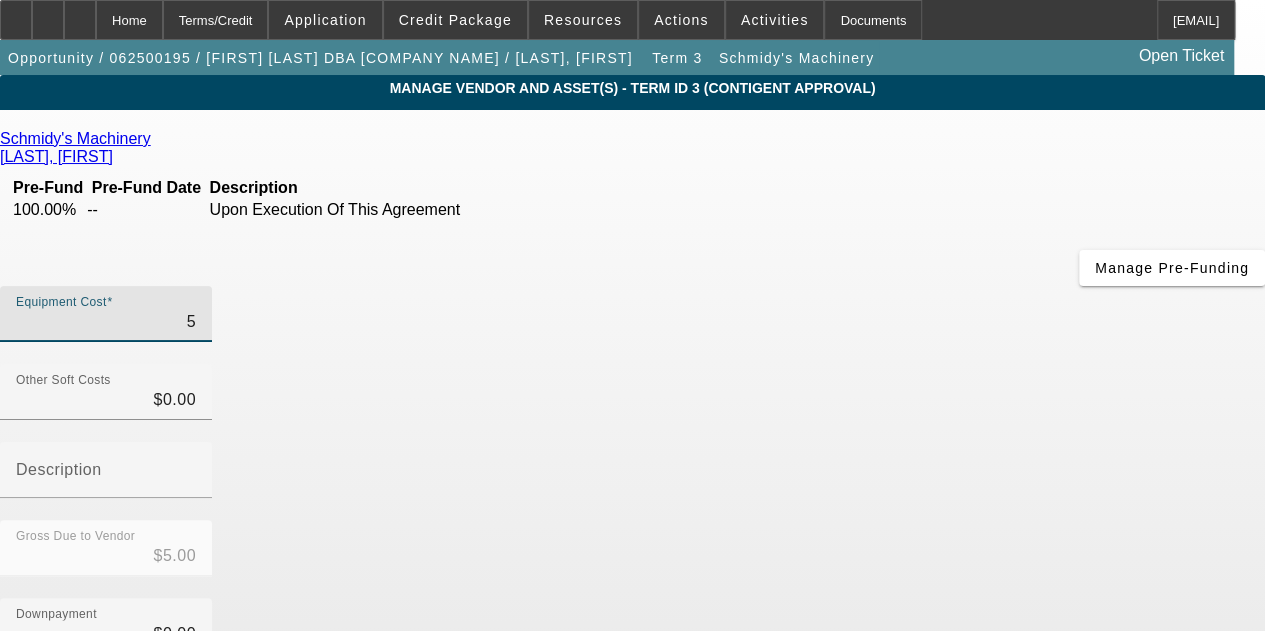type on "59" 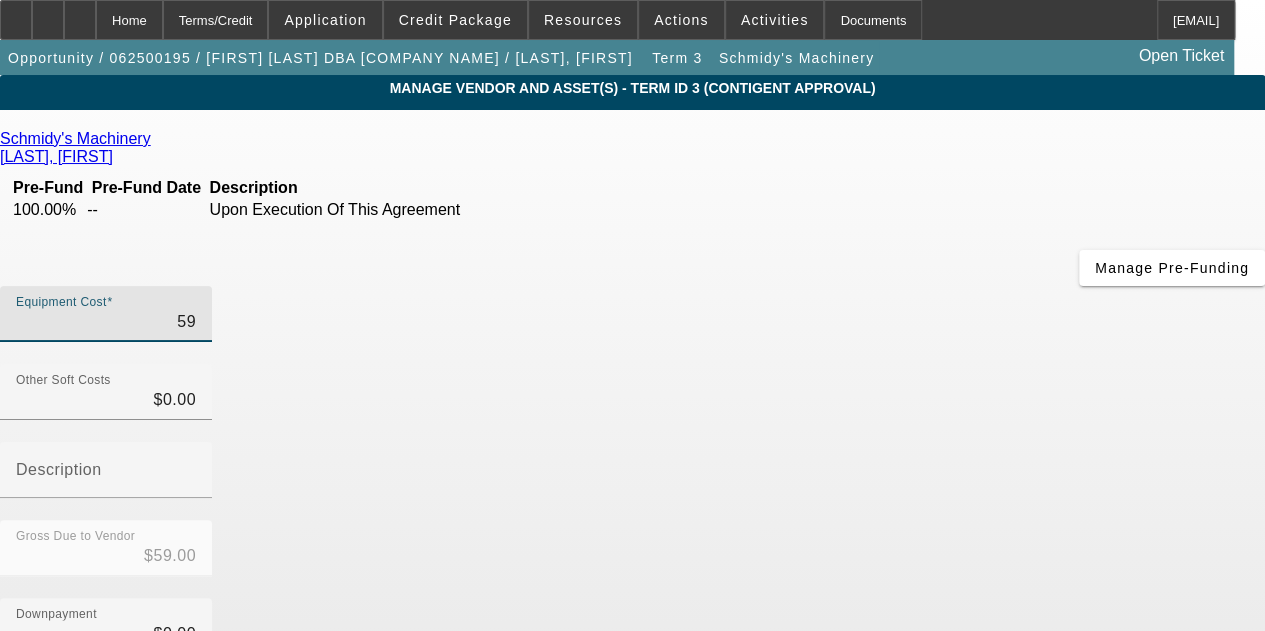 type on "595" 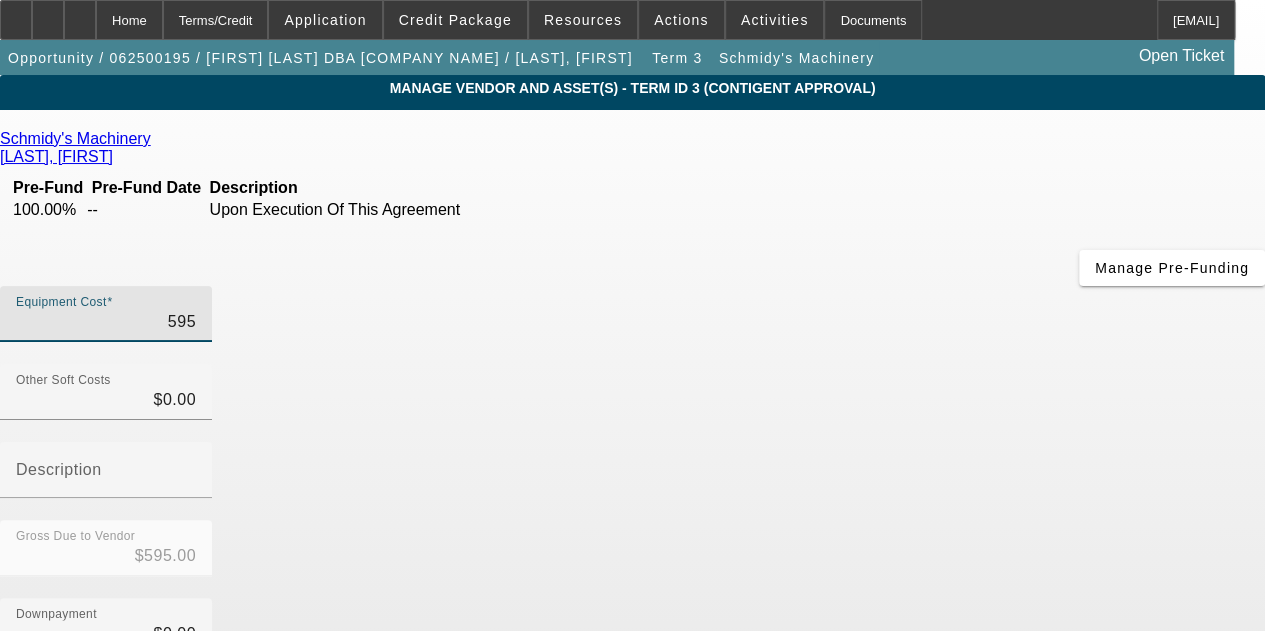 type on "5950" 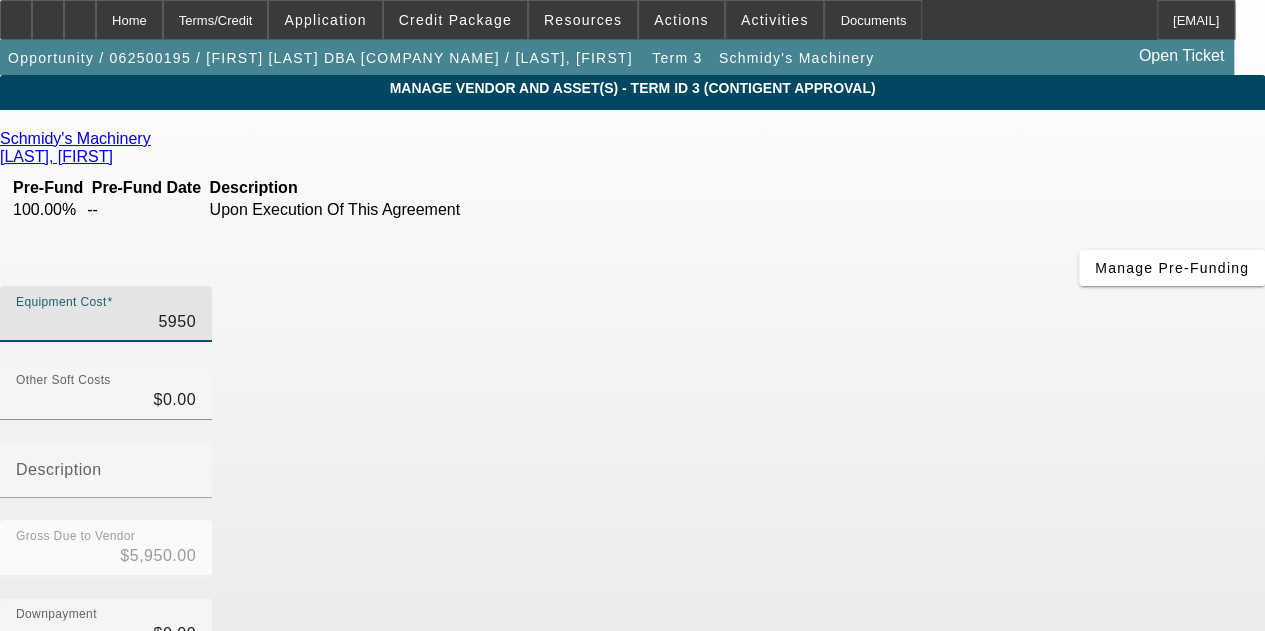 type on "59500" 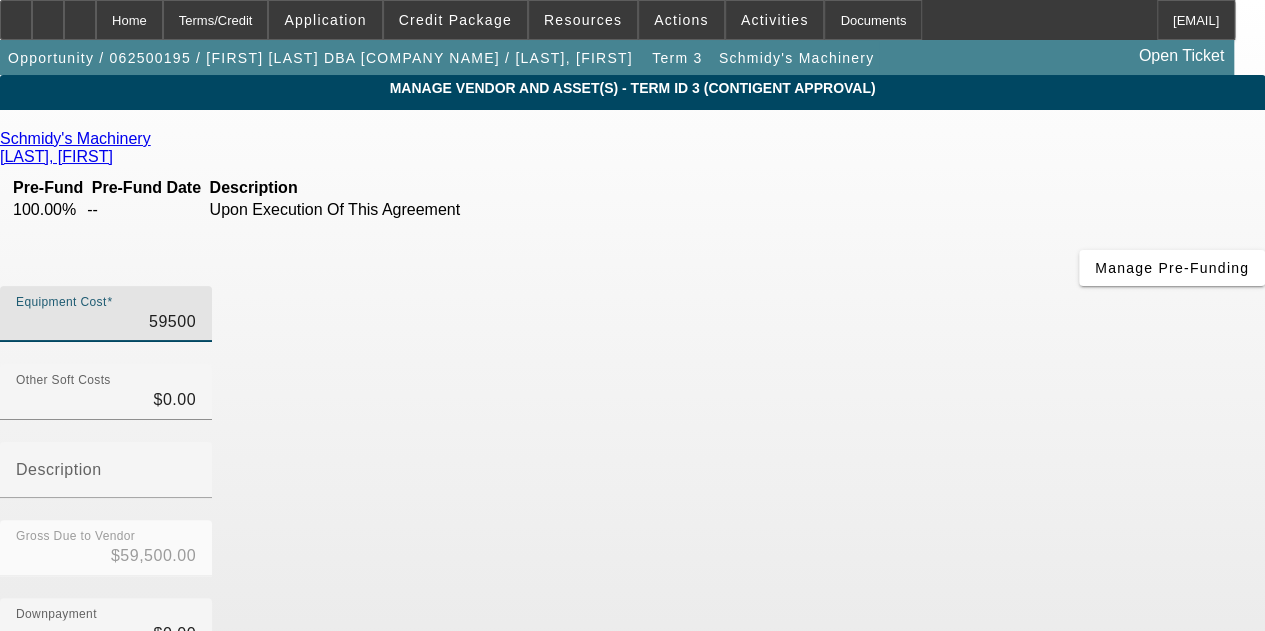 type on "$59,500.00" 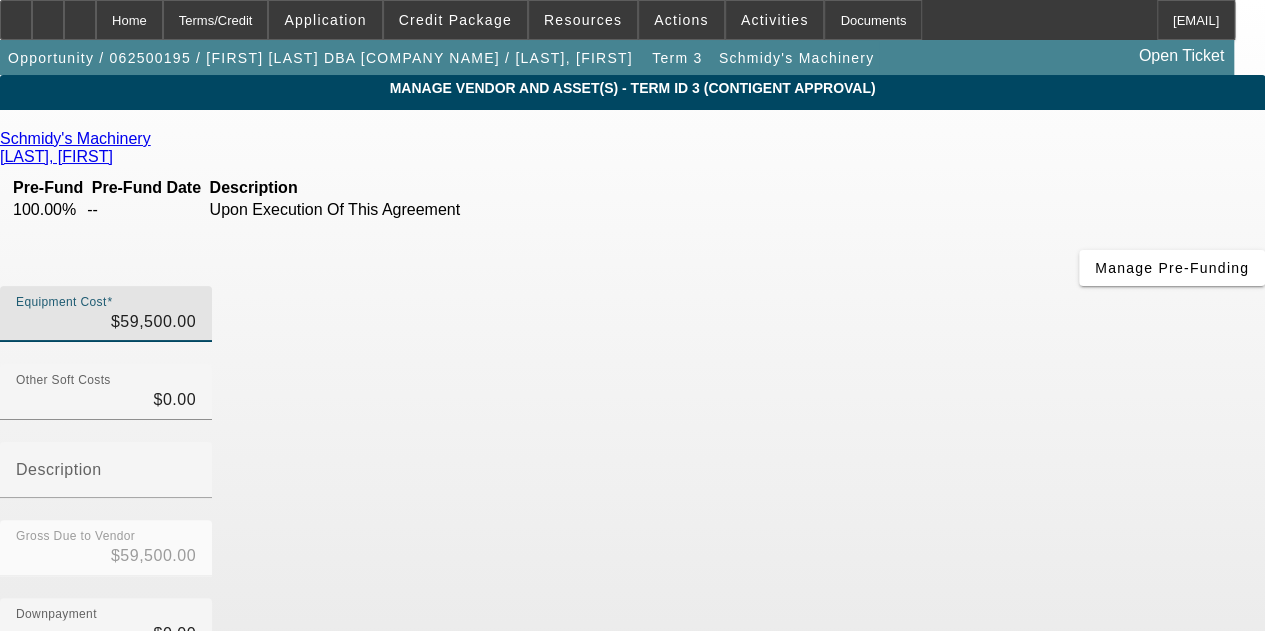 click on "Gross Due to Vendor
$59,500.00" at bounding box center [632, 559] 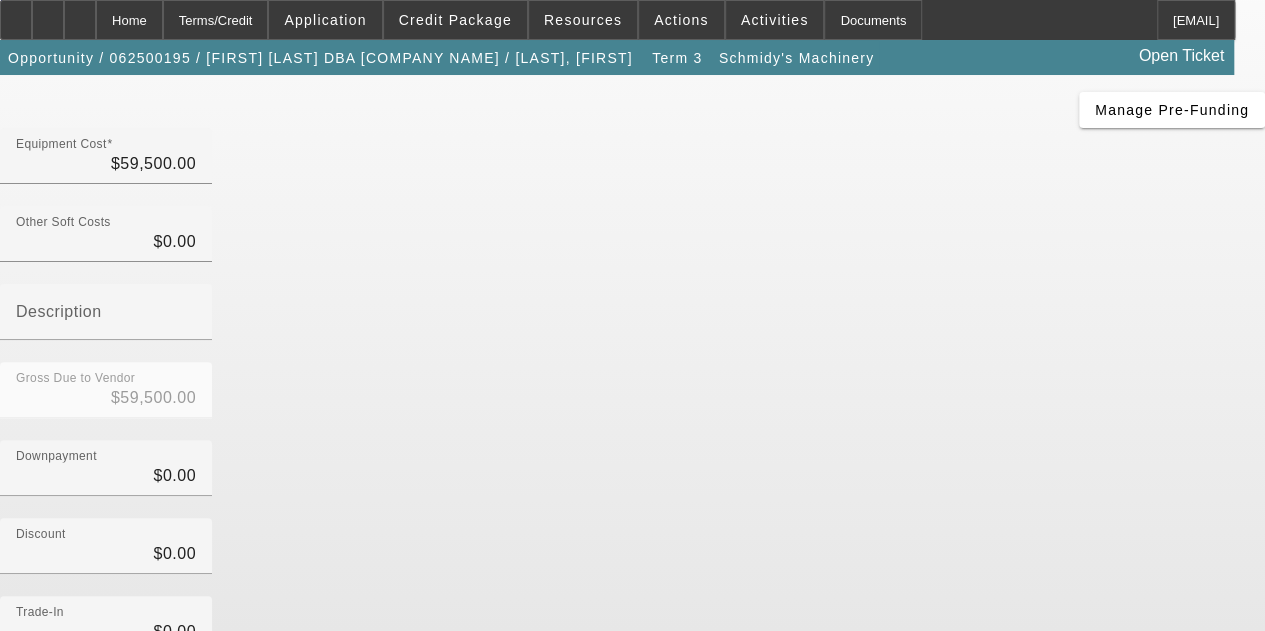 scroll, scrollTop: 208, scrollLeft: 0, axis: vertical 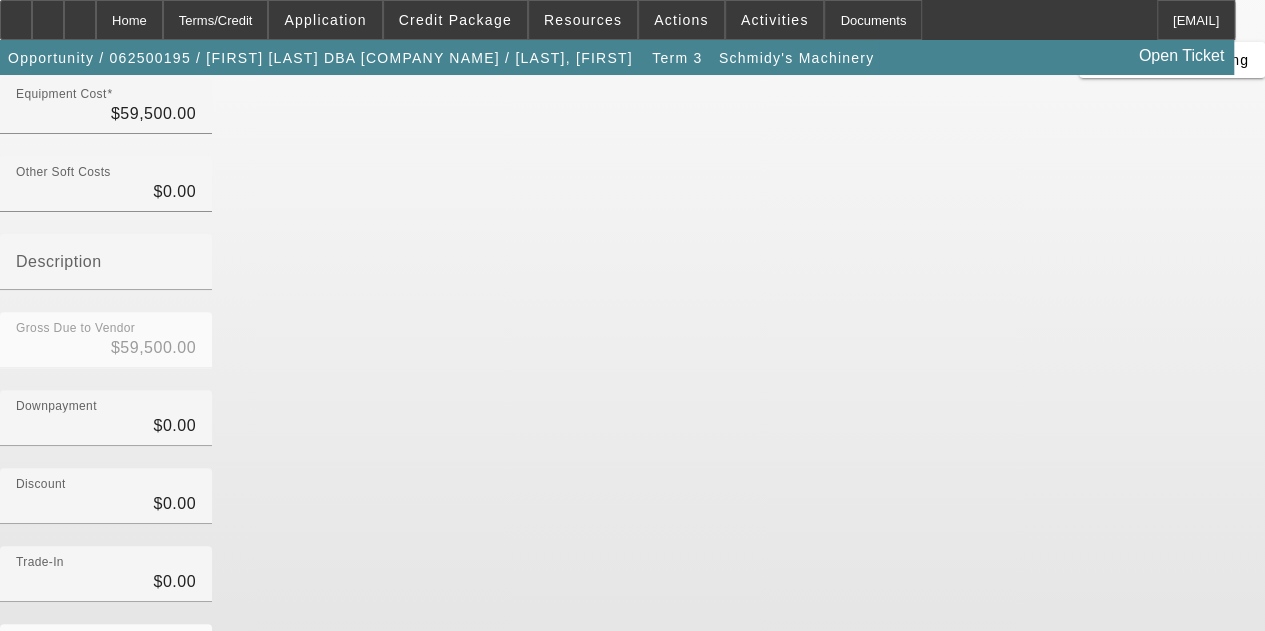 click on "Submit" at bounding box center [28, 811] 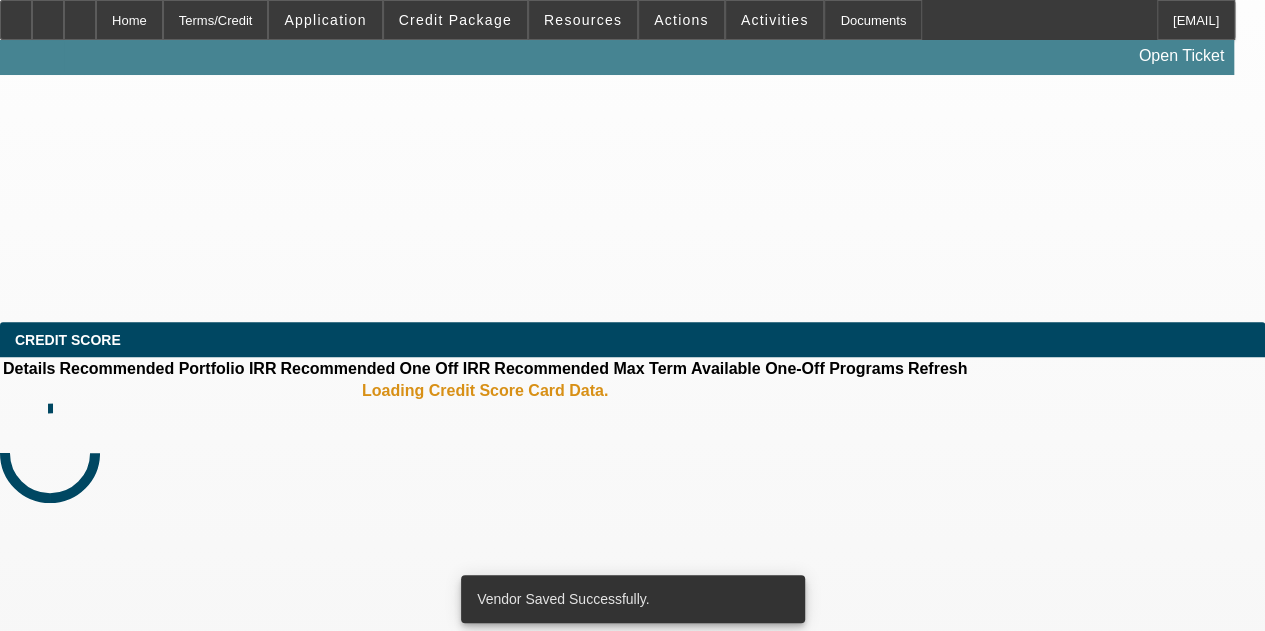 scroll, scrollTop: 0, scrollLeft: 0, axis: both 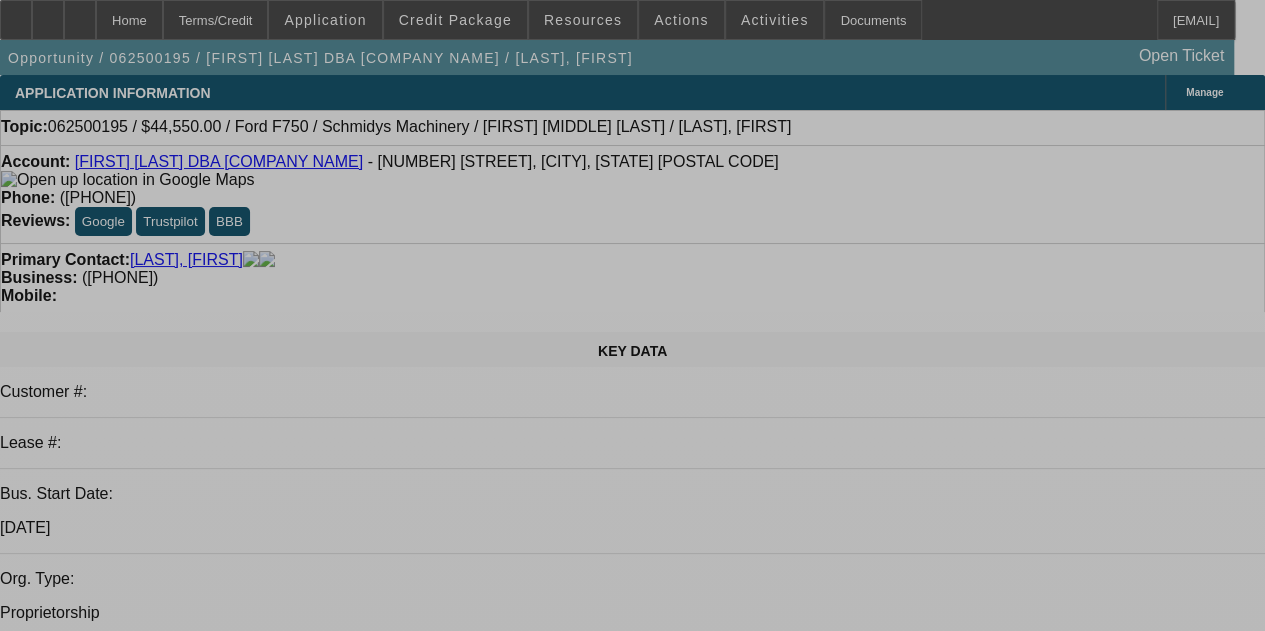 select on "0.1" 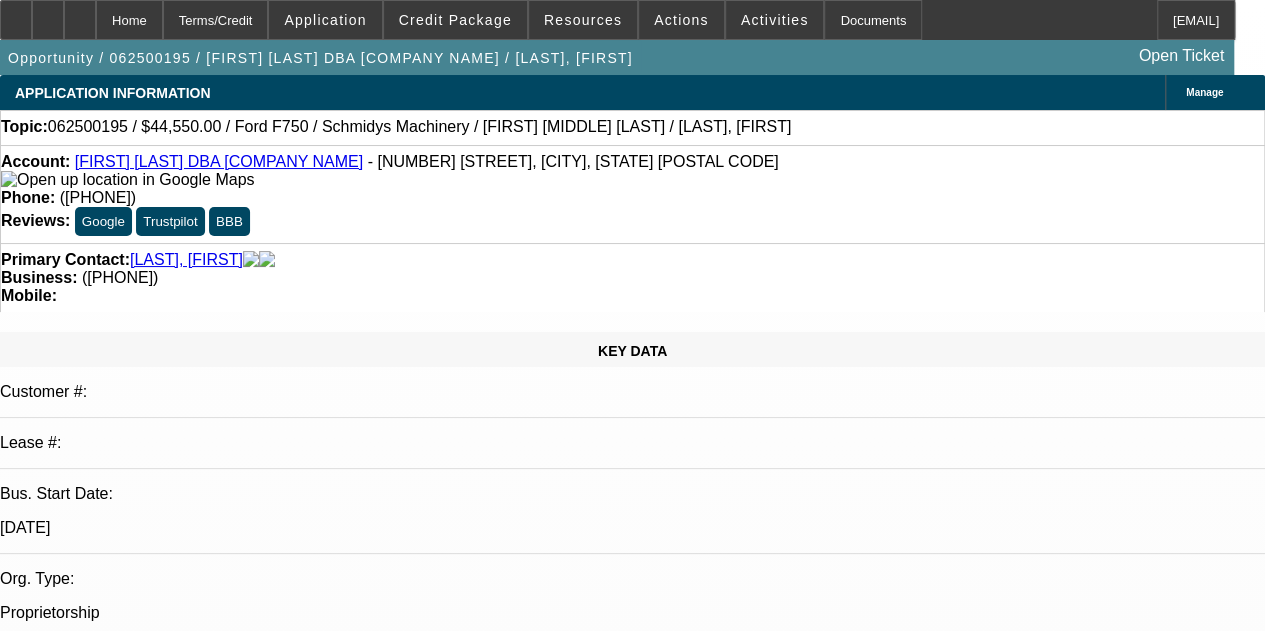 select on "0" 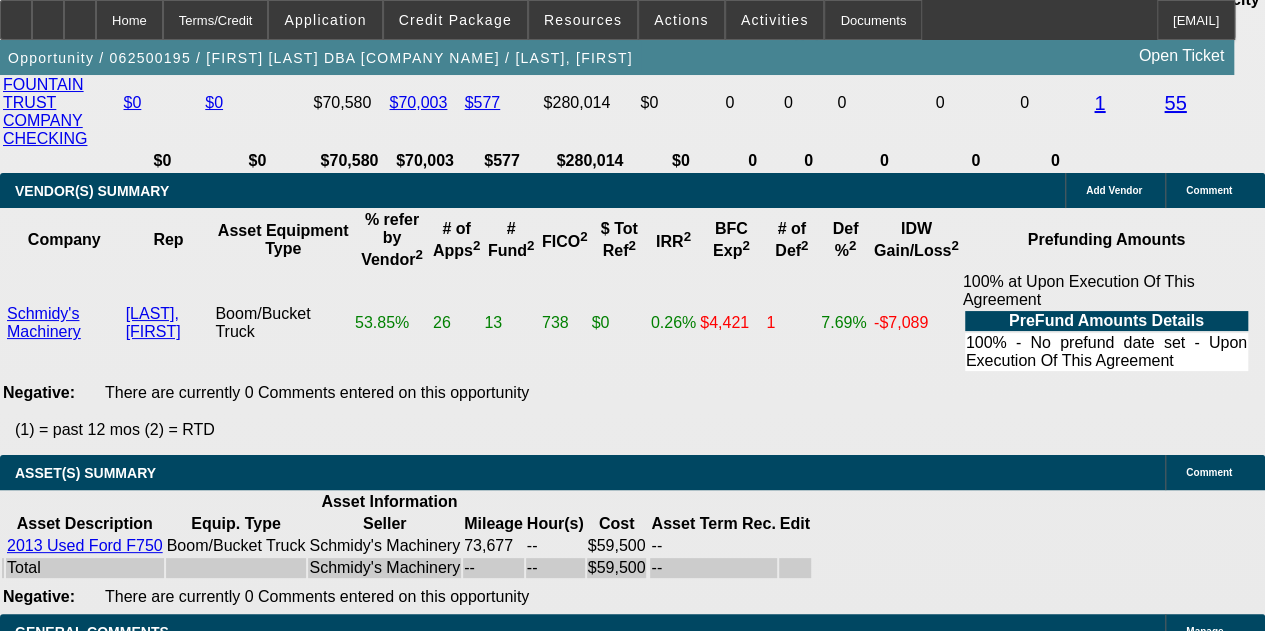 scroll, scrollTop: 4100, scrollLeft: 0, axis: vertical 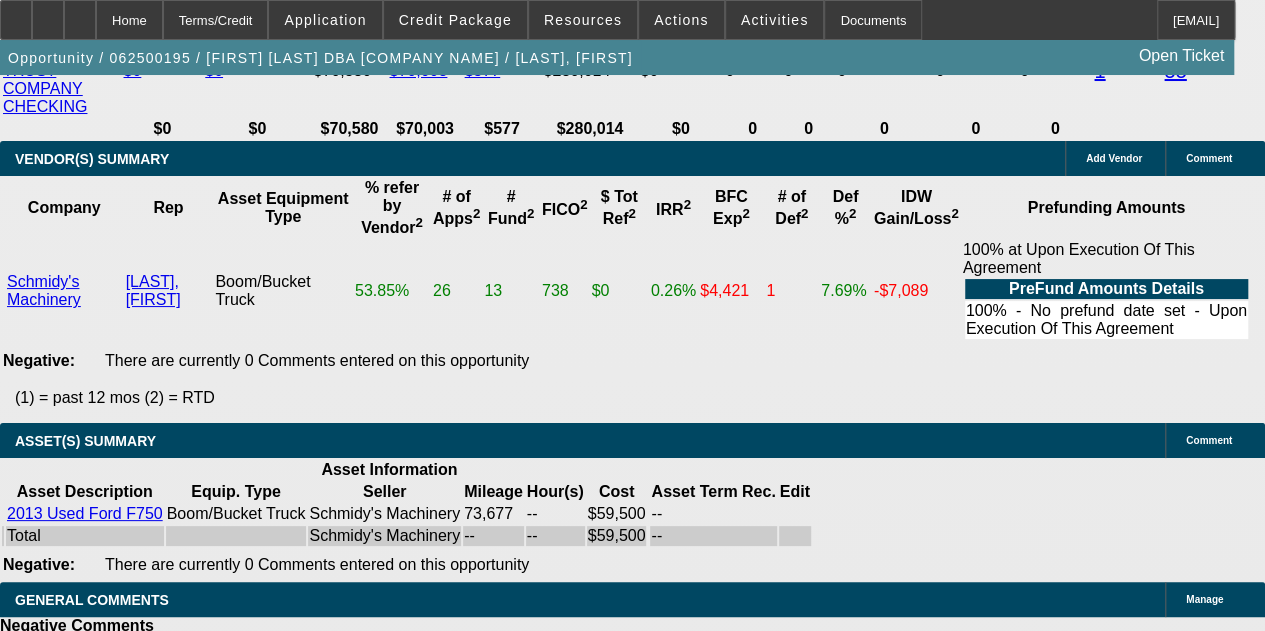 drag, startPoint x: 388, startPoint y: 119, endPoint x: 443, endPoint y: 125, distance: 55.326305 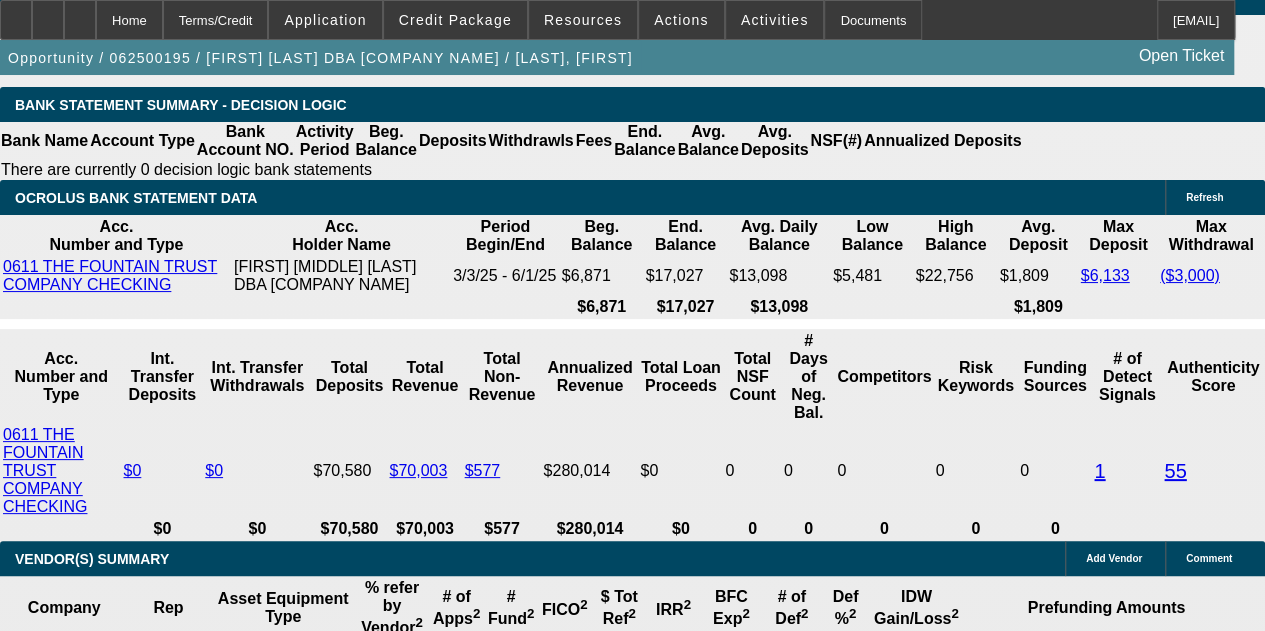 scroll, scrollTop: 3300, scrollLeft: 0, axis: vertical 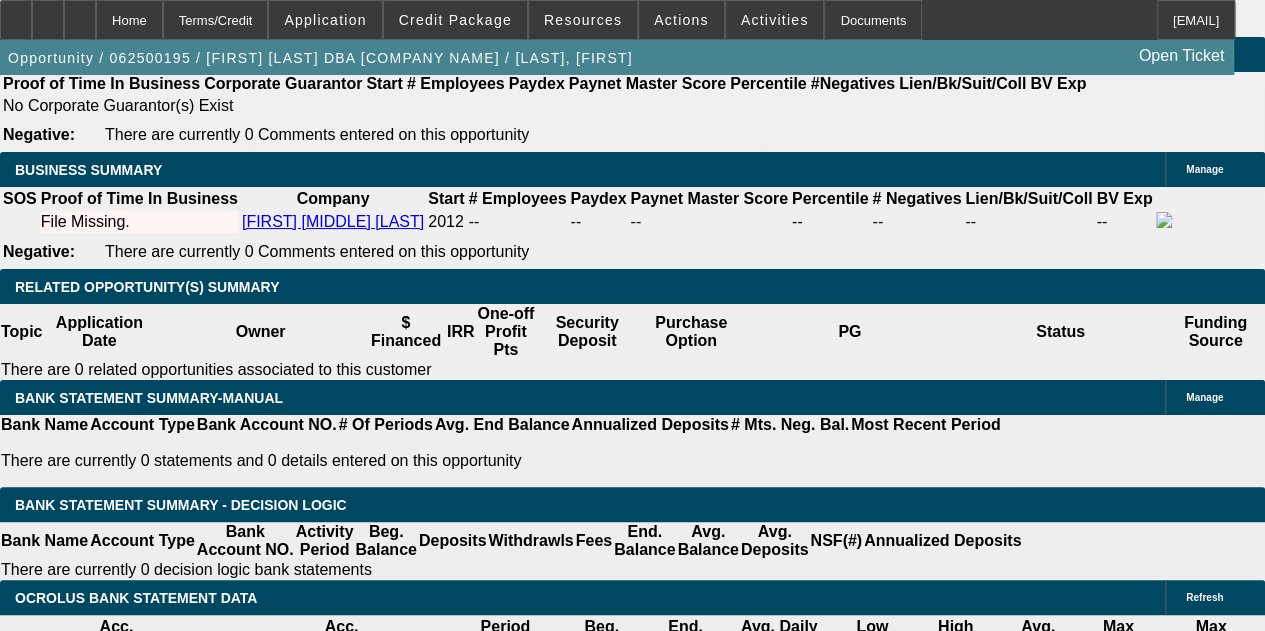 click at bounding box center (271, 1795) 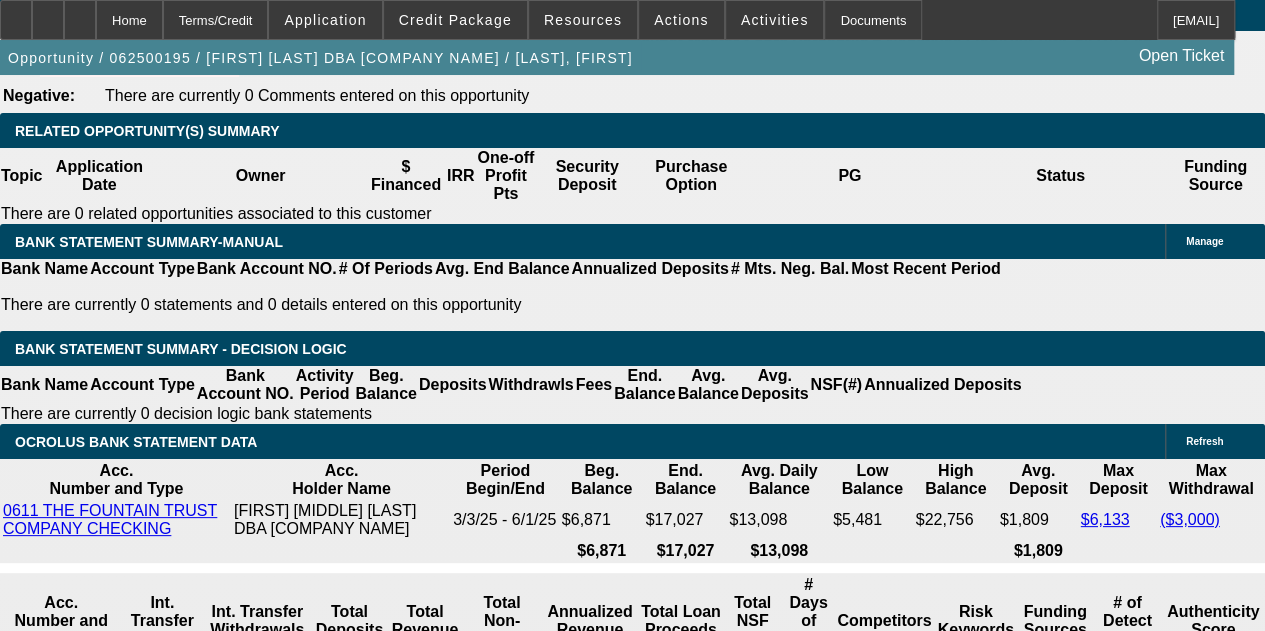 scroll, scrollTop: 3600, scrollLeft: 0, axis: vertical 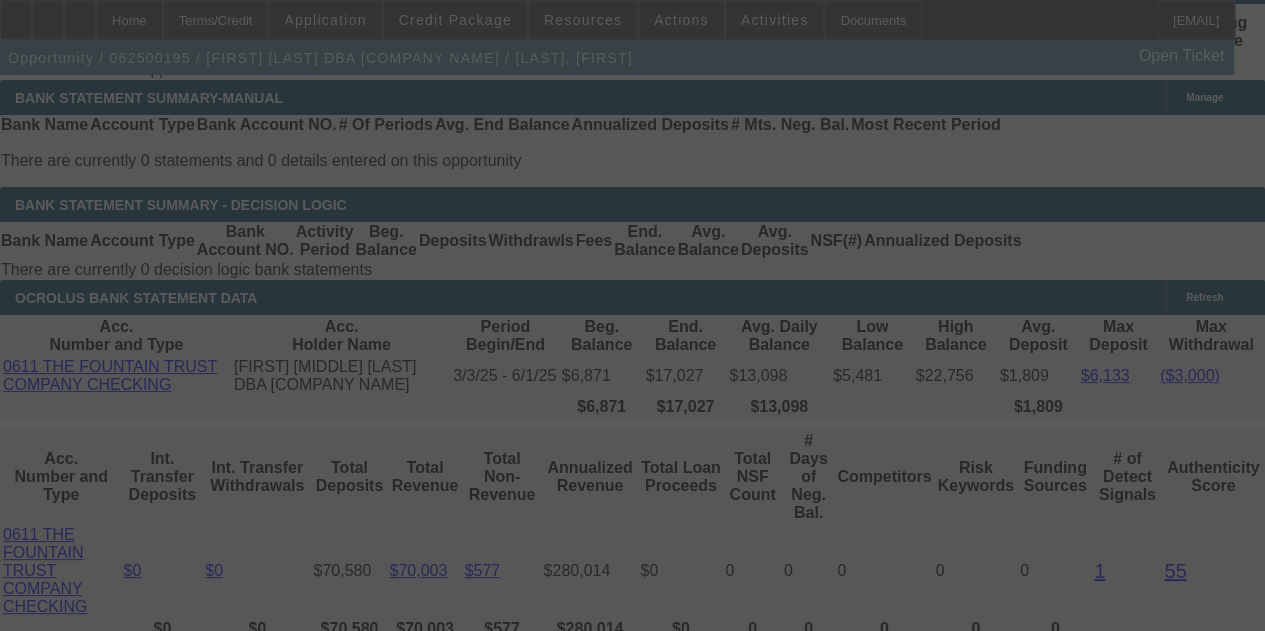 select on "0.1" 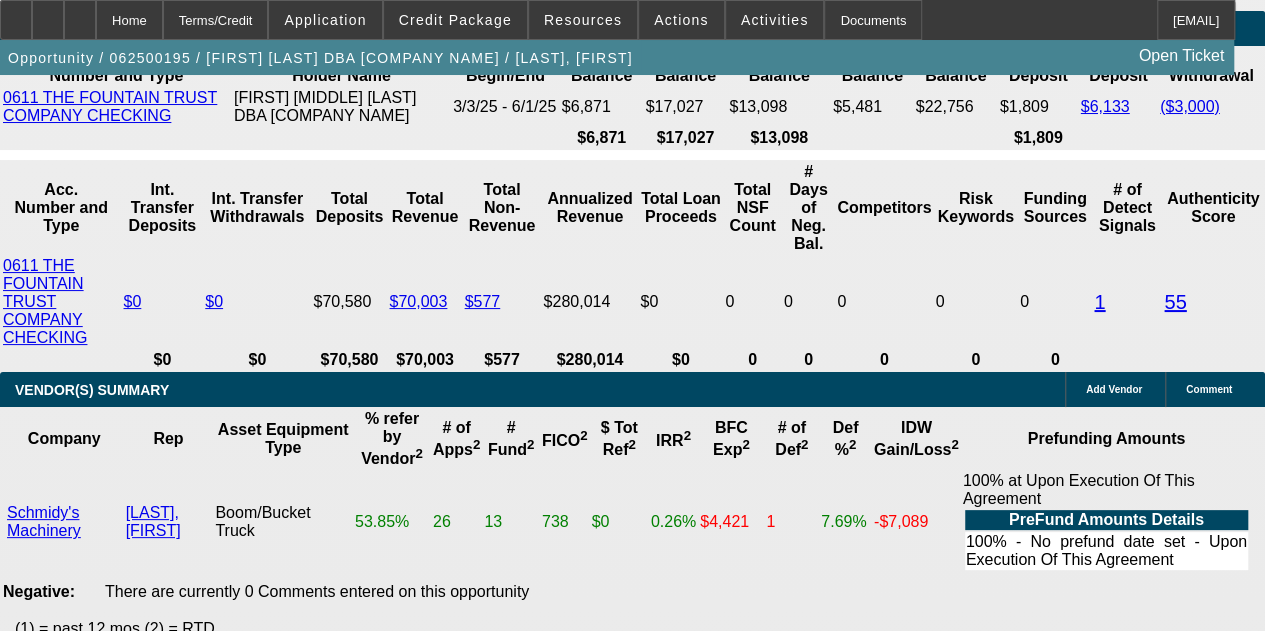 scroll, scrollTop: 3700, scrollLeft: 0, axis: vertical 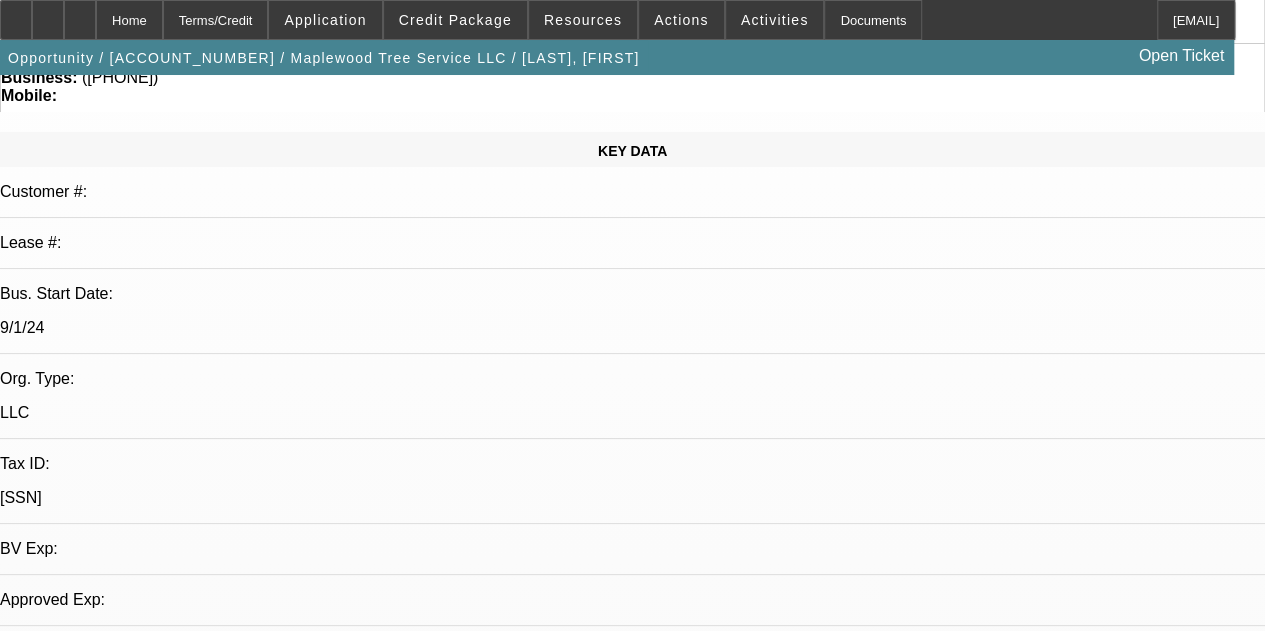 select on "0" 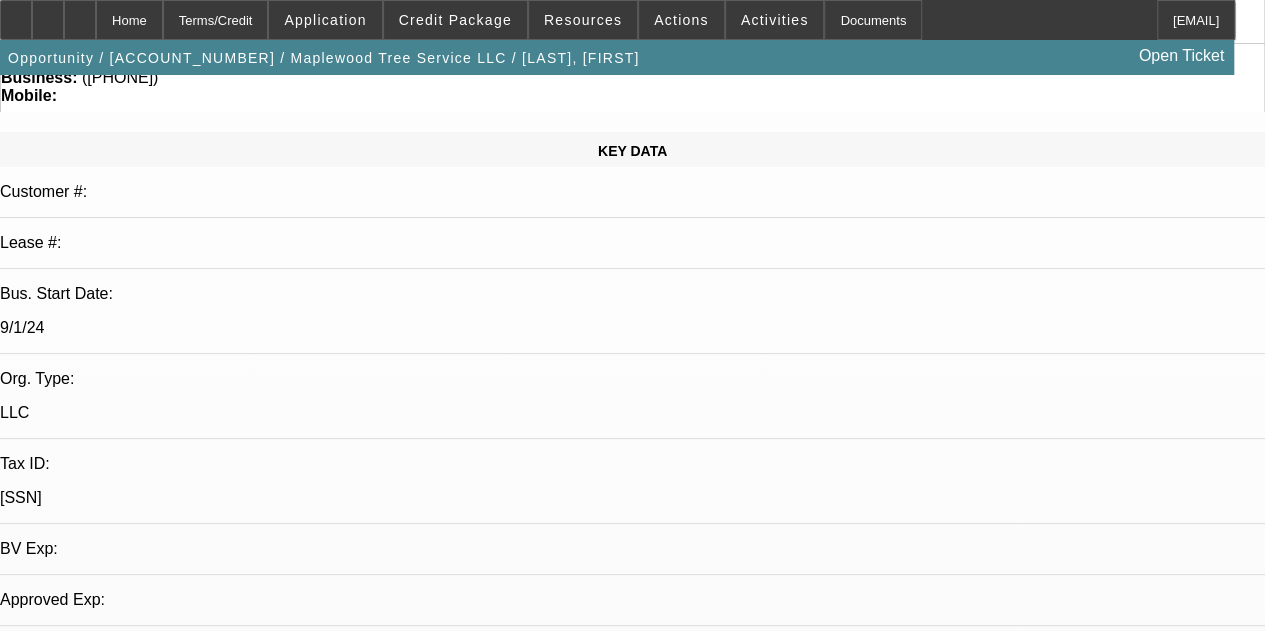 select on "4" 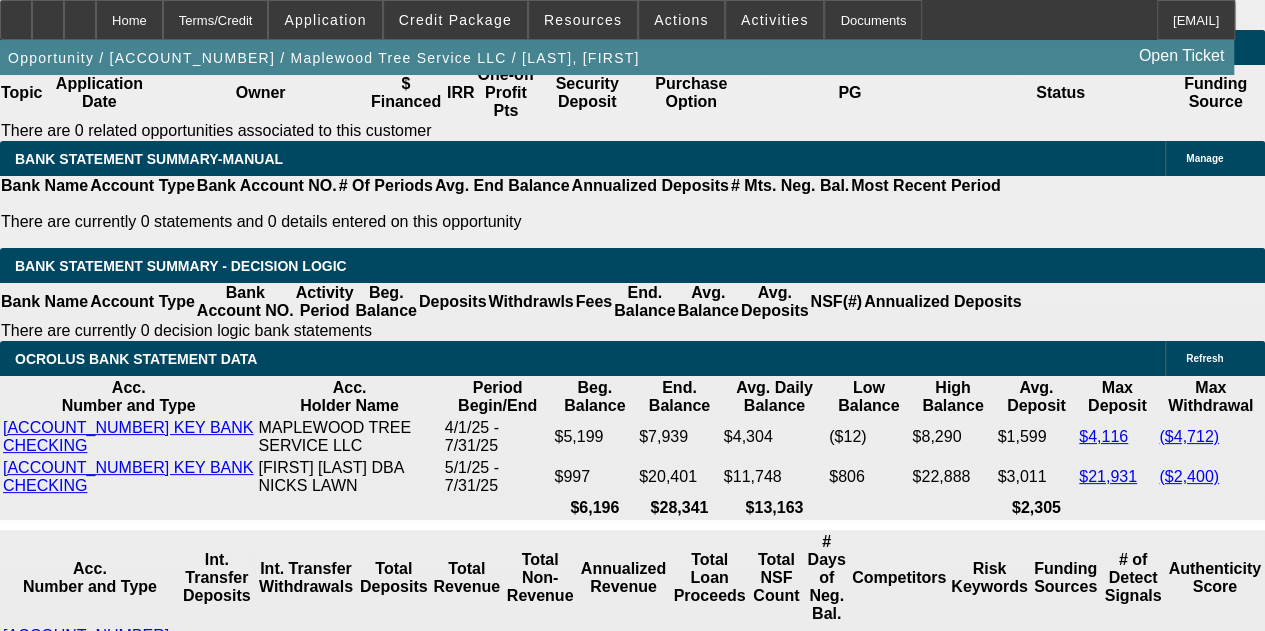 scroll, scrollTop: 3387, scrollLeft: 0, axis: vertical 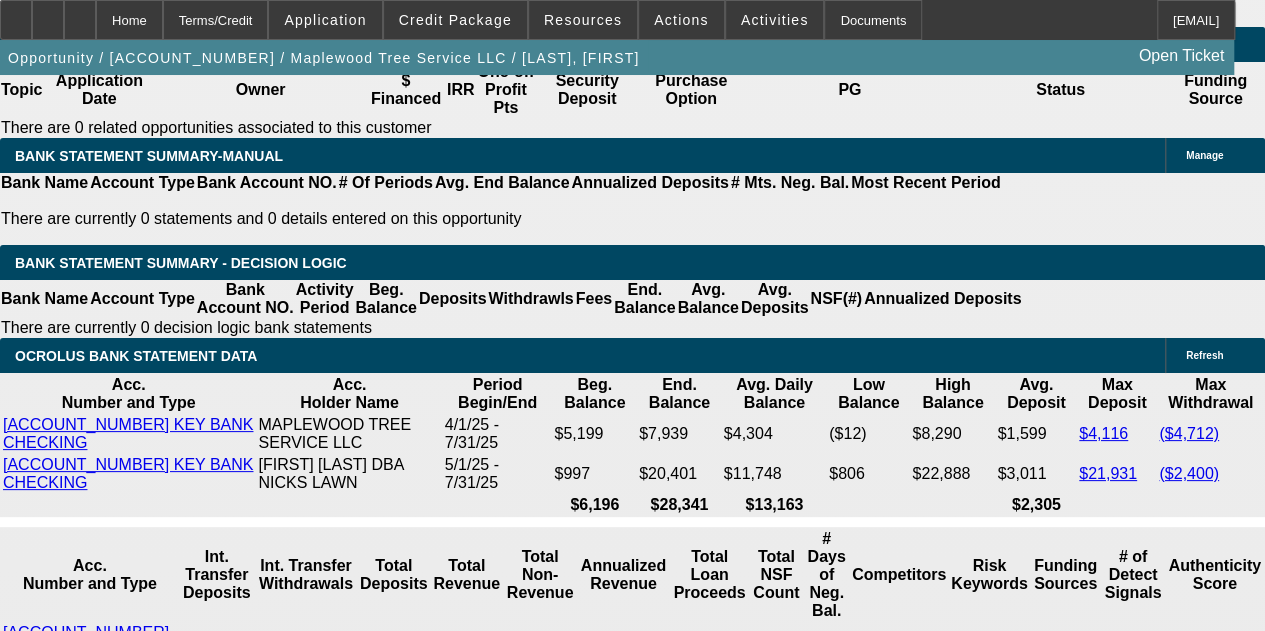 click on "5% 10% 15% 20% $" 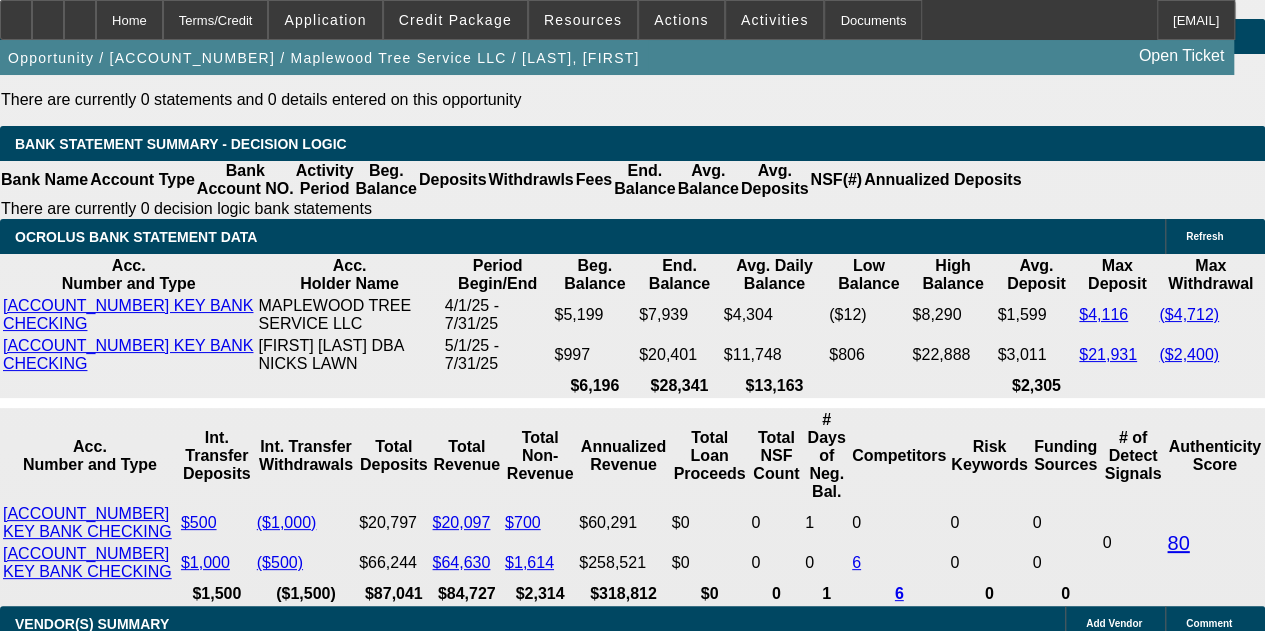 scroll, scrollTop: 3587, scrollLeft: 0, axis: vertical 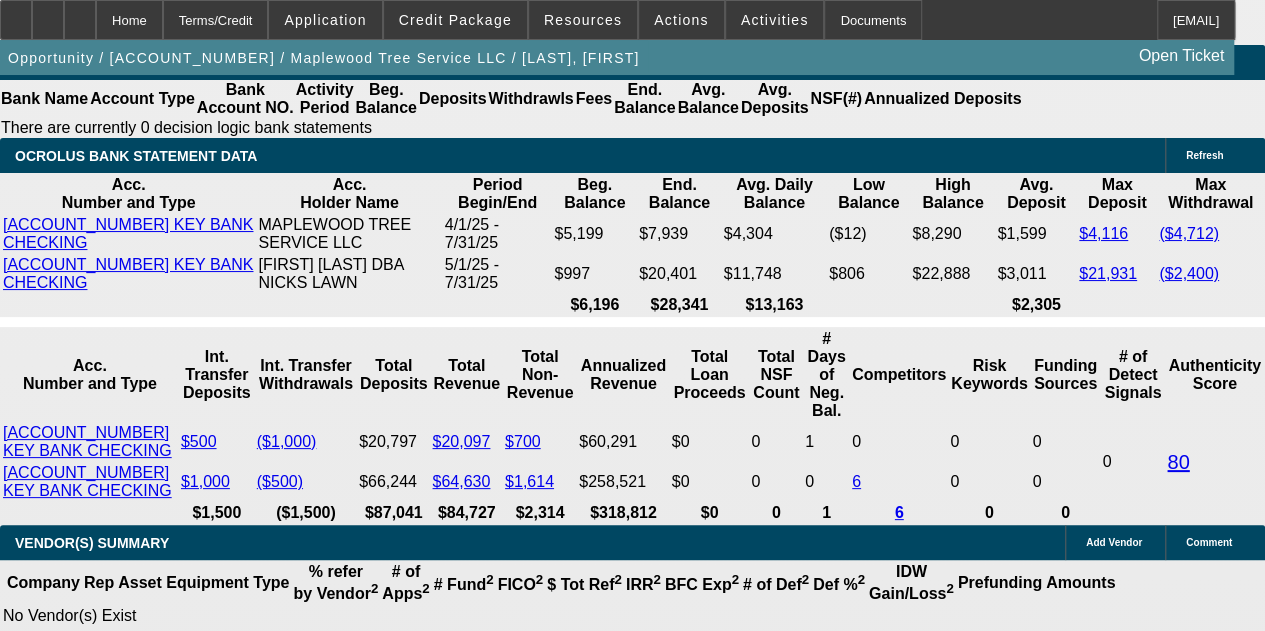 click at bounding box center (396, 1895) 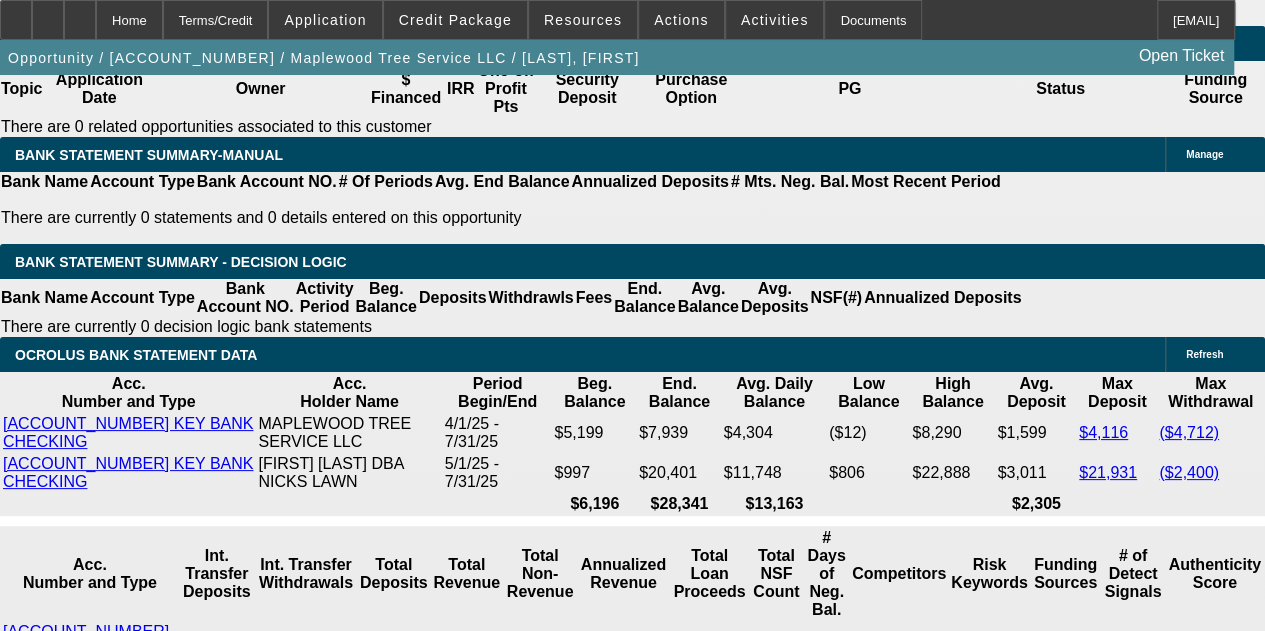 scroll, scrollTop: 3487, scrollLeft: 0, axis: vertical 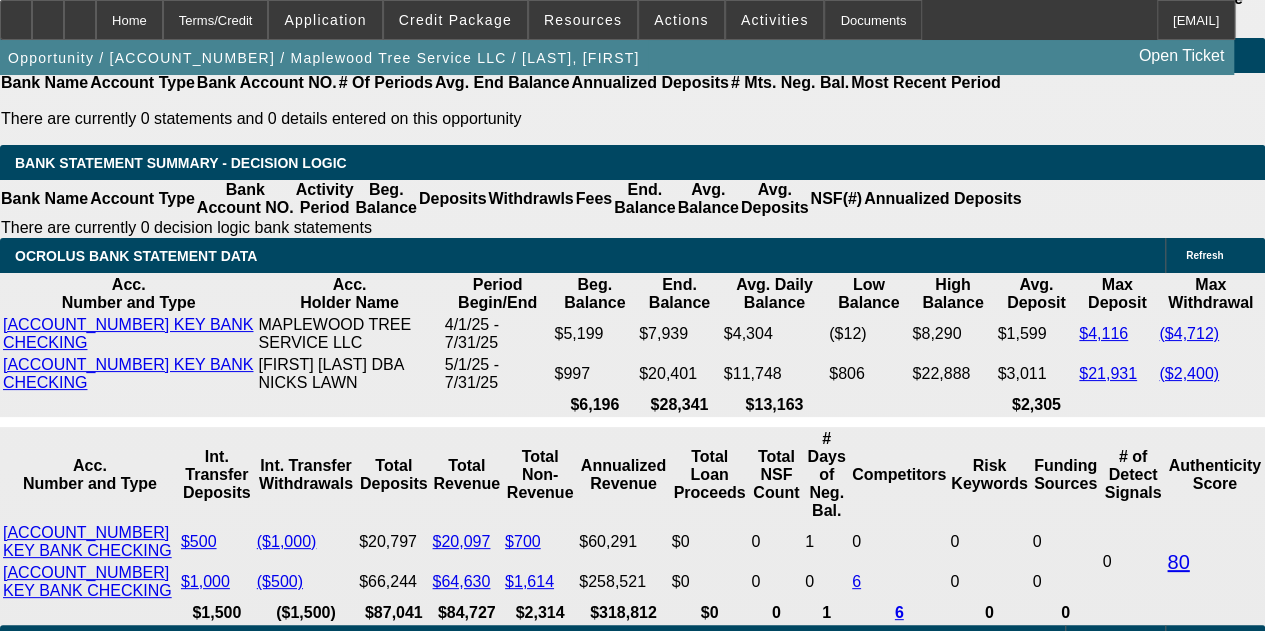 click on "Portfolio (Lease Agreement)" 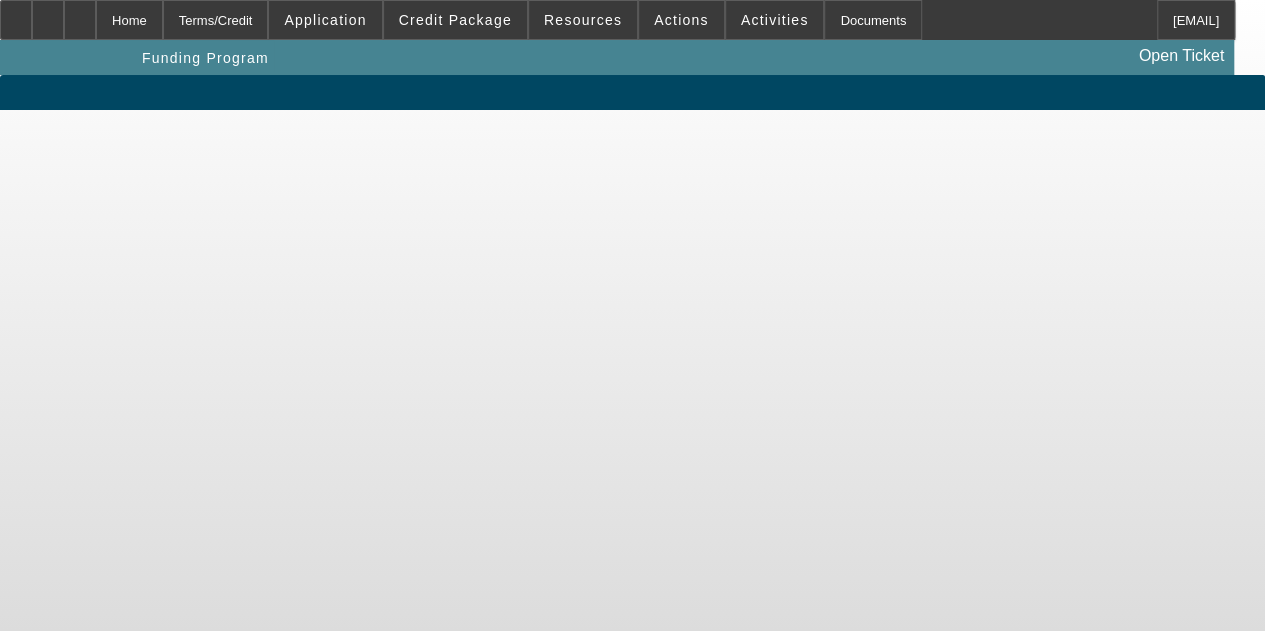 scroll, scrollTop: 0, scrollLeft: 0, axis: both 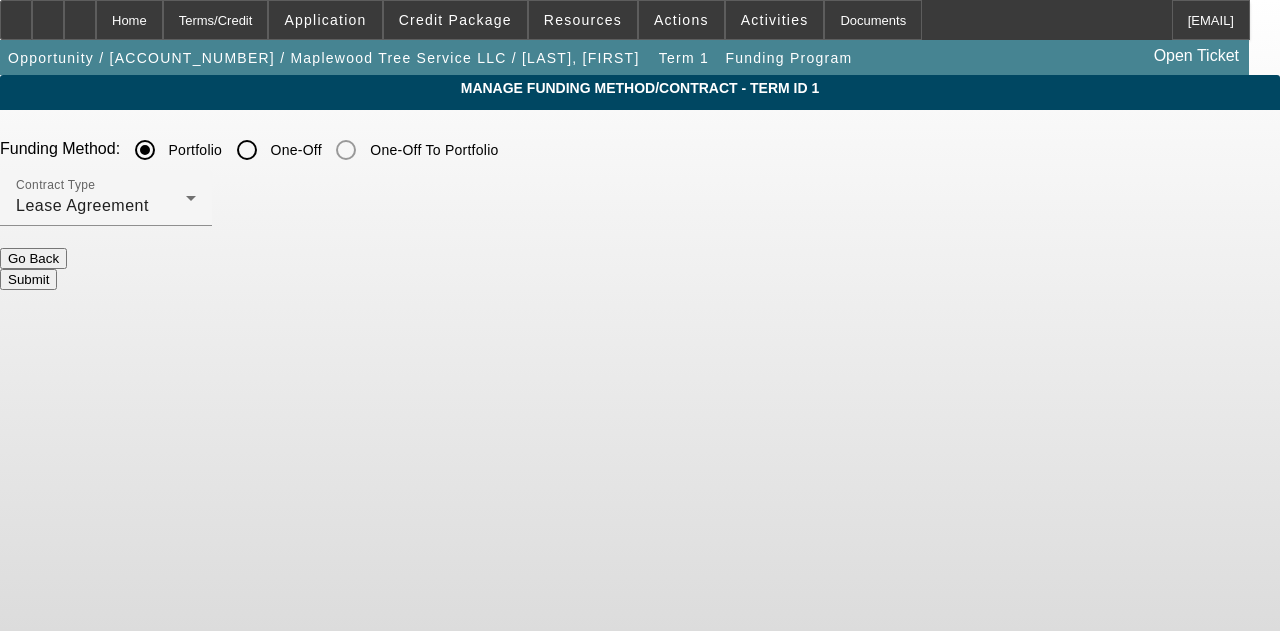 click on "One-Off" at bounding box center (247, 150) 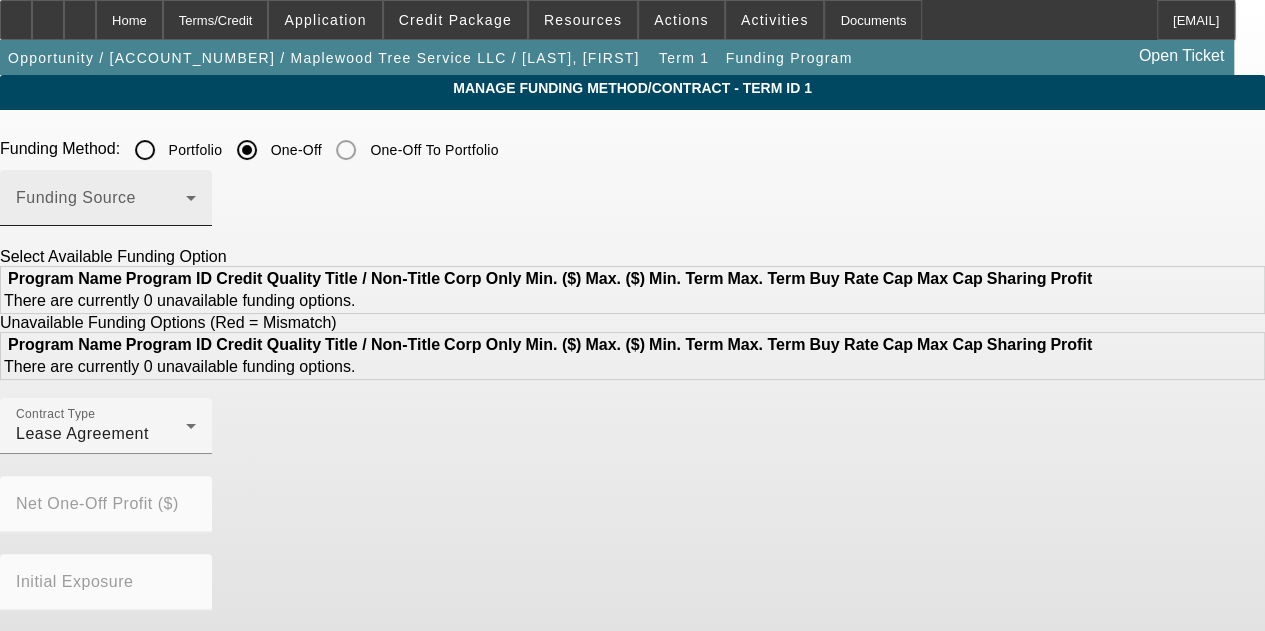 click at bounding box center [101, 206] 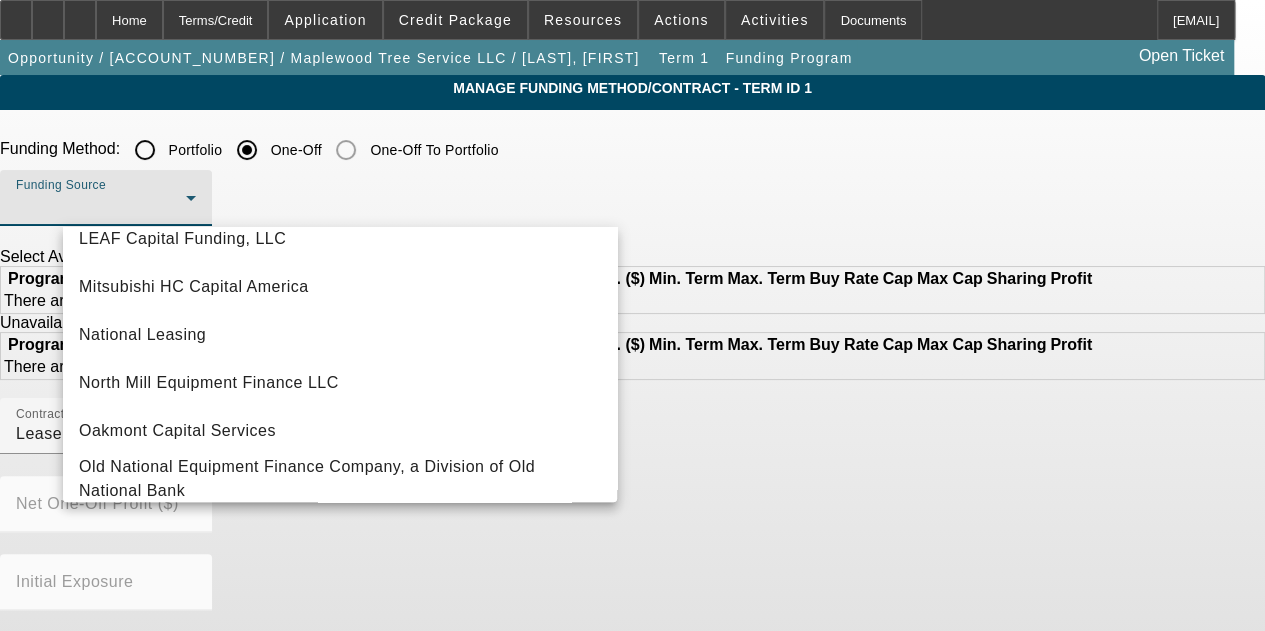 scroll, scrollTop: 0, scrollLeft: 0, axis: both 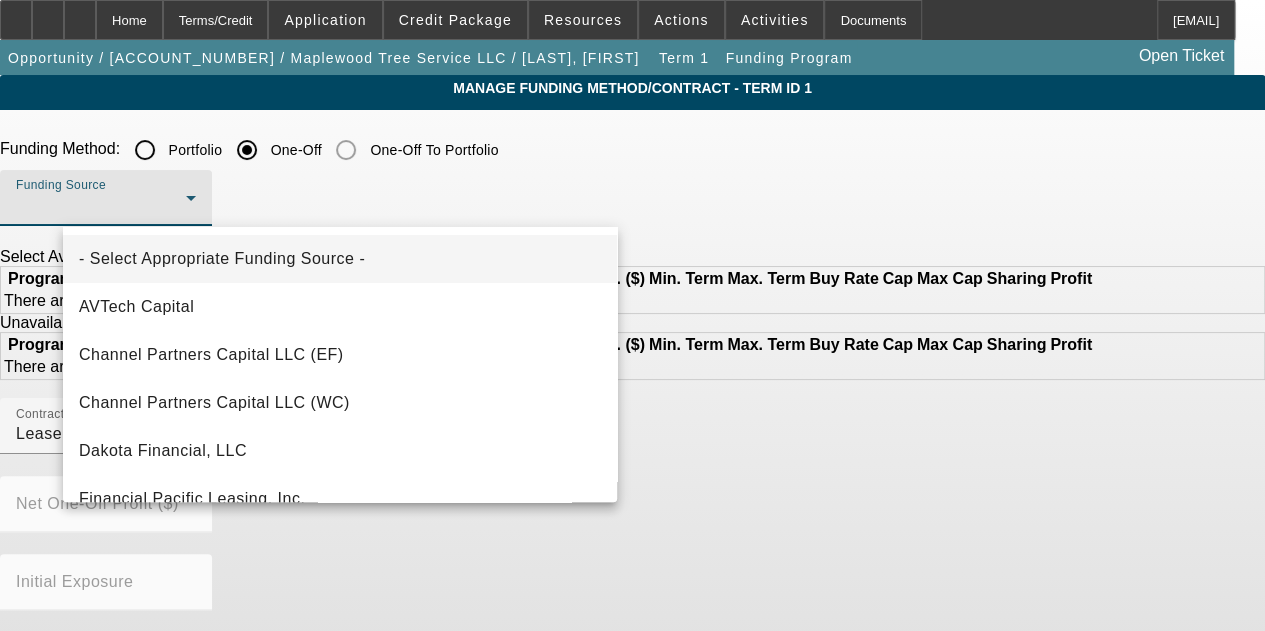 click at bounding box center [632, 315] 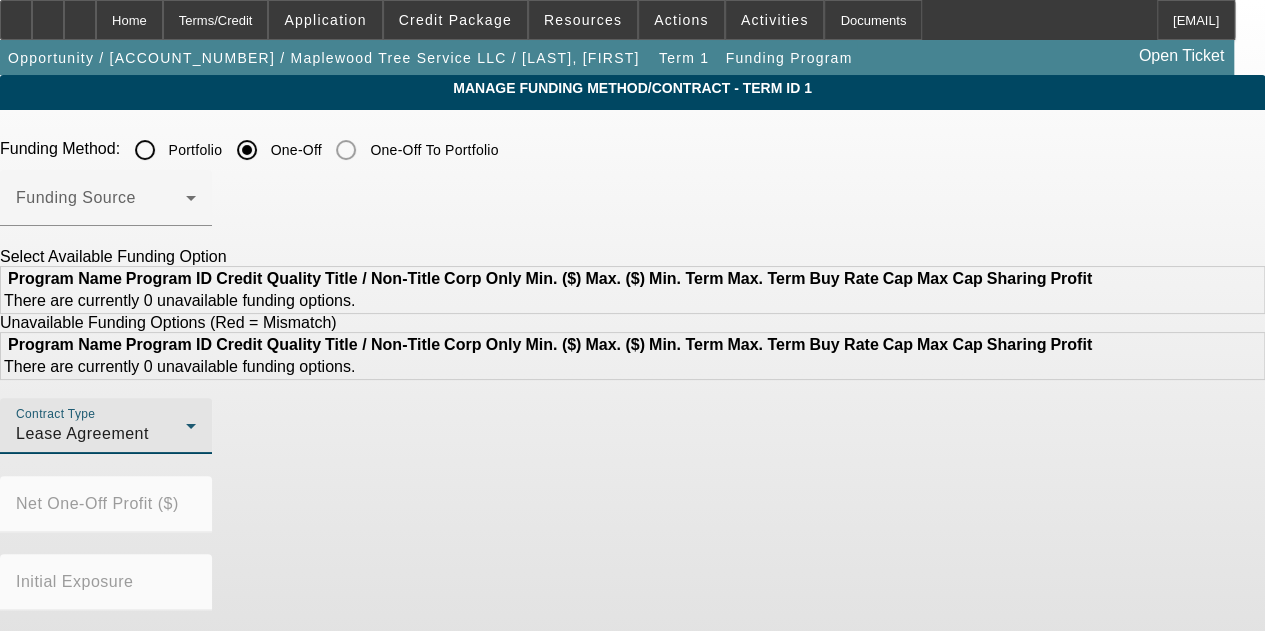 click on "Lease Agreement" at bounding box center [101, 434] 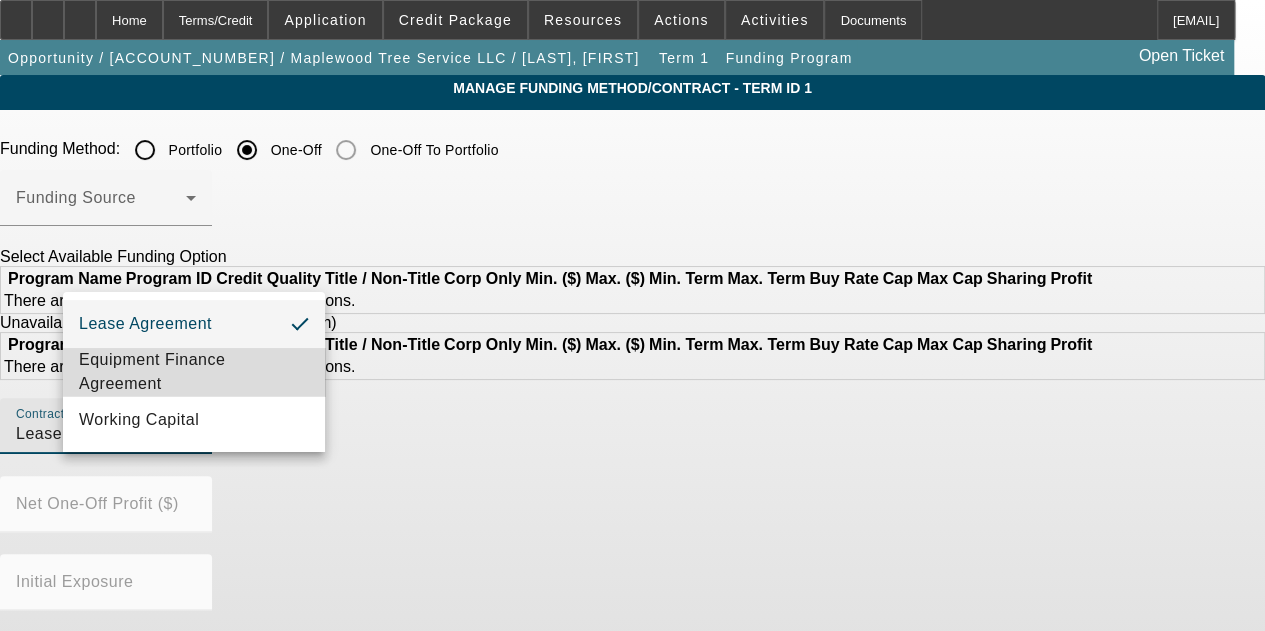 click on "Equipment Finance Agreement" at bounding box center (194, 372) 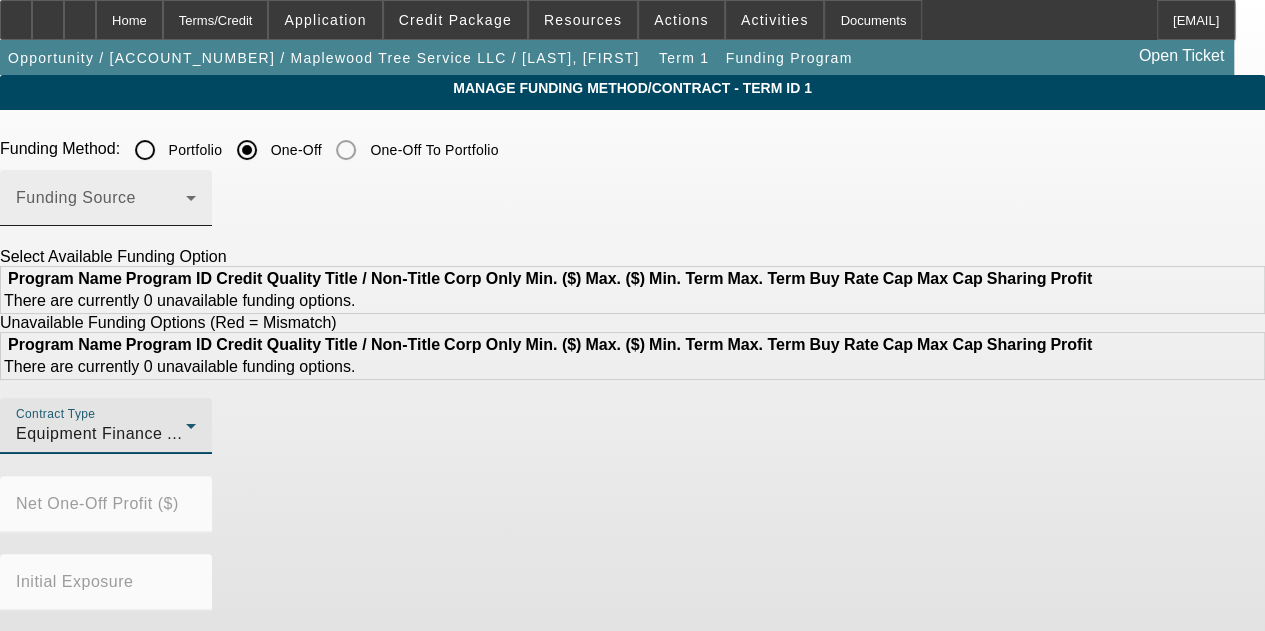 click at bounding box center [101, 206] 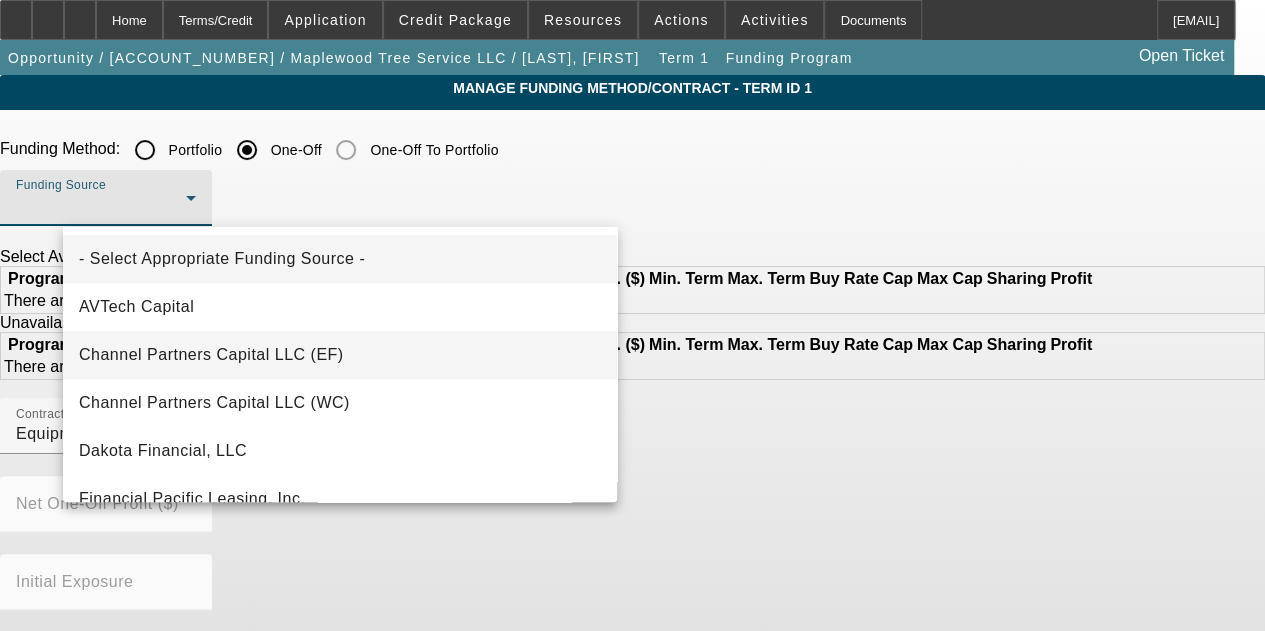 click on "Channel Partners Capital LLC (EF)" at bounding box center (340, 355) 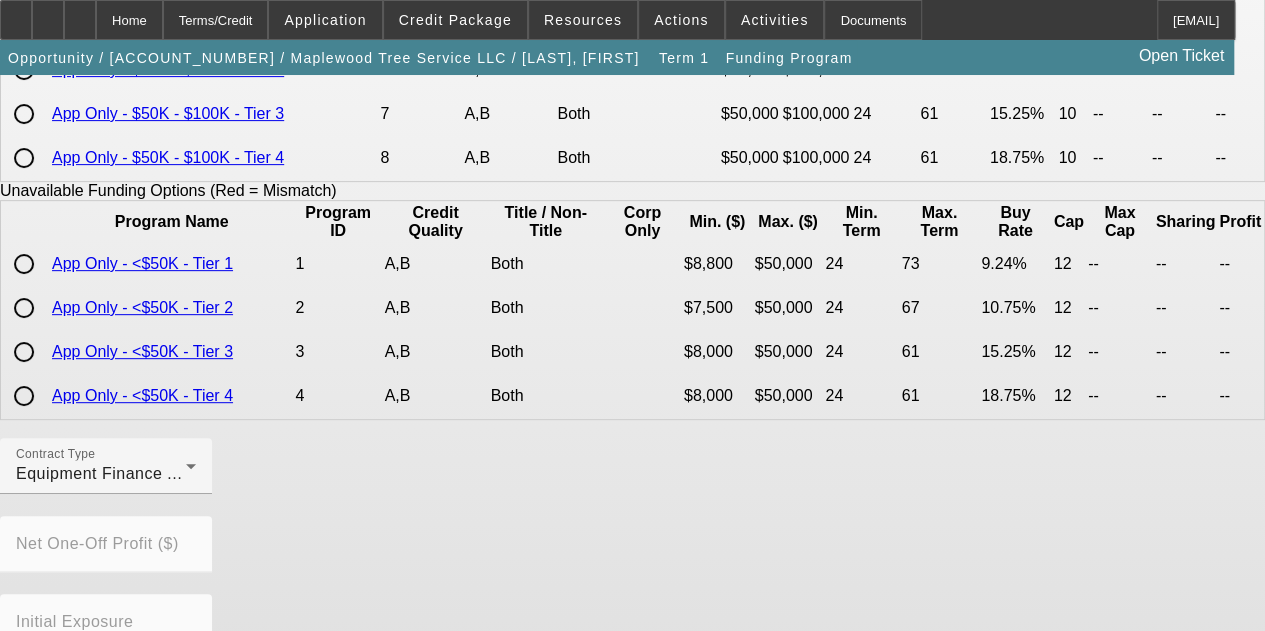 scroll, scrollTop: 200, scrollLeft: 0, axis: vertical 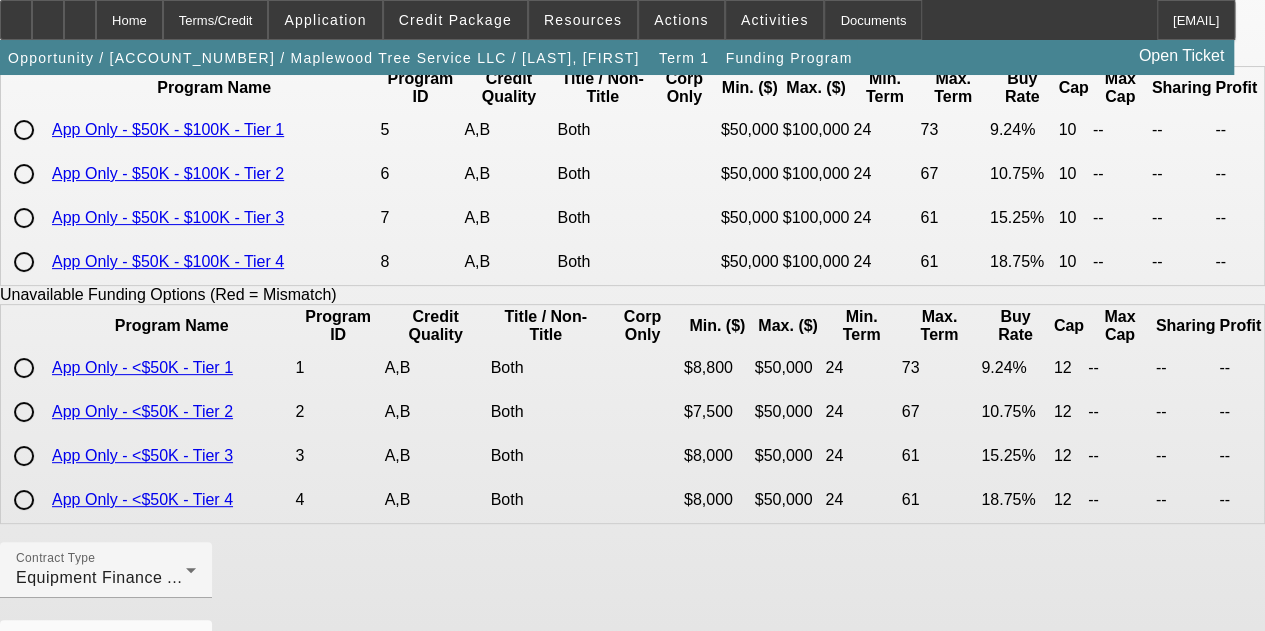 click at bounding box center [24, 130] 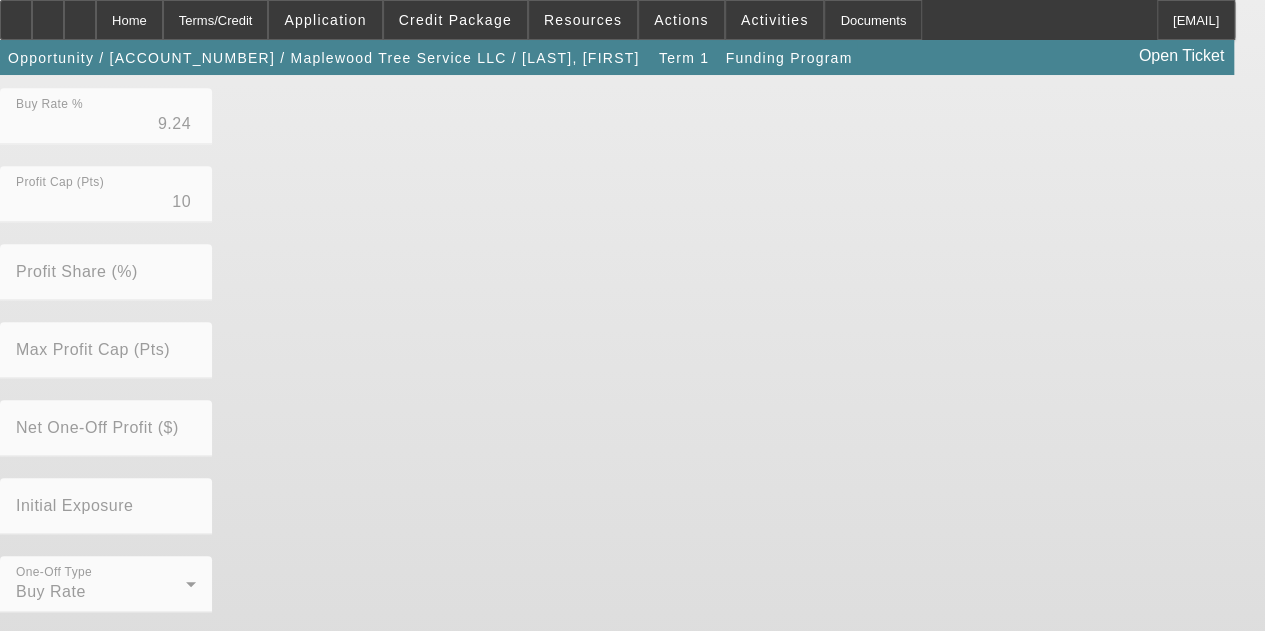 scroll, scrollTop: 732, scrollLeft: 0, axis: vertical 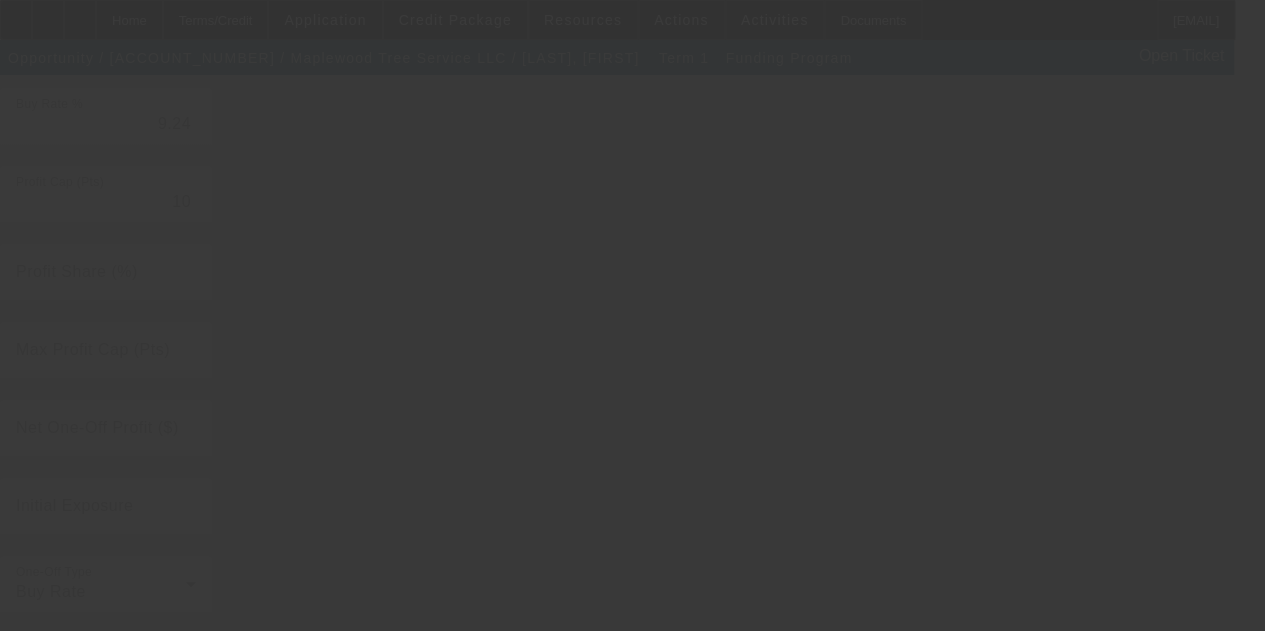 radio on "true" 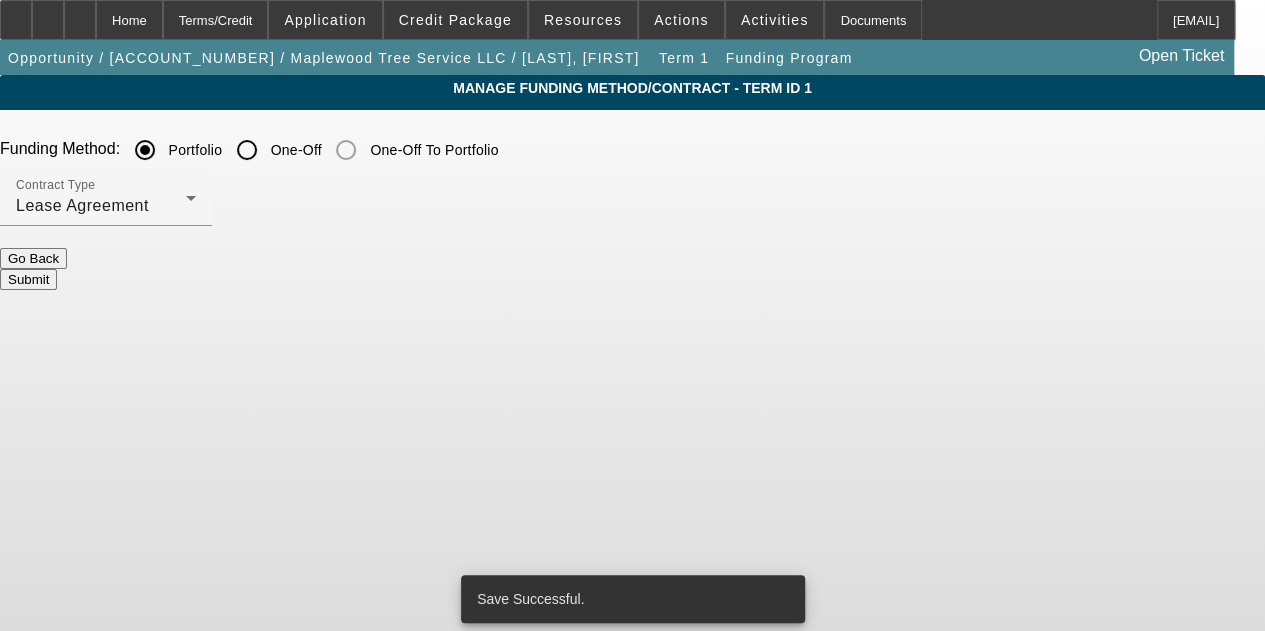 scroll, scrollTop: 0, scrollLeft: 0, axis: both 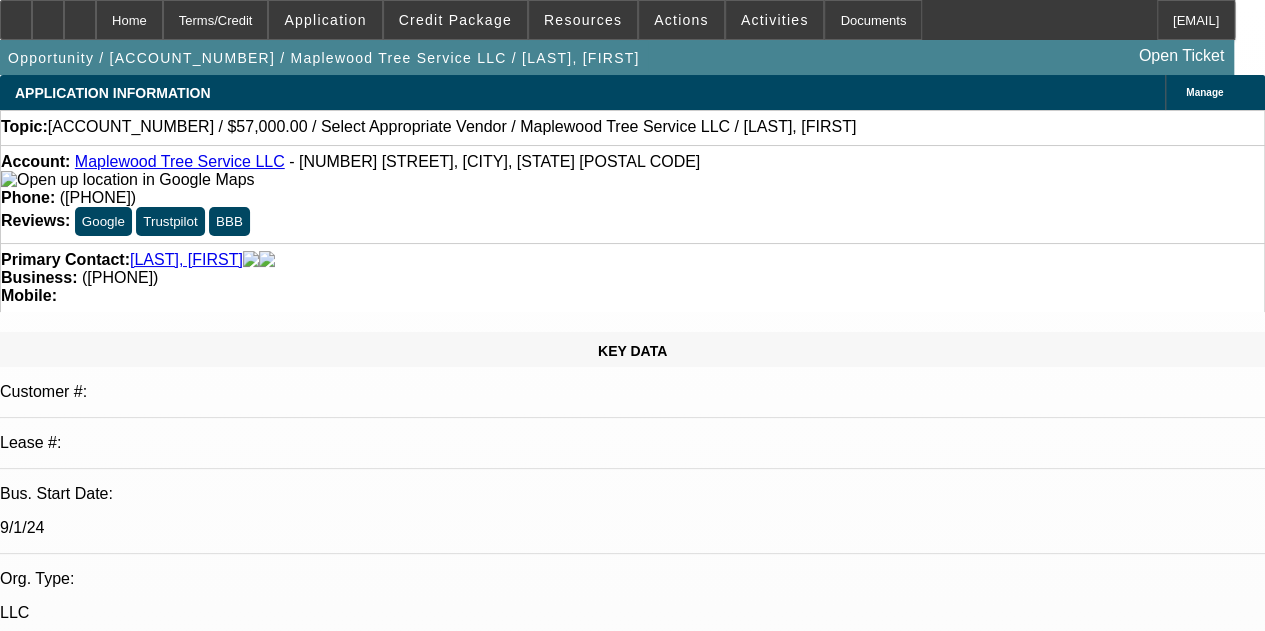 select on "2" 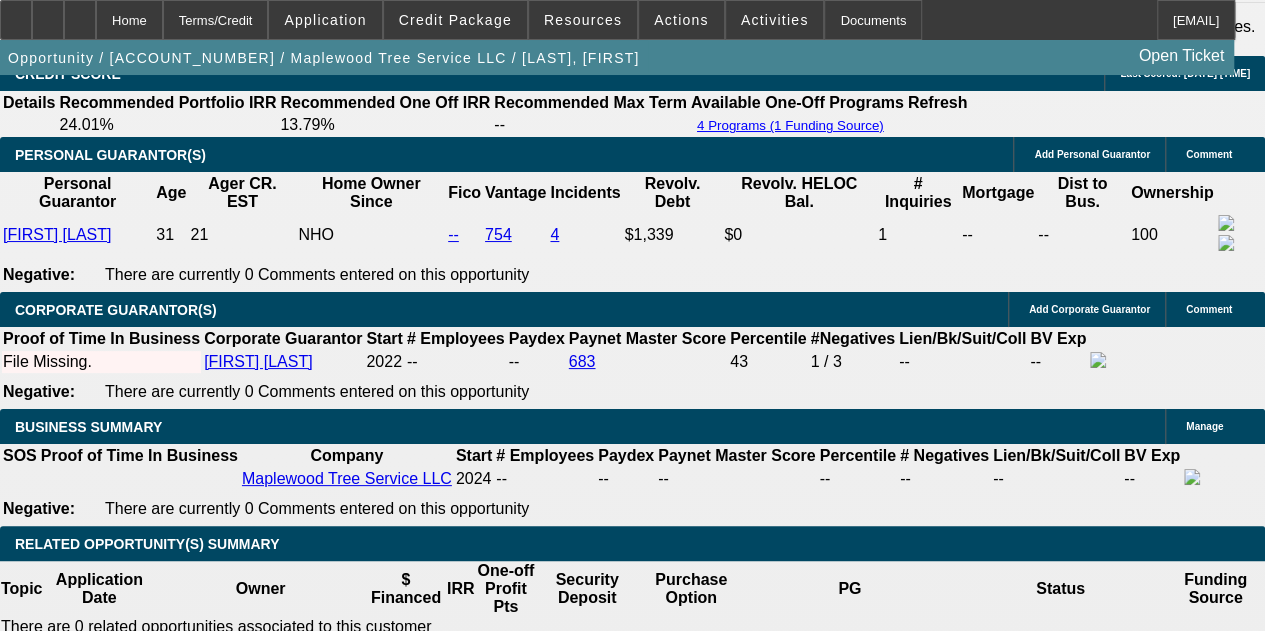 scroll, scrollTop: 2800, scrollLeft: 0, axis: vertical 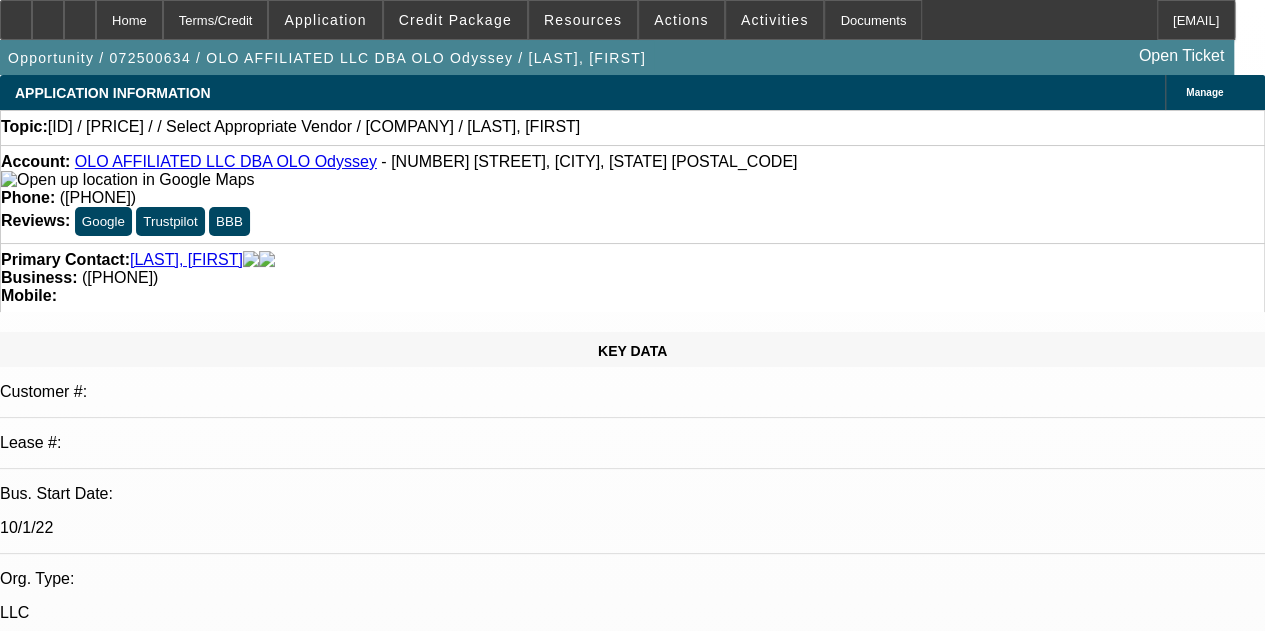 select on "0" 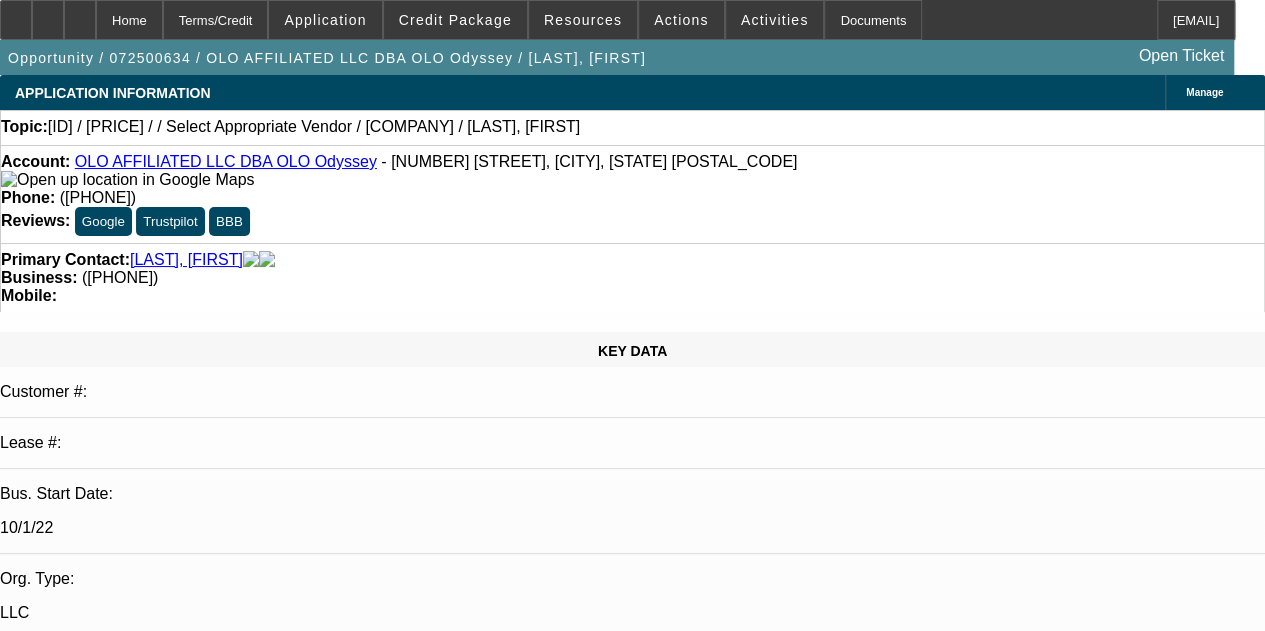 select on "1" 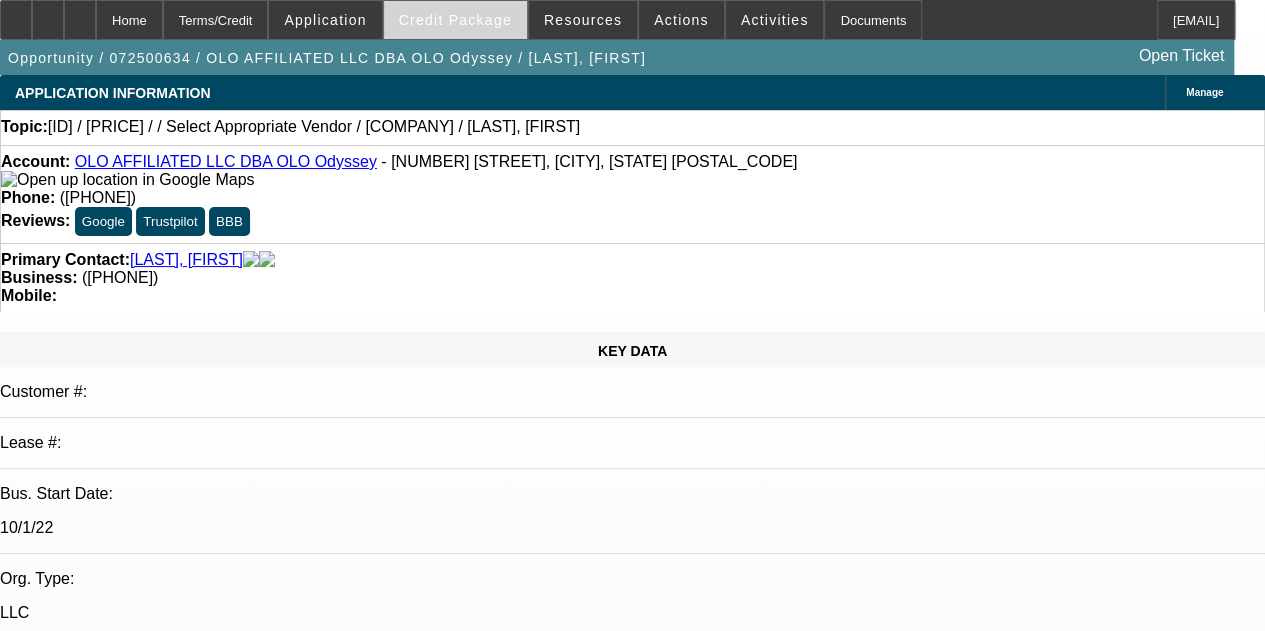 click at bounding box center [455, 20] 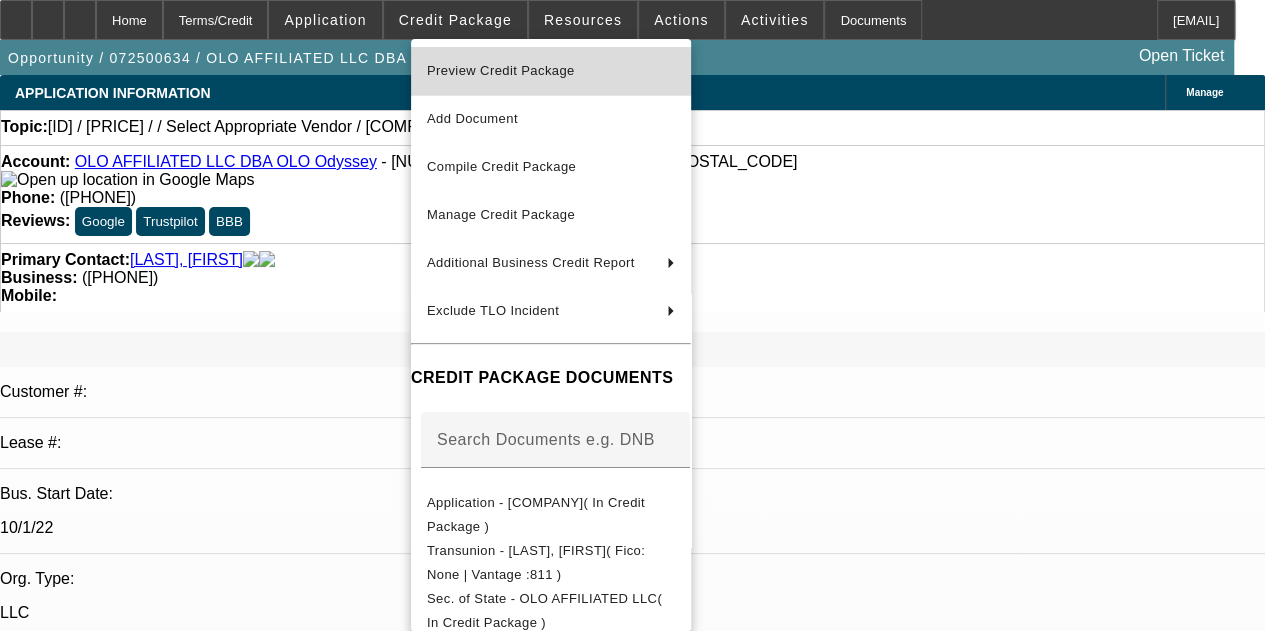 click on "Preview Credit Package" at bounding box center [501, 70] 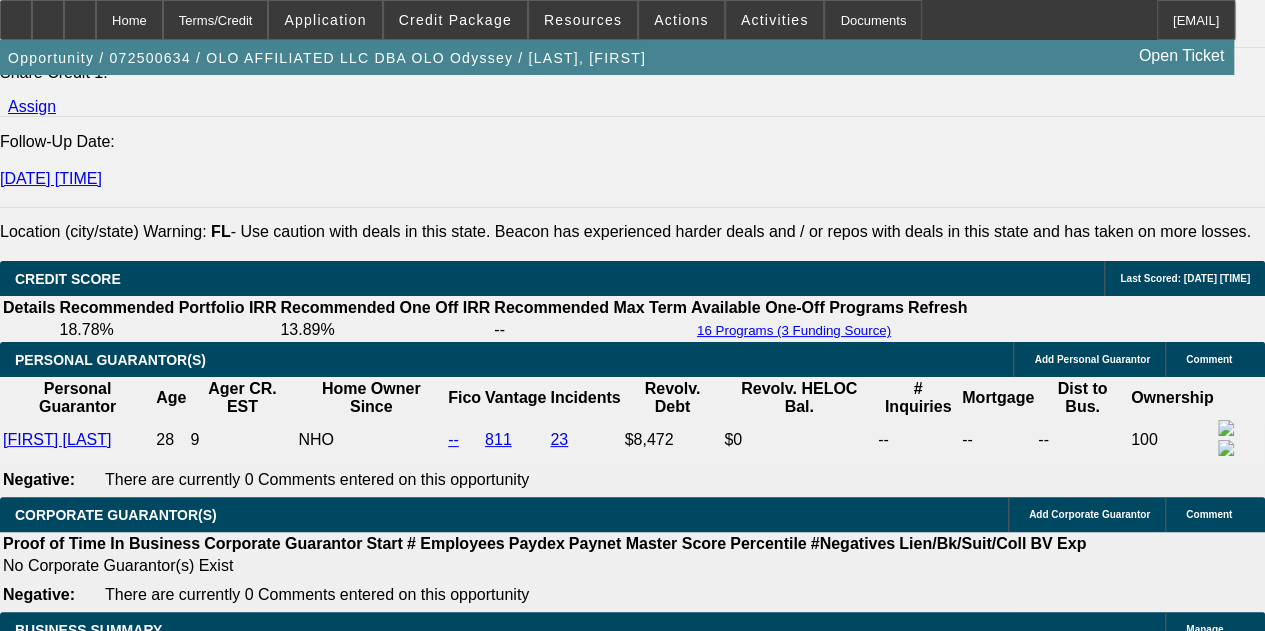 scroll, scrollTop: 2700, scrollLeft: 0, axis: vertical 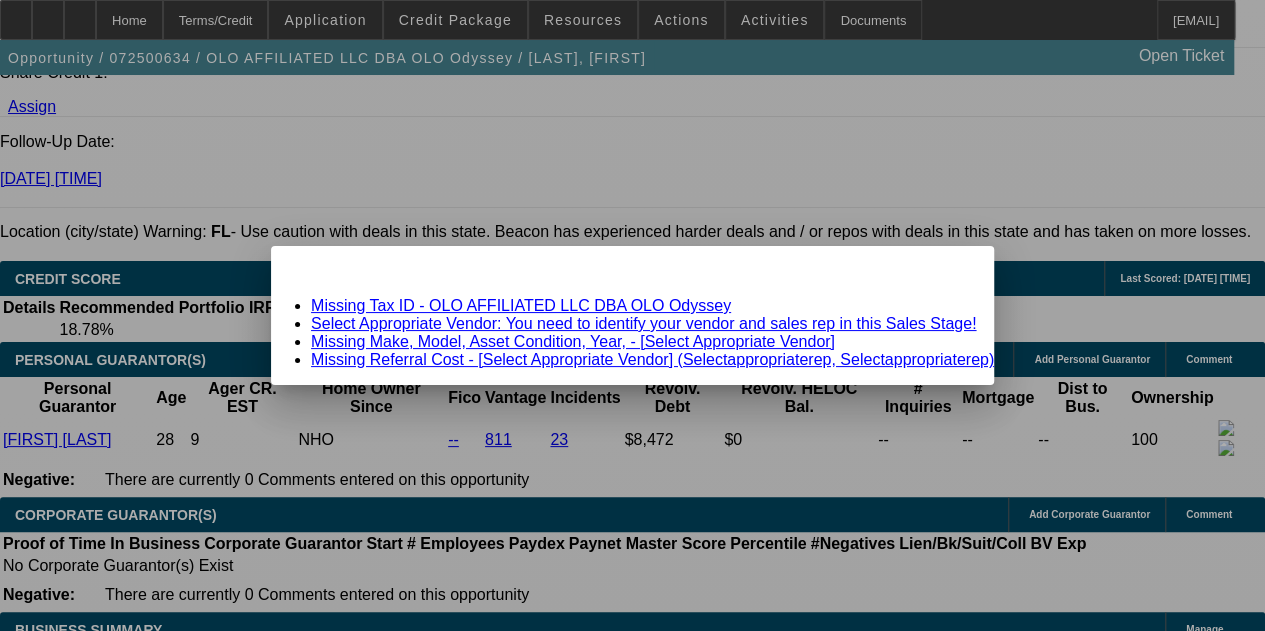 click on "Close" at bounding box center [968, 263] 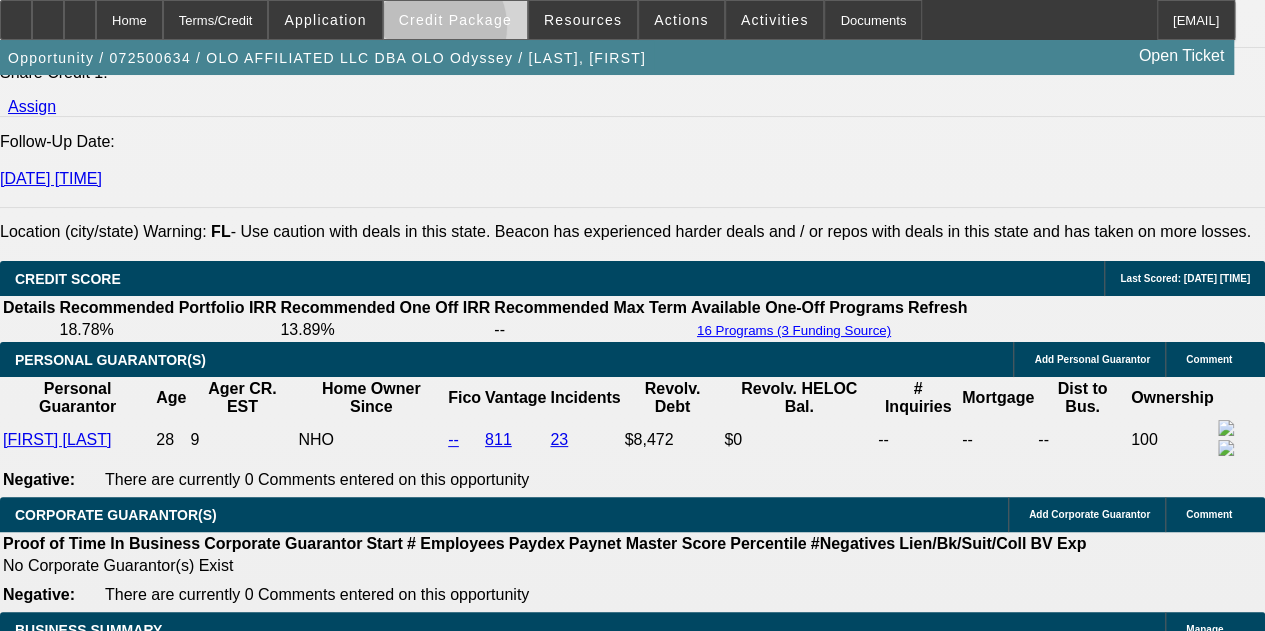 click at bounding box center [455, 20] 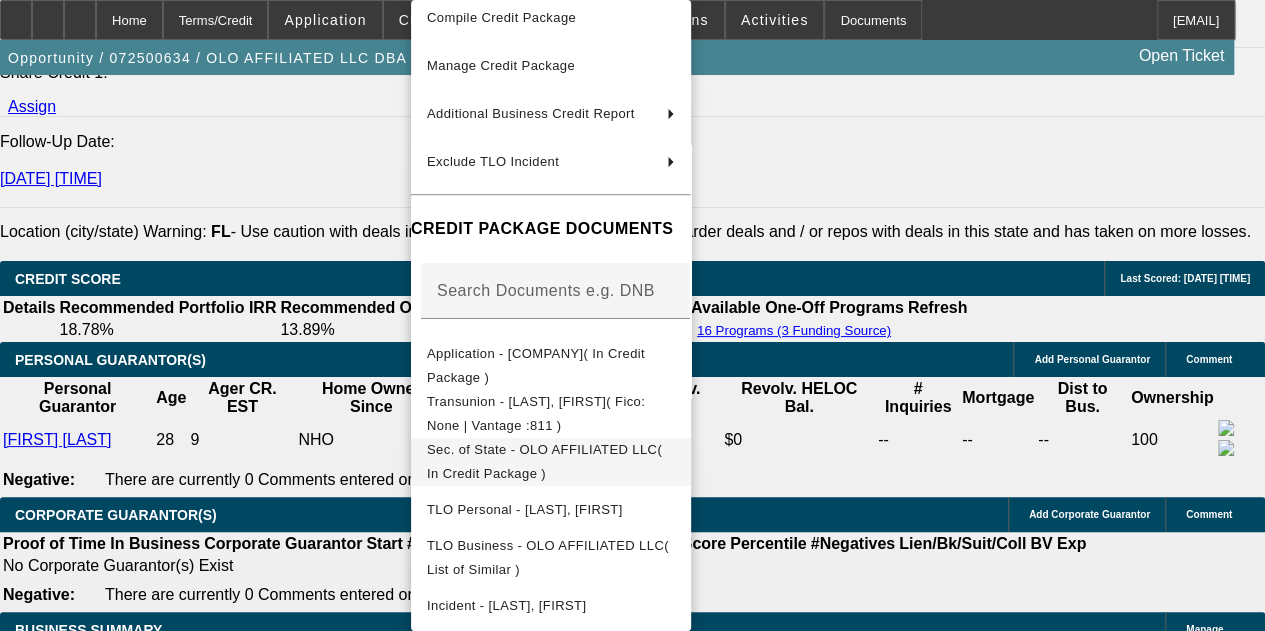 scroll, scrollTop: 166, scrollLeft: 0, axis: vertical 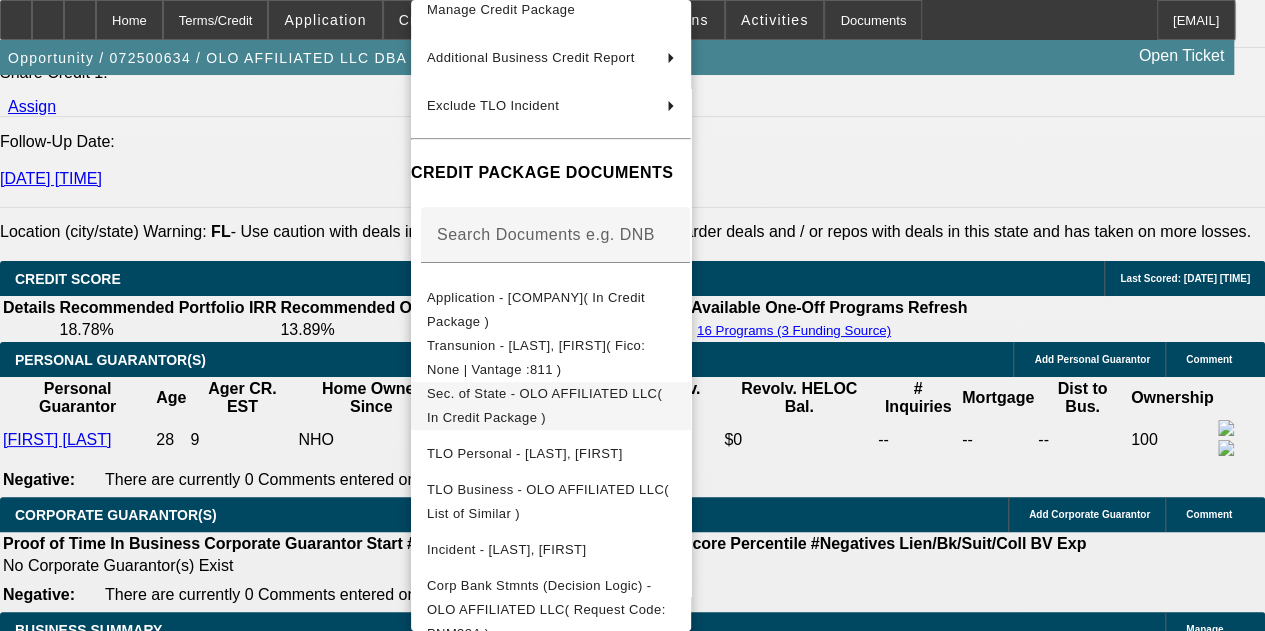 click on "Sec. of State - OLO AFFILIATED LLC( In Credit Package )" at bounding box center [544, 405] 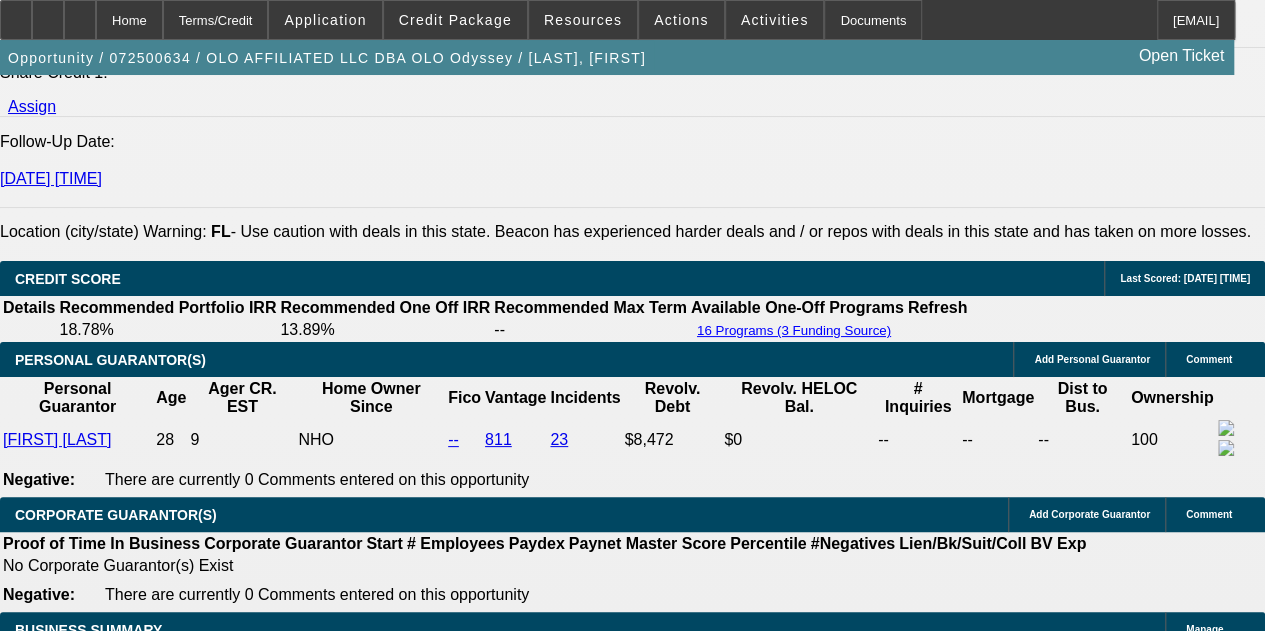 click at bounding box center [271, 1853] 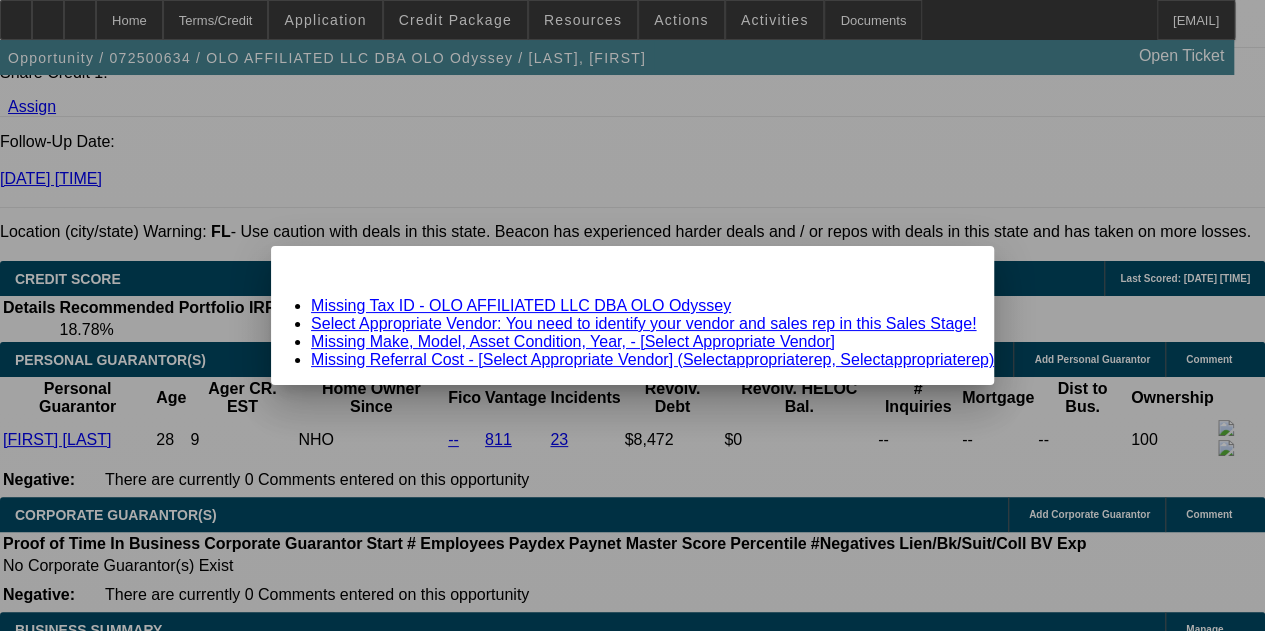 click on "Missing Tax ID - OLO AFFILIATED LLC DBA OLO Odyssey" at bounding box center [521, 305] 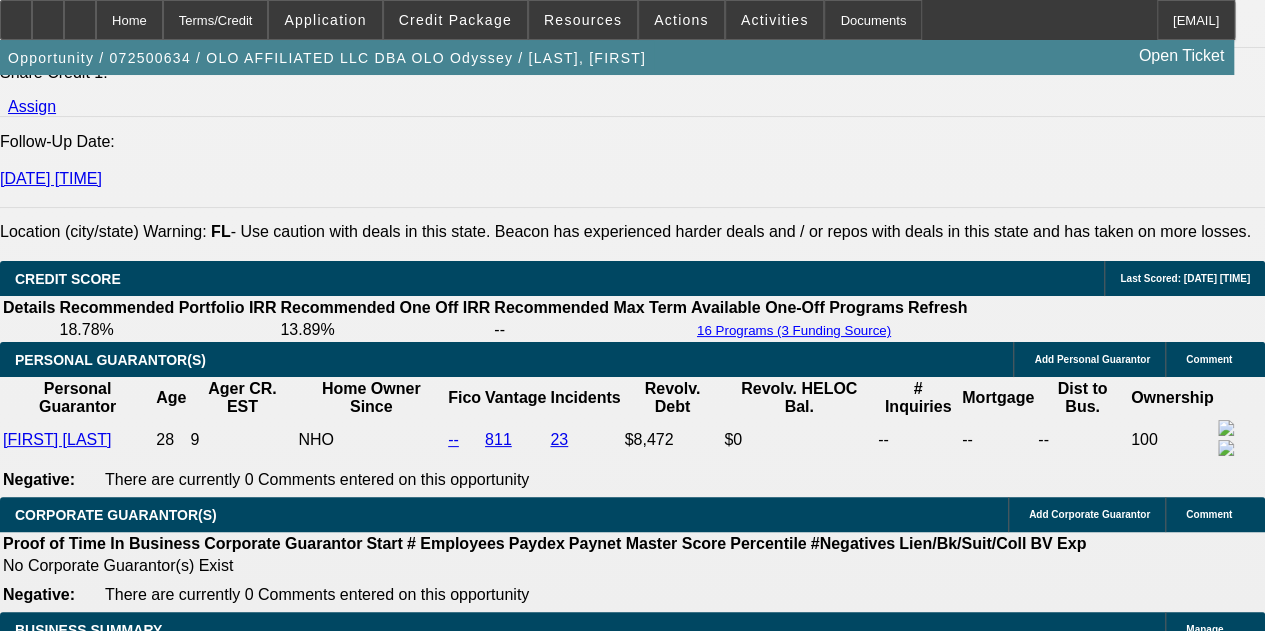 scroll, scrollTop: 2700, scrollLeft: 0, axis: vertical 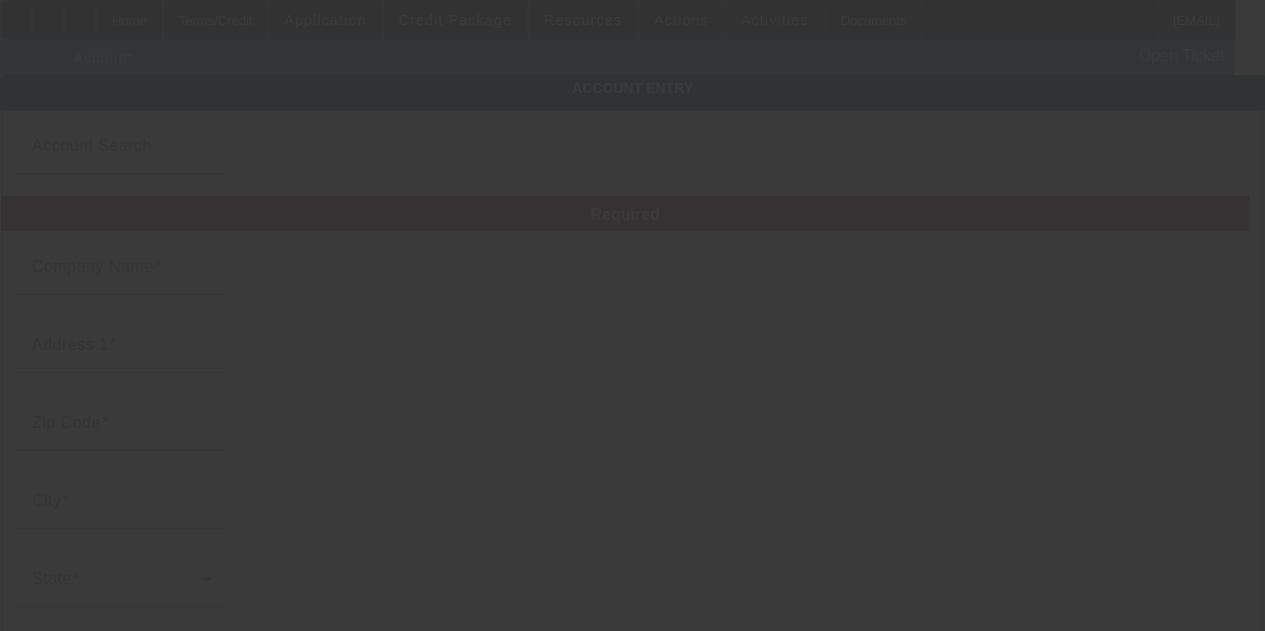 type on "7/27/2025" 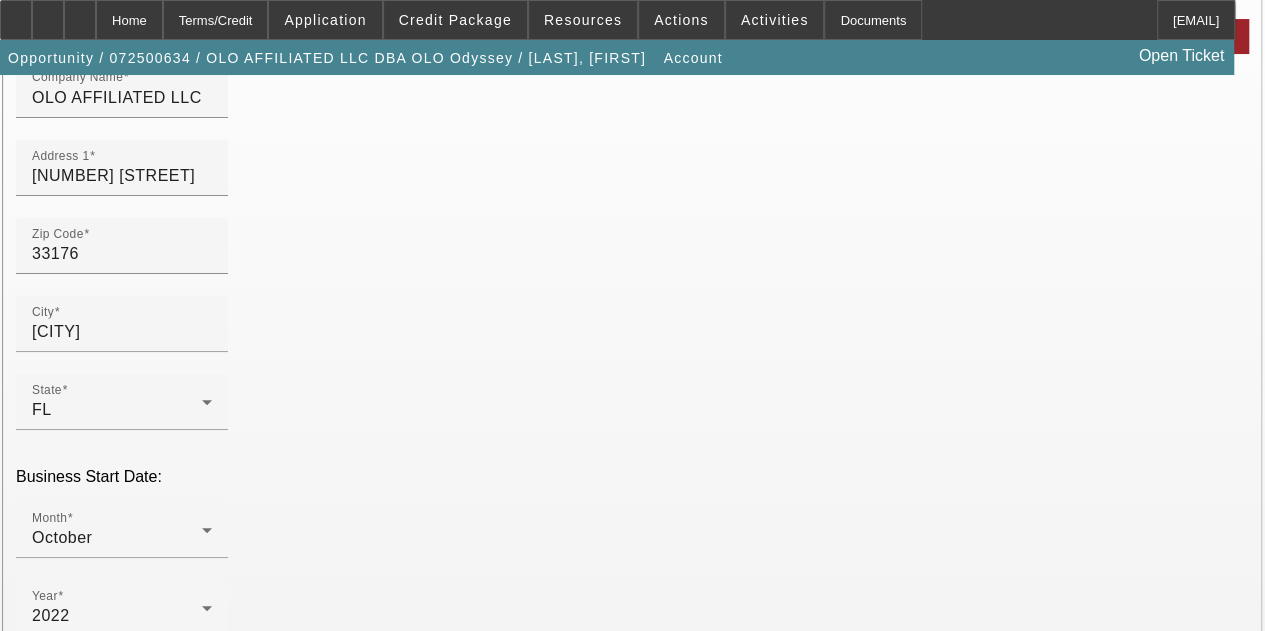 scroll, scrollTop: 500, scrollLeft: 0, axis: vertical 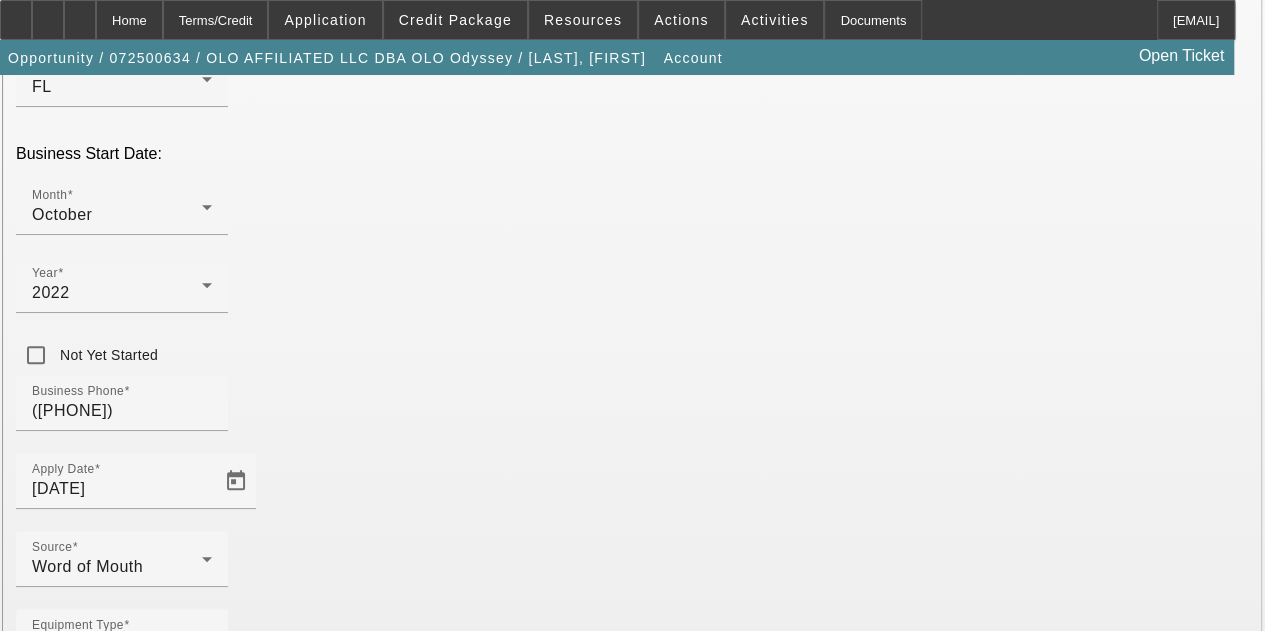 click on "Tax Id" at bounding box center (122, 1744) 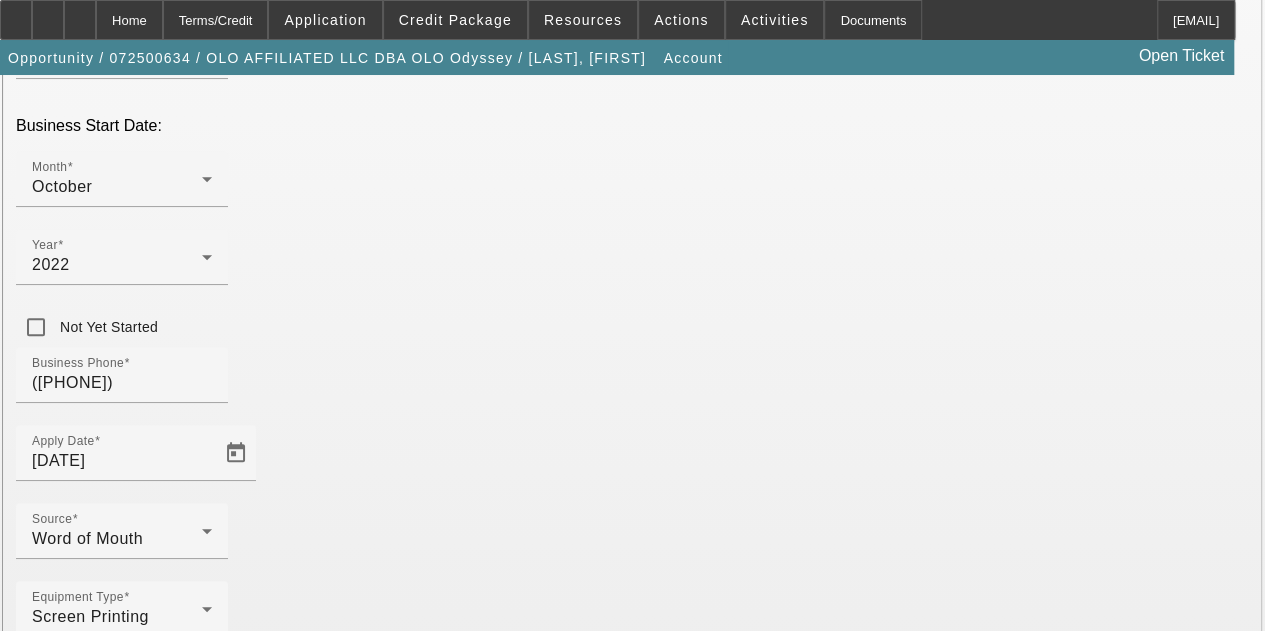 scroll, scrollTop: 544, scrollLeft: 0, axis: vertical 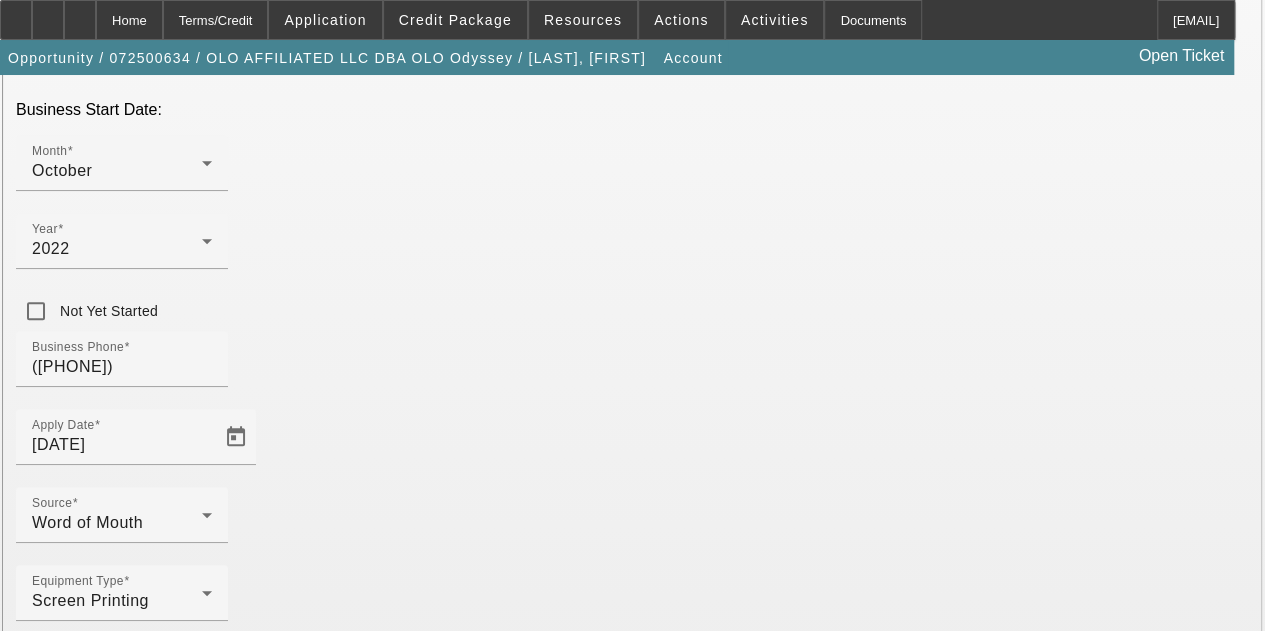 click on "Submit" at bounding box center [28, 1941] 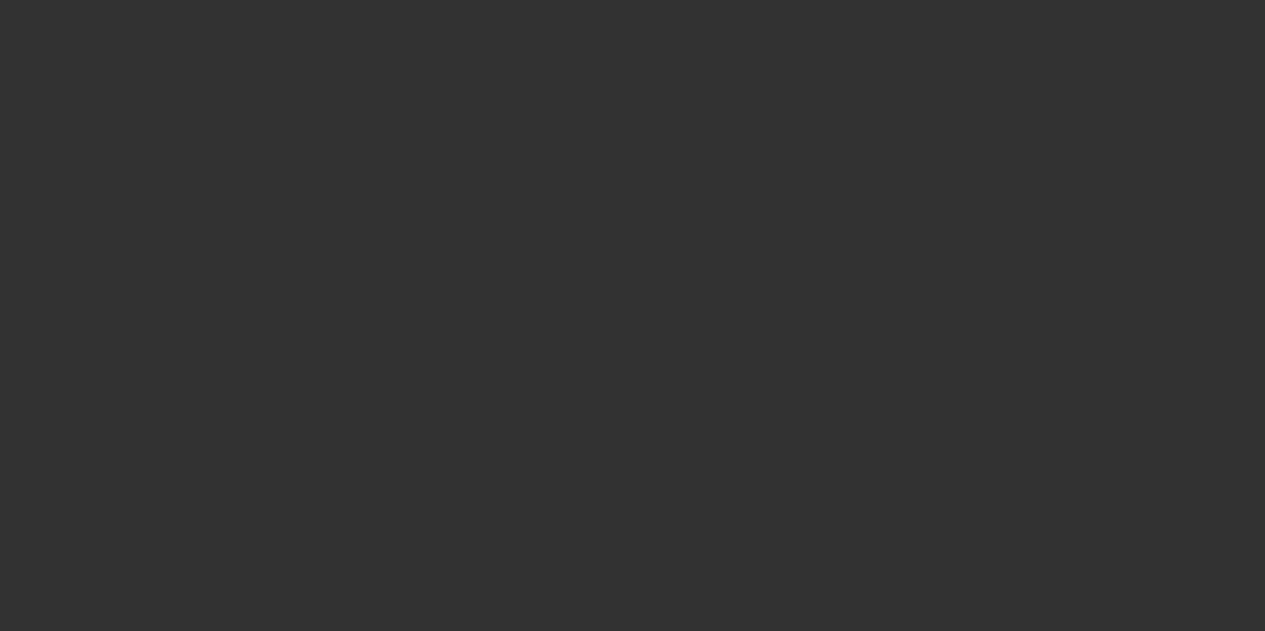 scroll, scrollTop: 0, scrollLeft: 0, axis: both 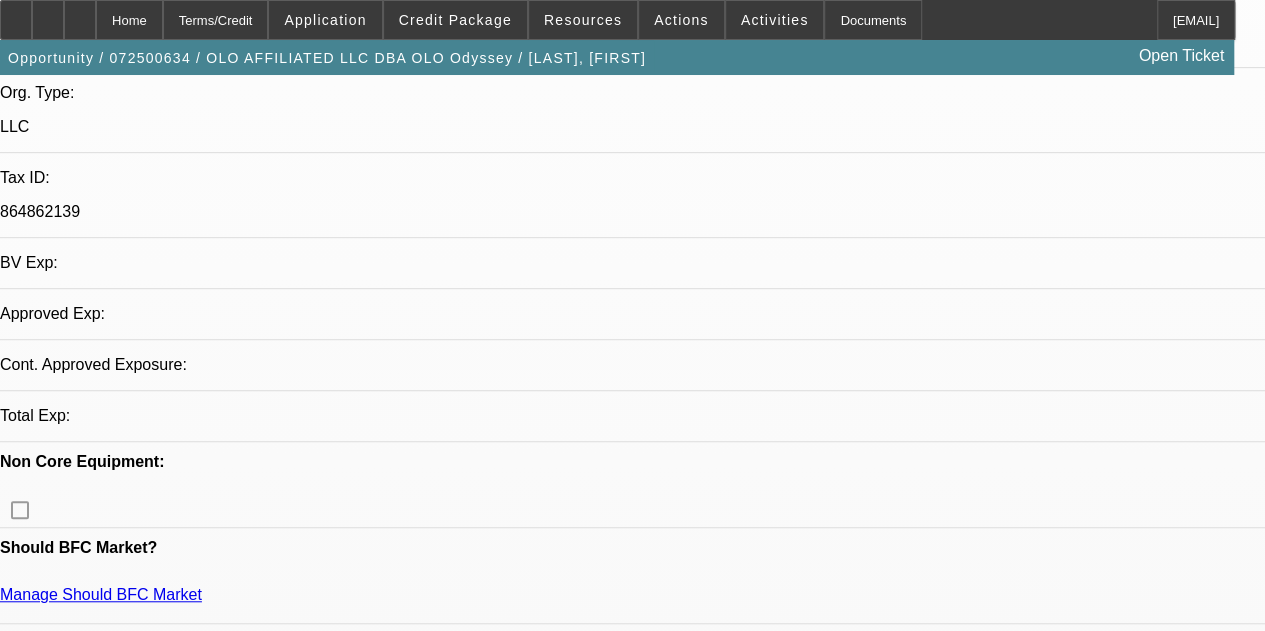select on "0" 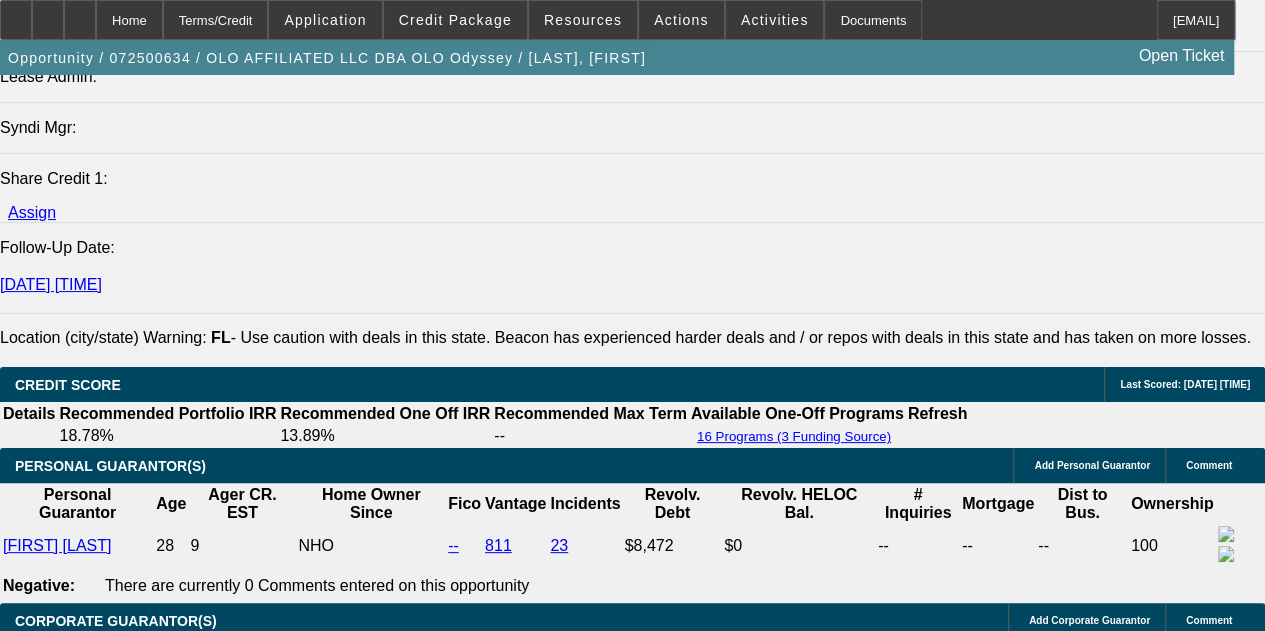 scroll, scrollTop: 2810, scrollLeft: 0, axis: vertical 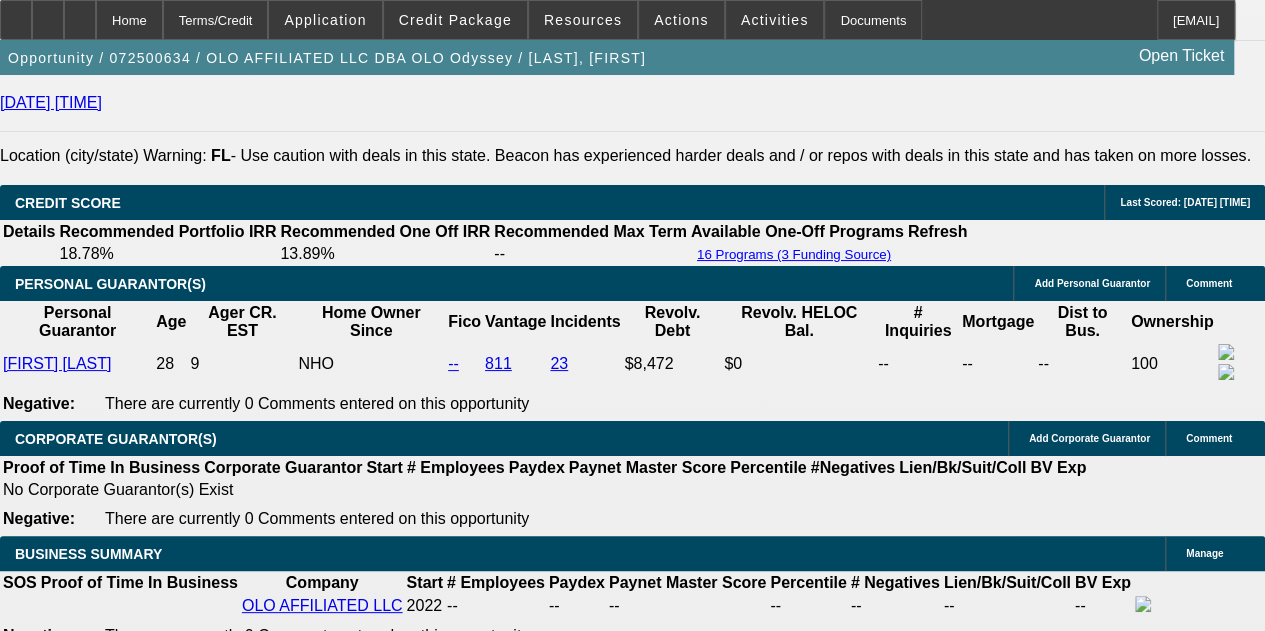 click at bounding box center (271, 1777) 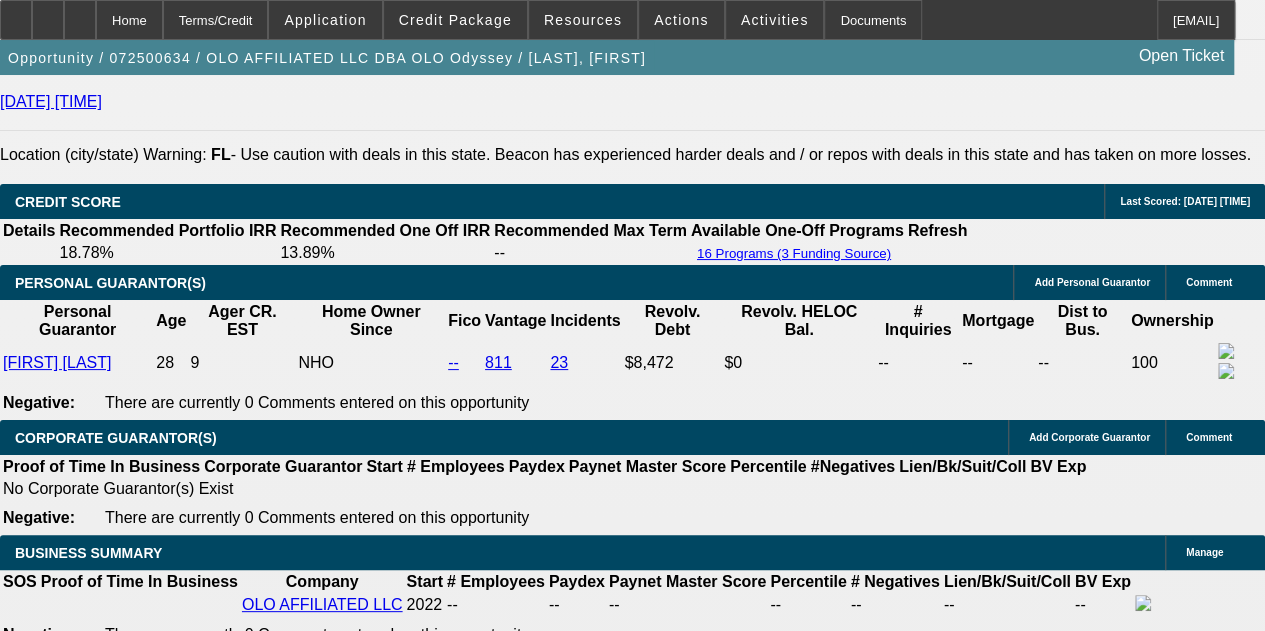 scroll, scrollTop: 0, scrollLeft: 0, axis: both 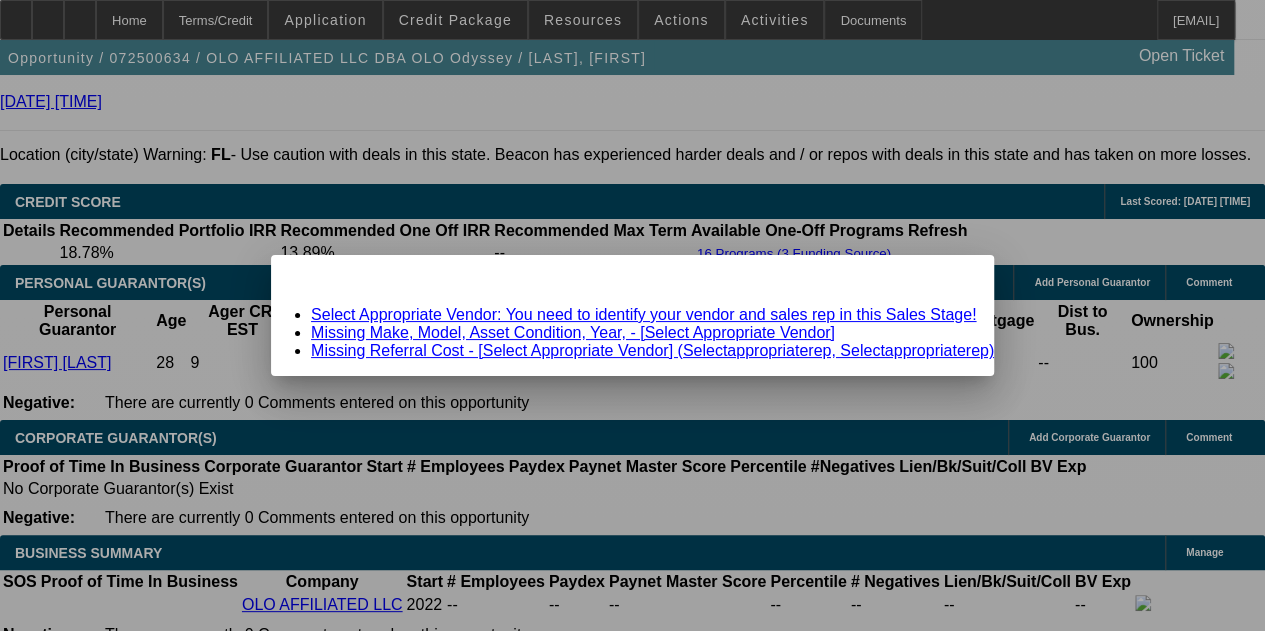click on "Select Appropriate Vendor: You need to identify your vendor and sales rep in this Sales Stage!" at bounding box center (643, 314) 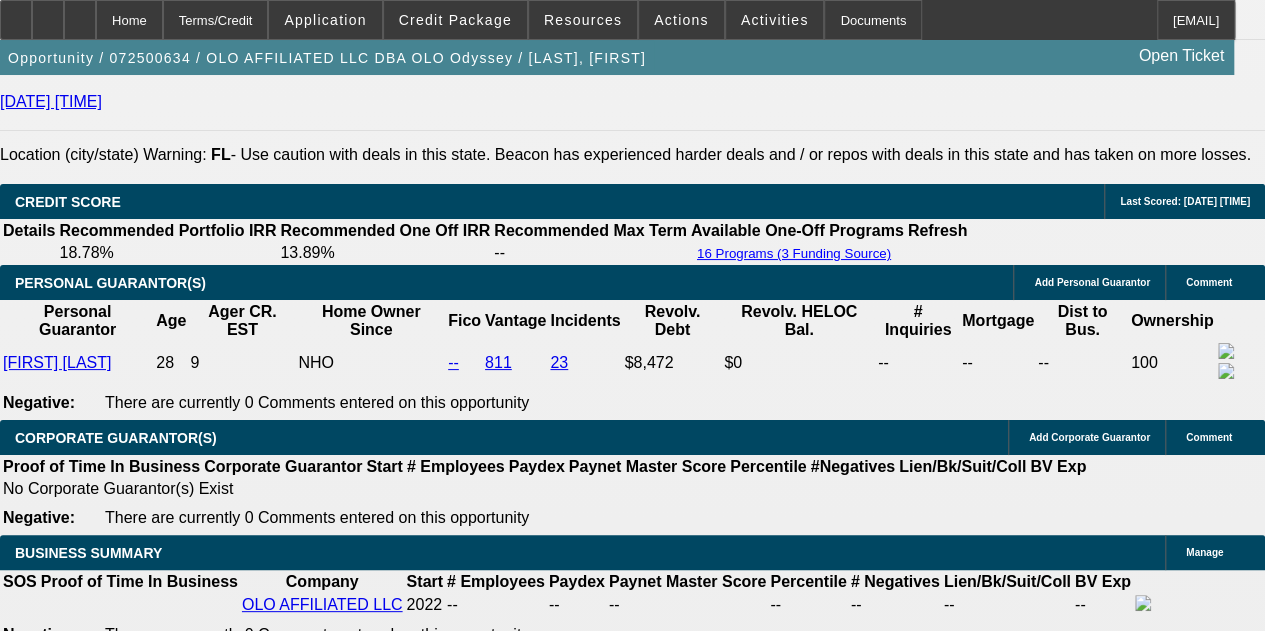 scroll, scrollTop: 2810, scrollLeft: 0, axis: vertical 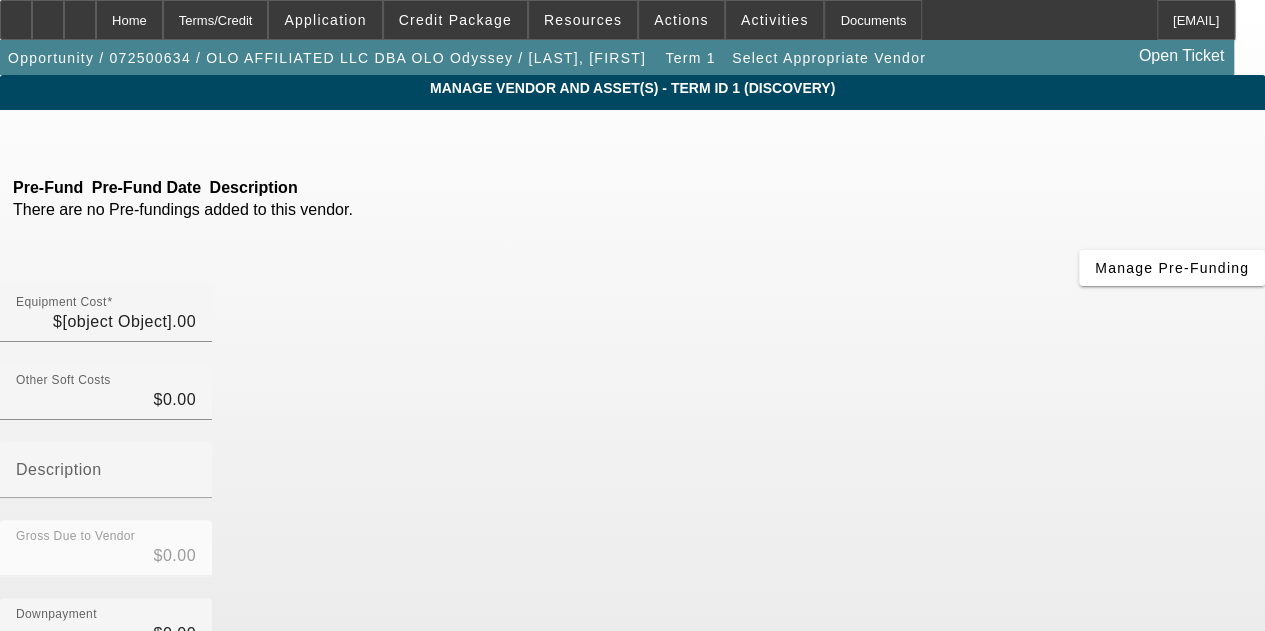 type on "$80,000.00" 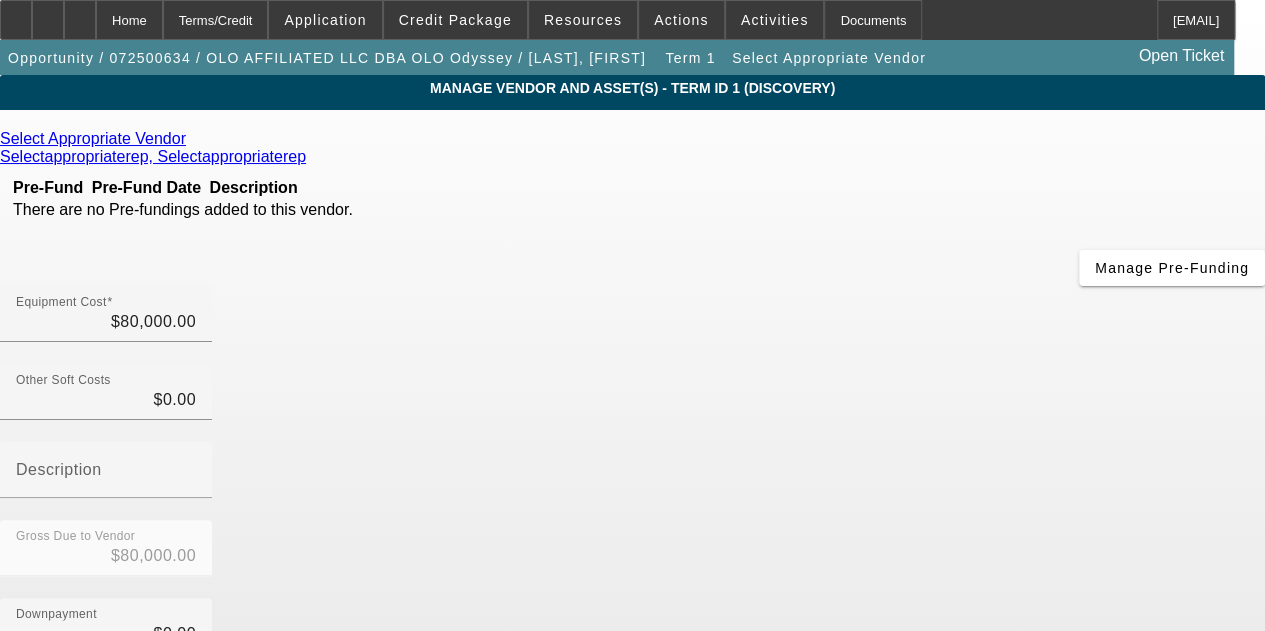 click at bounding box center (191, 138) 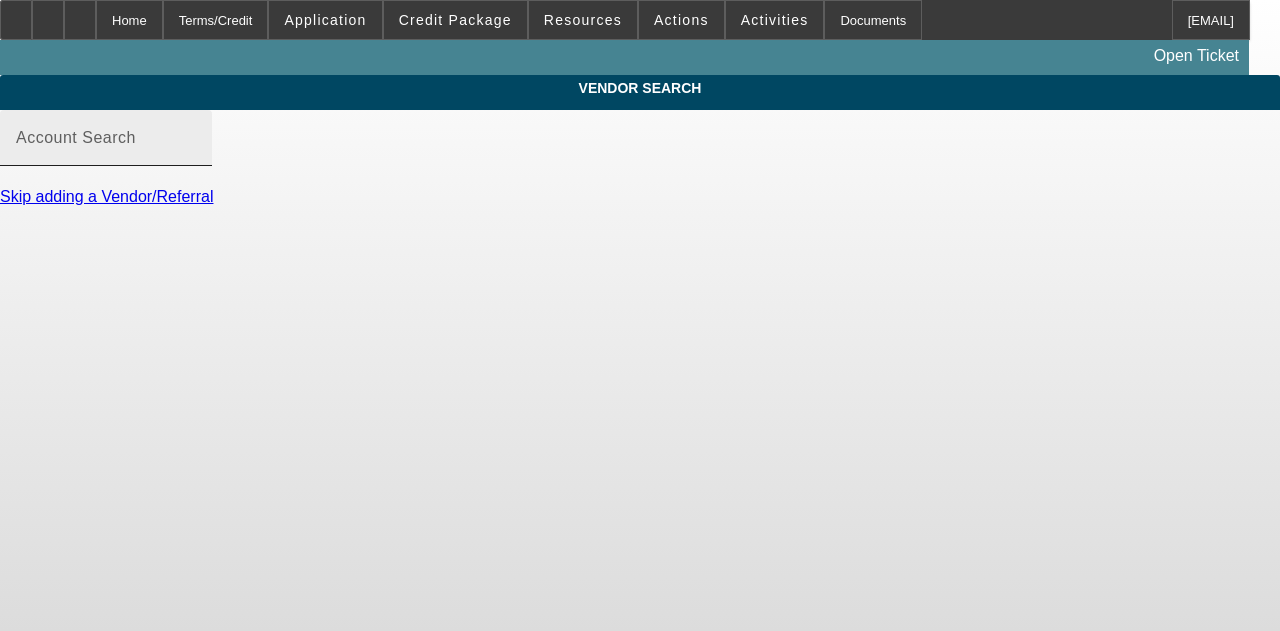 click on "Account Search" at bounding box center (106, 146) 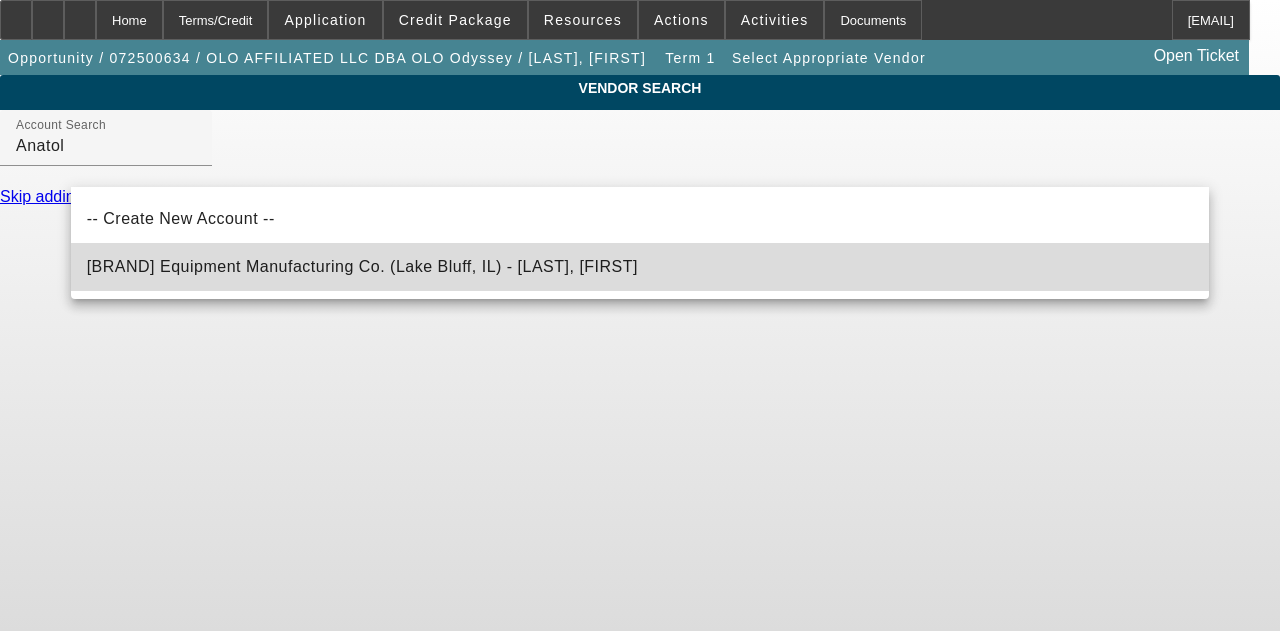 click on "Anatol Equipment Manufacturing Co. (Lake Bluff, IL) - Belcher, Kevin" at bounding box center (362, 266) 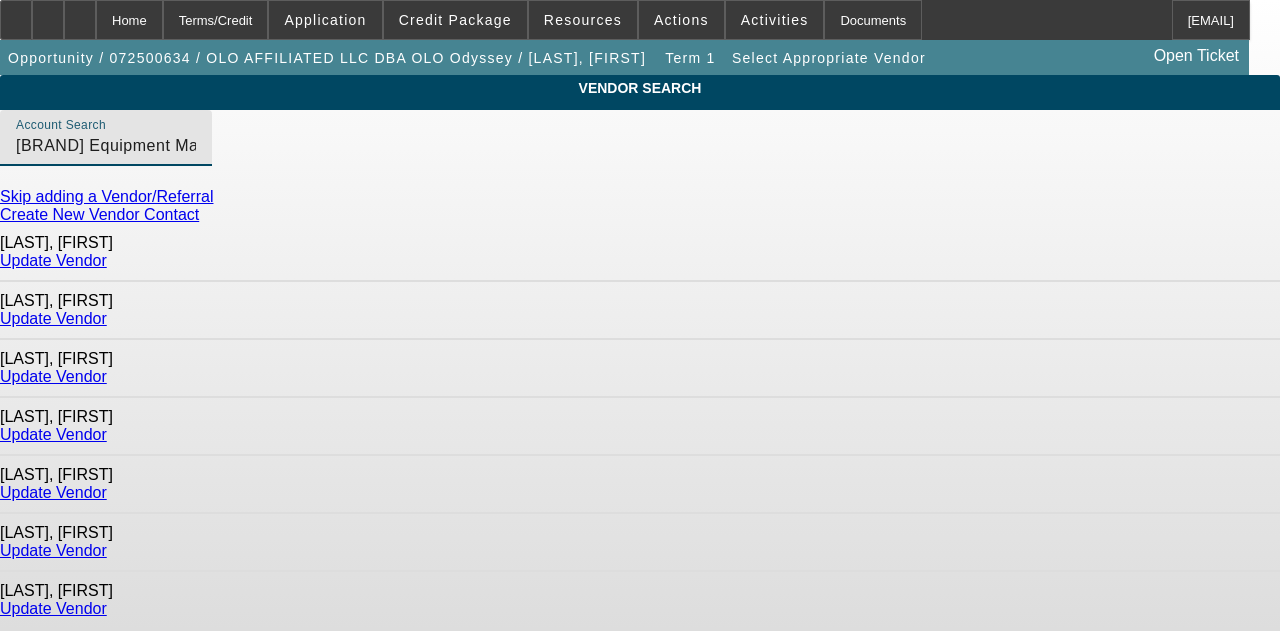 click on "Update Vendor" 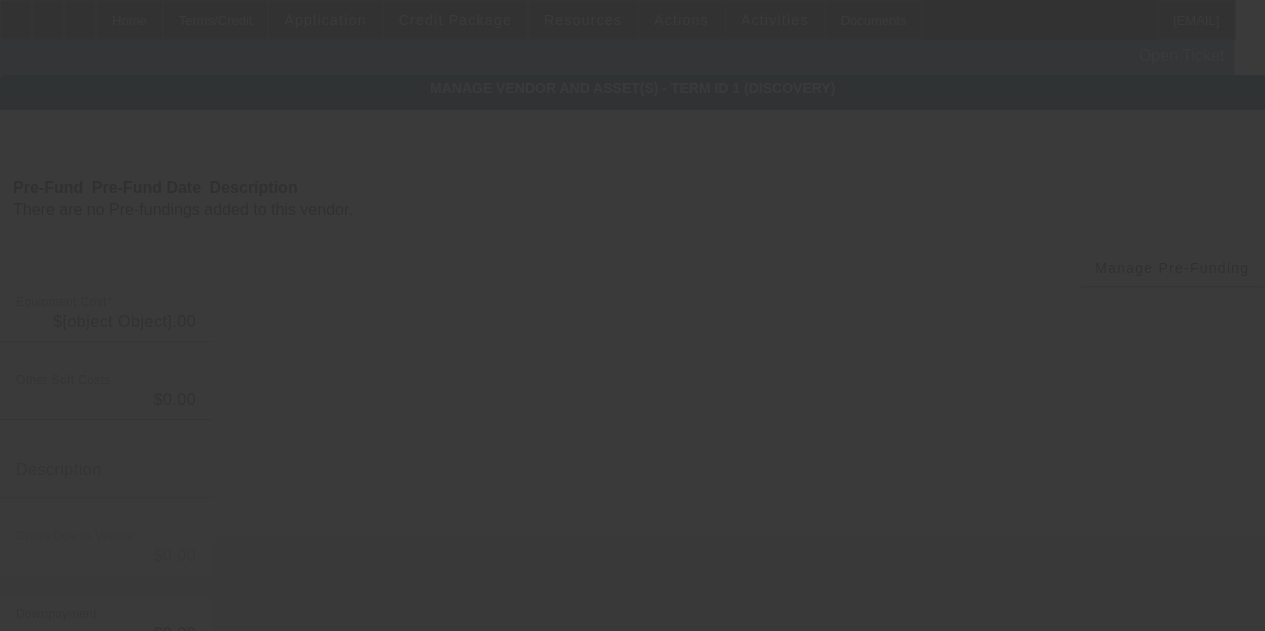 type on "$80,000.00" 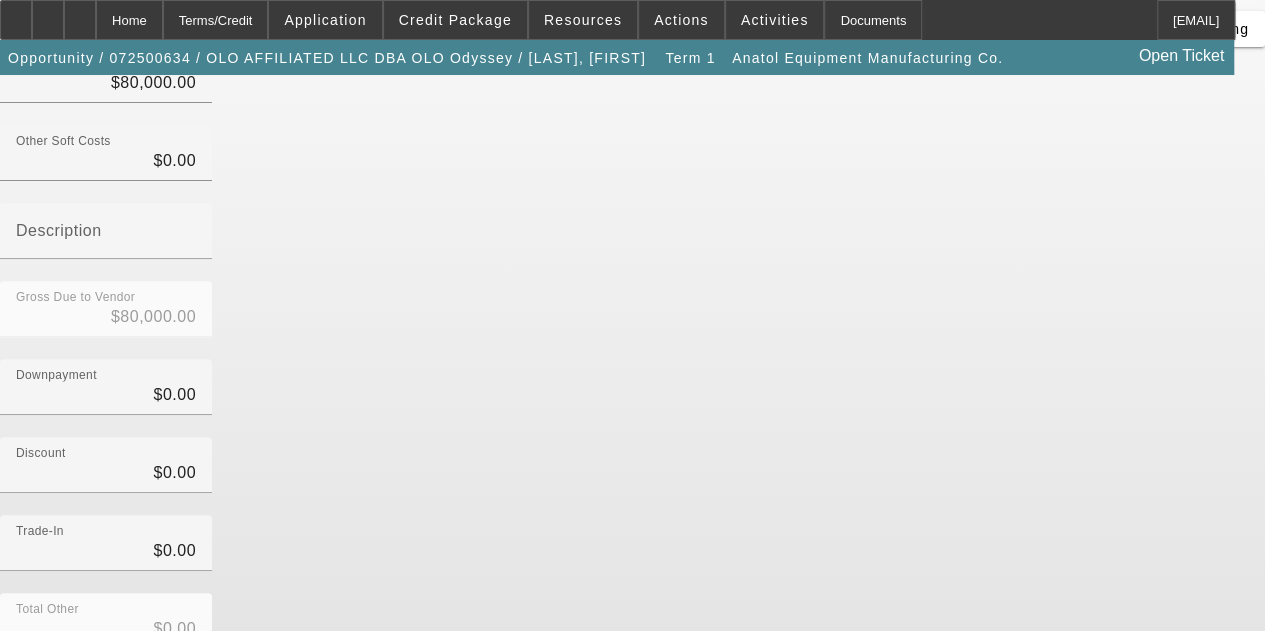 scroll, scrollTop: 303, scrollLeft: 0, axis: vertical 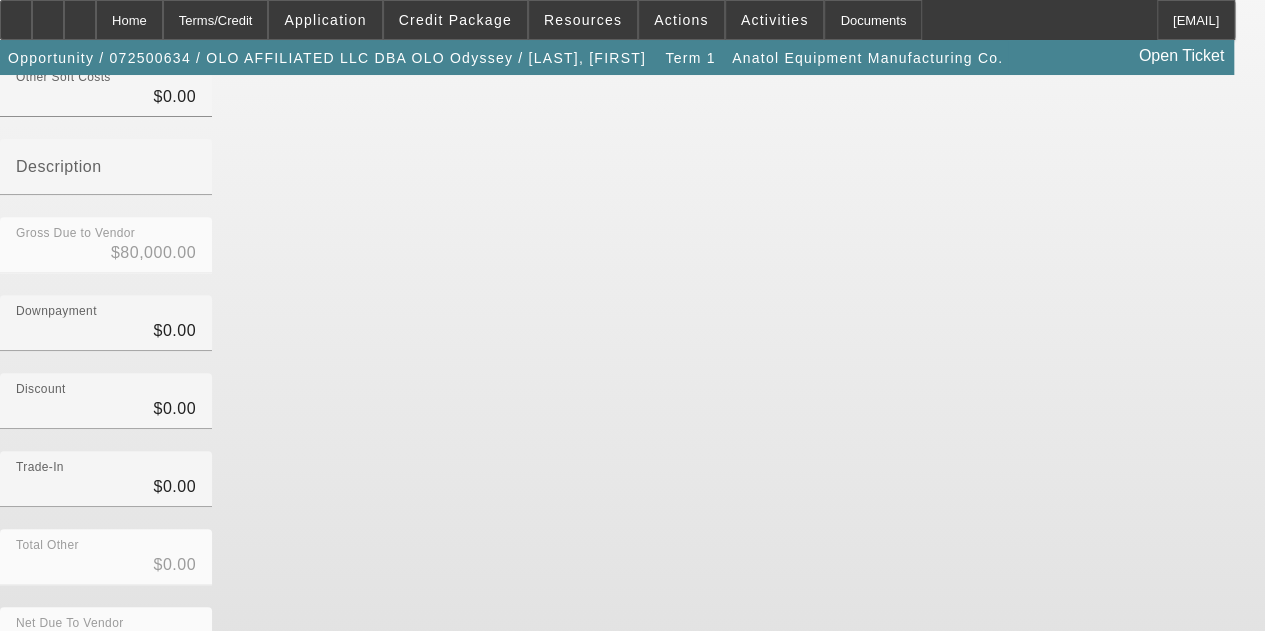 click at bounding box center (773, 814) 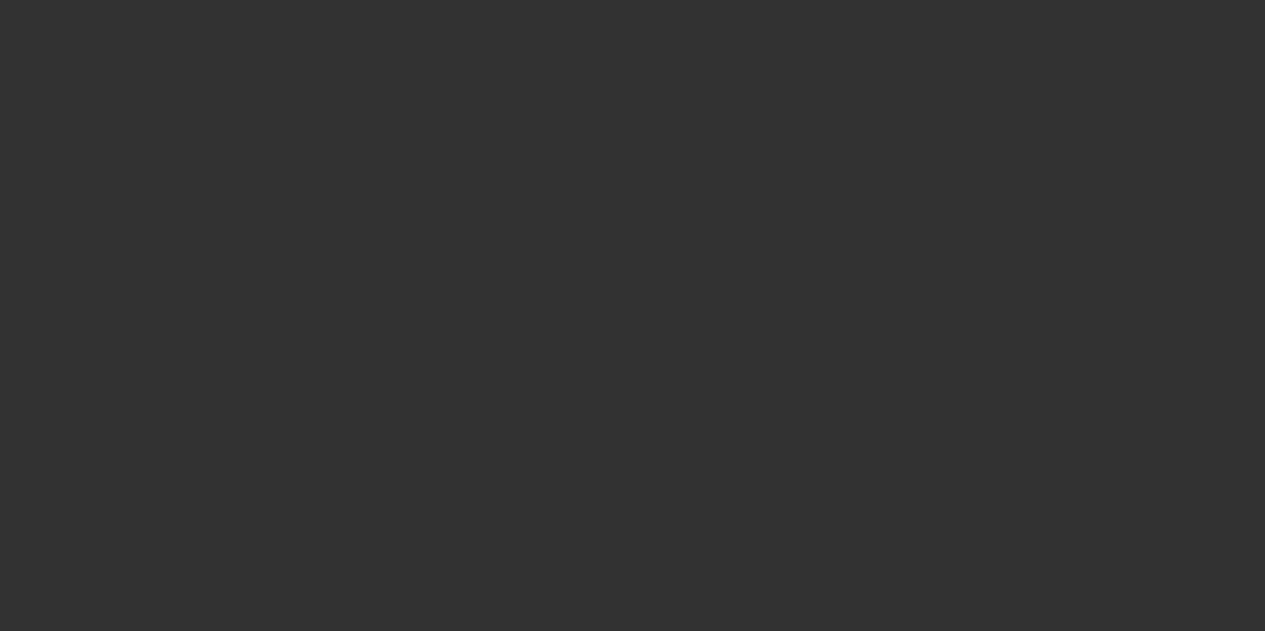scroll, scrollTop: 0, scrollLeft: 0, axis: both 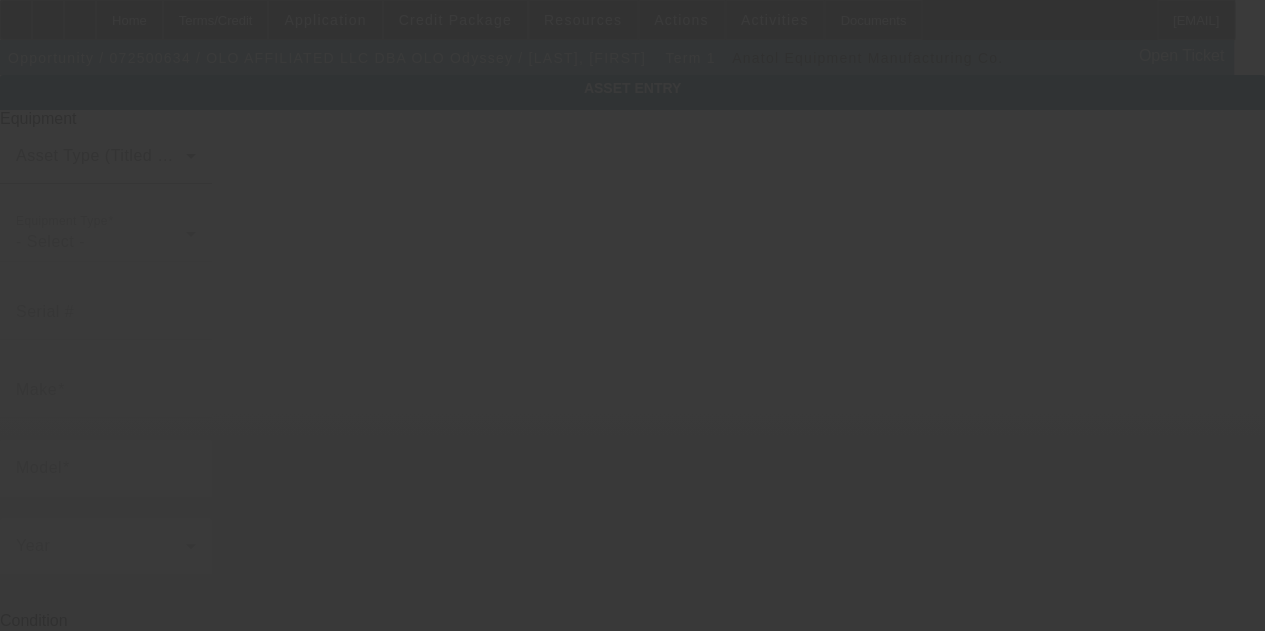 type on "AUTOMATIC Screen Printing Machine; Make: Anatol; Model: VECTOR L Screen Printing Machine" 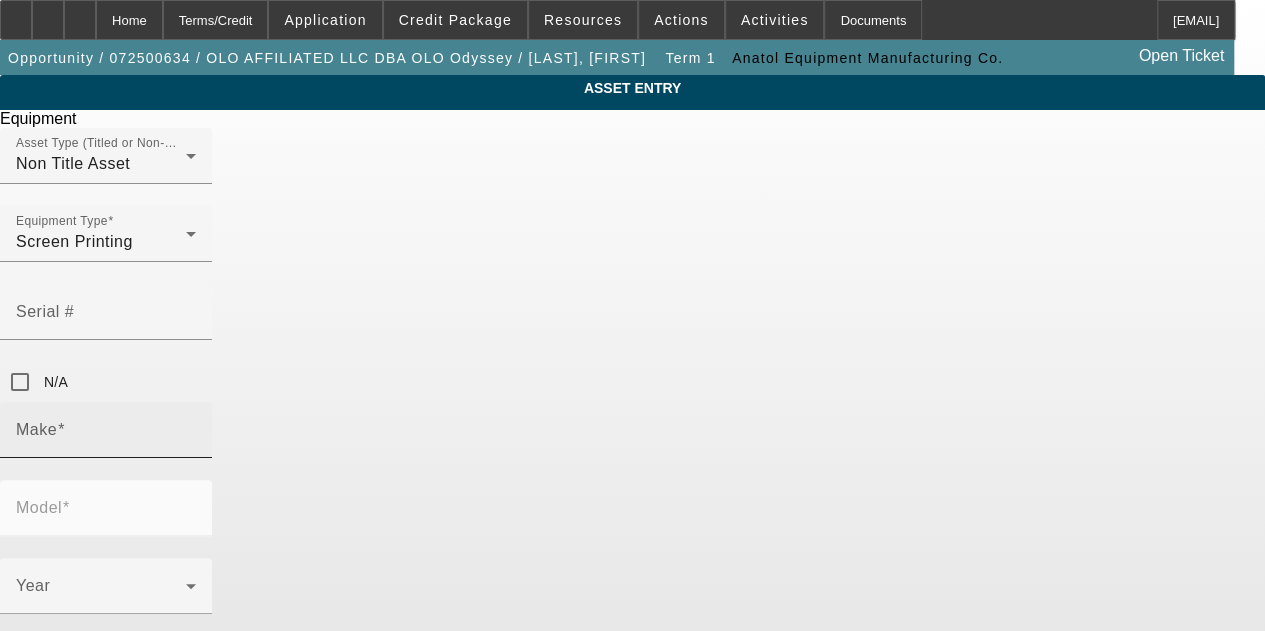 click on "Make" at bounding box center (106, 430) 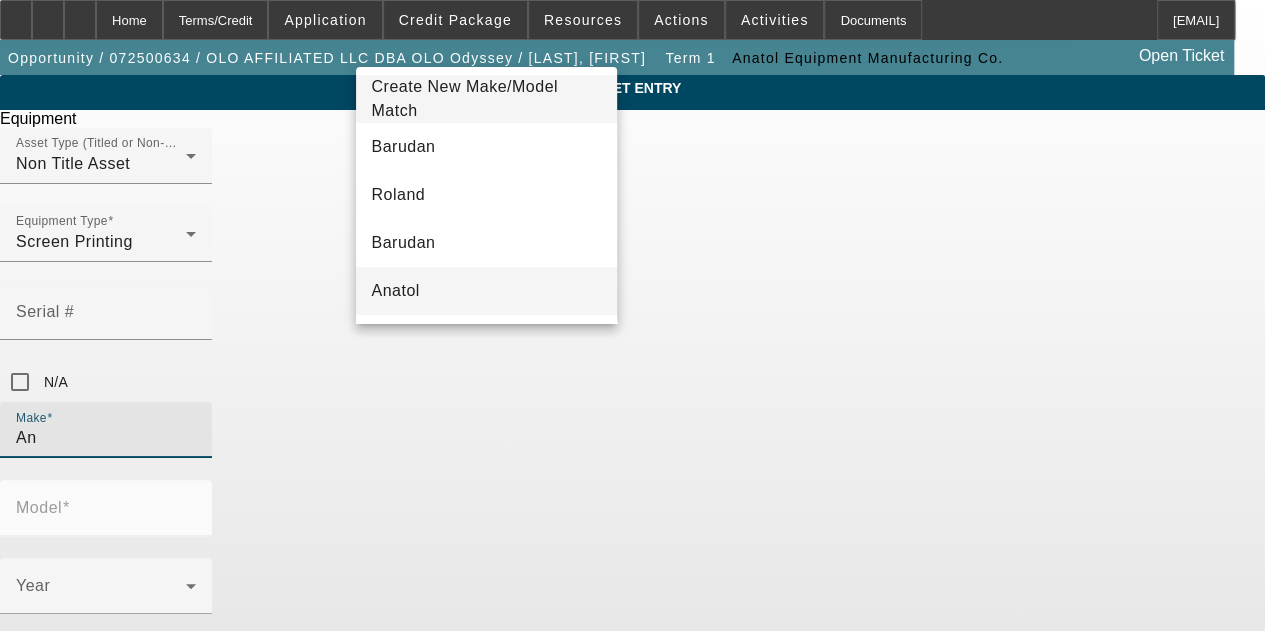 click on "Anatol" at bounding box center [487, 291] 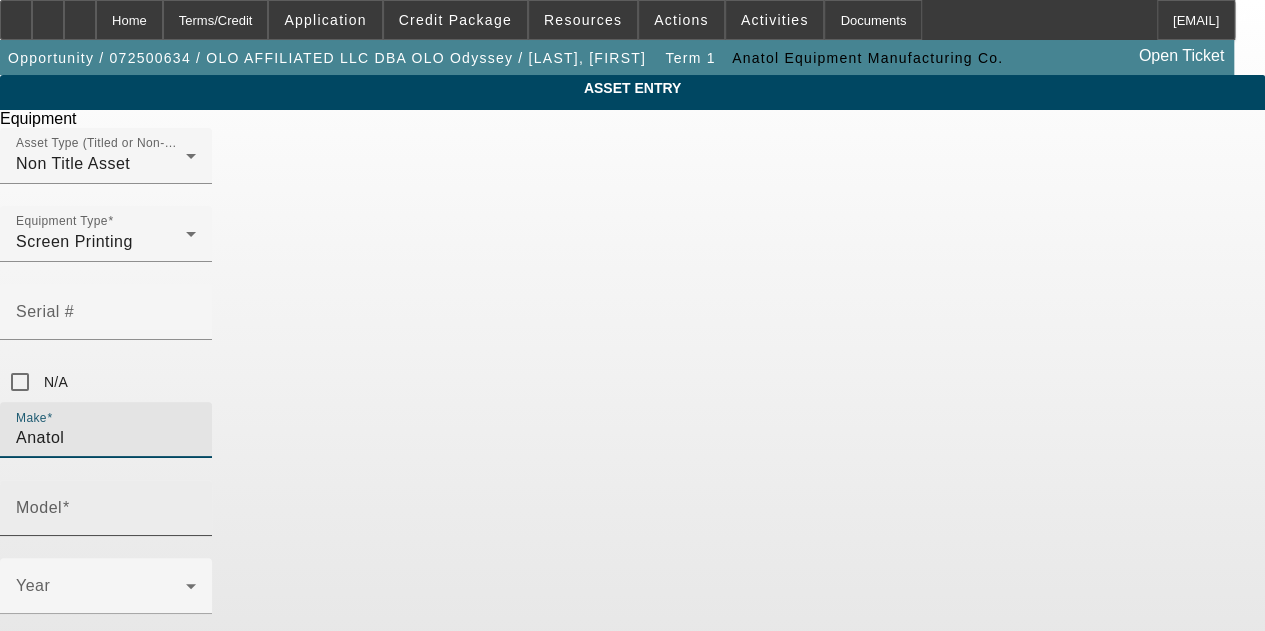 click on "Model" at bounding box center [39, 507] 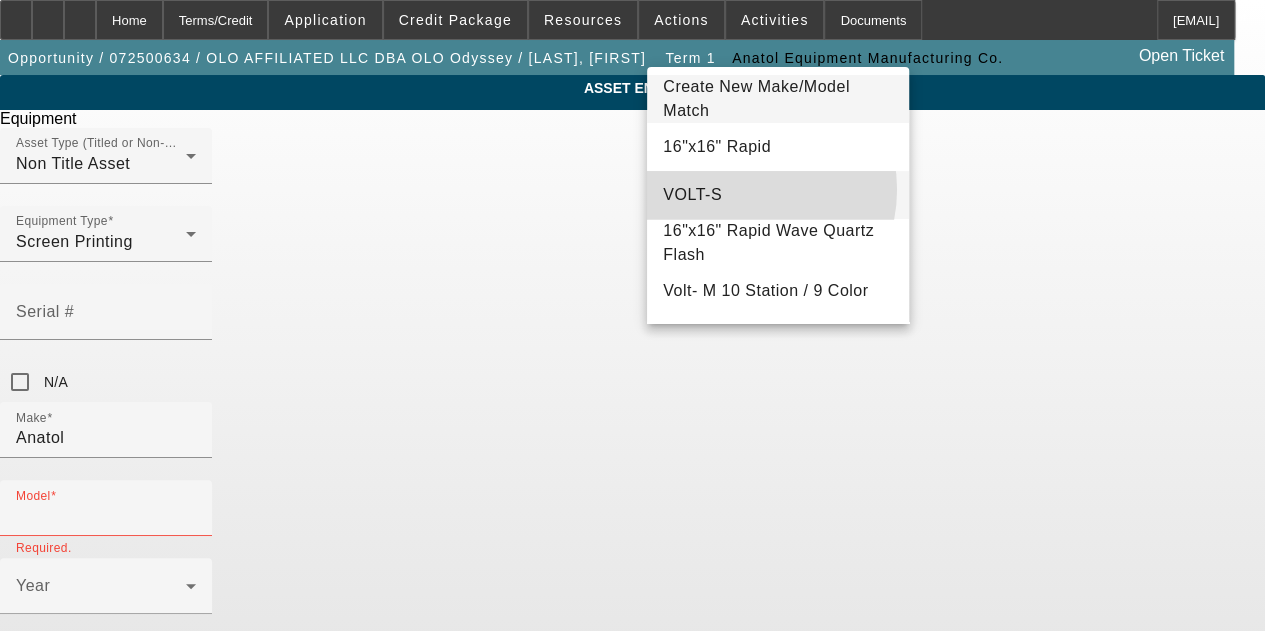 click on "VOLT-S" at bounding box center (778, 195) 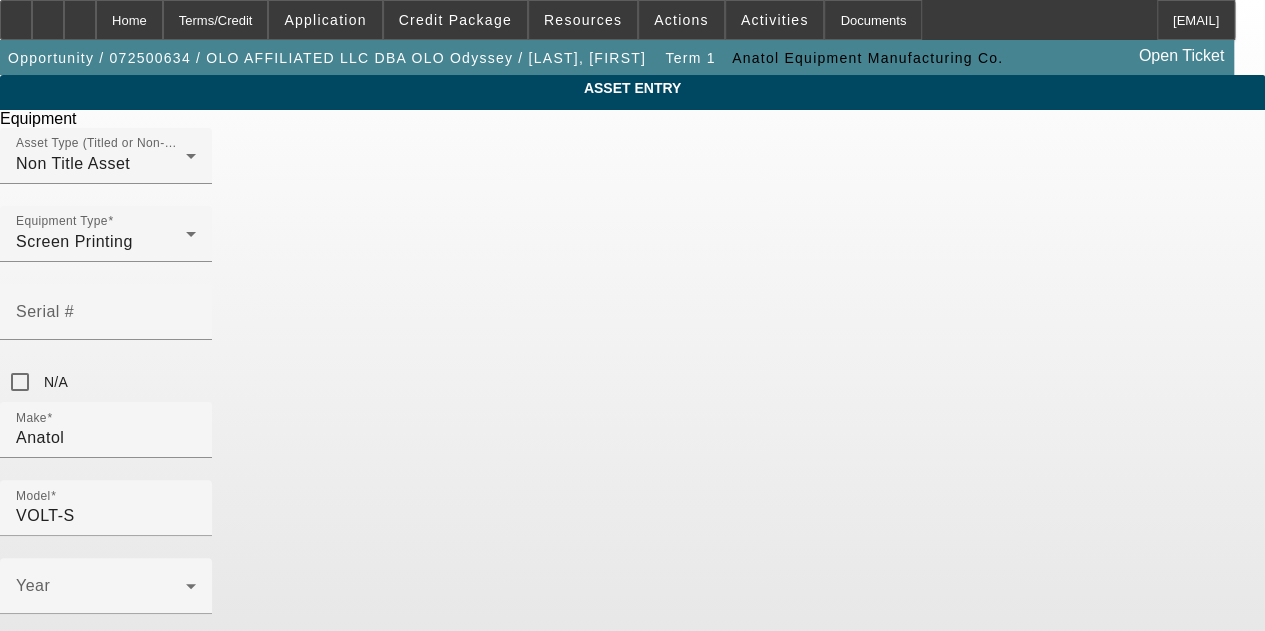 click on "New" at bounding box center [20, 706] 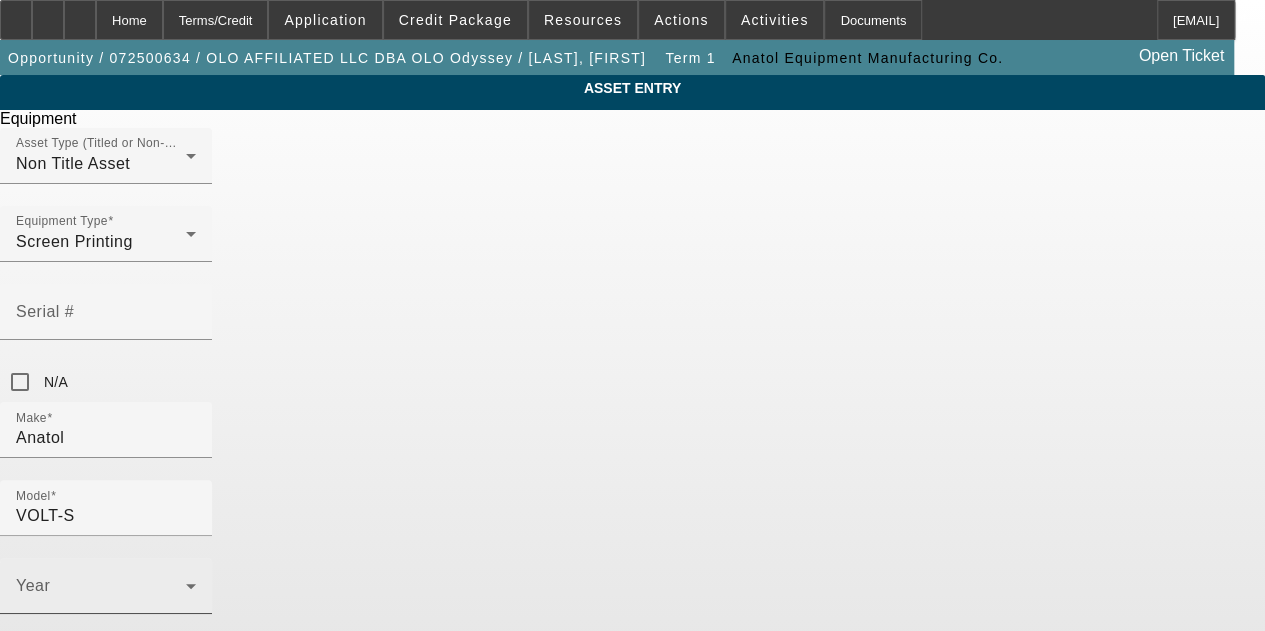 click on "Year" at bounding box center (106, 586) 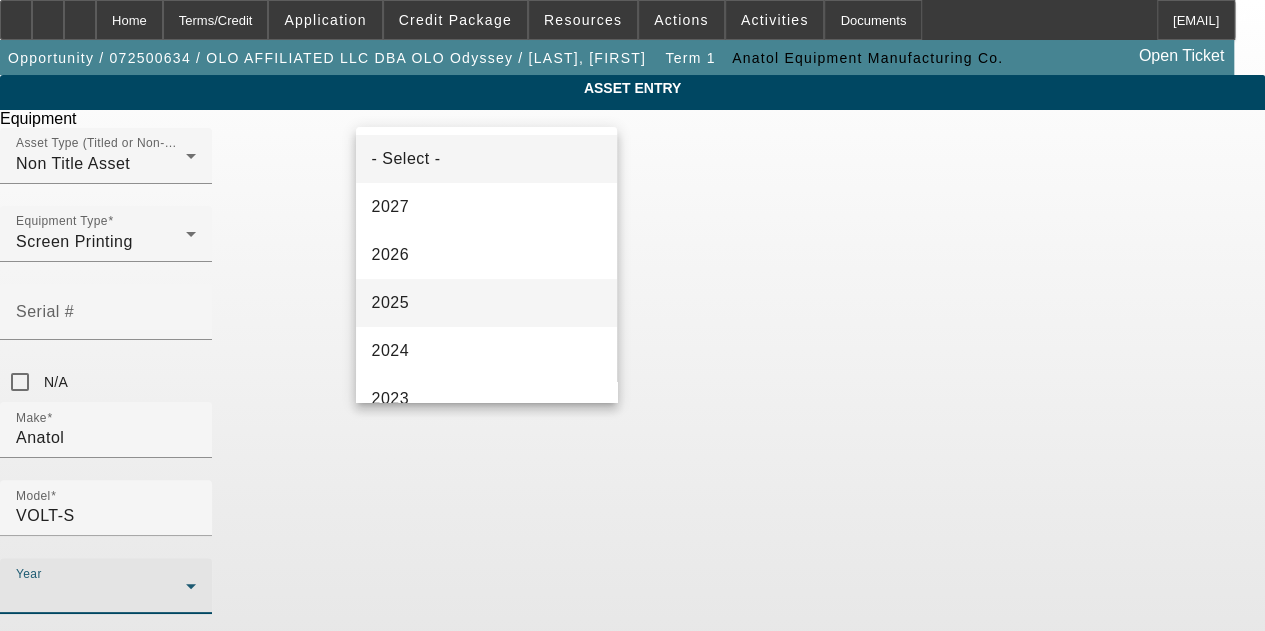click on "2025" at bounding box center [487, 303] 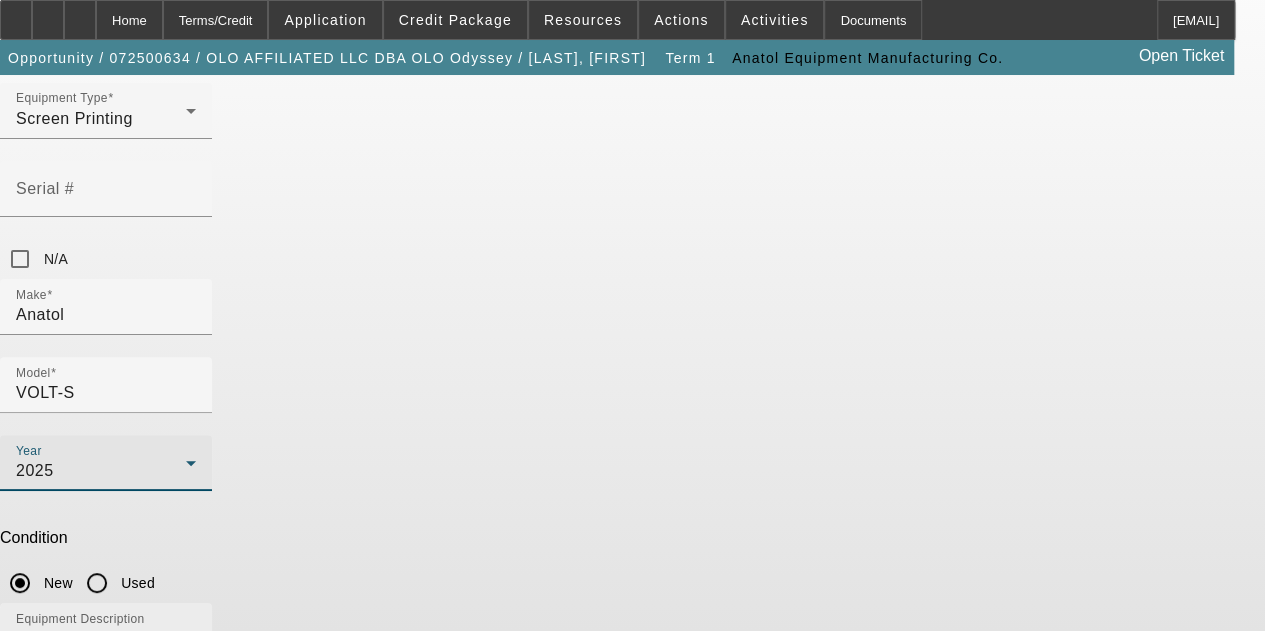 scroll, scrollTop: 124, scrollLeft: 0, axis: vertical 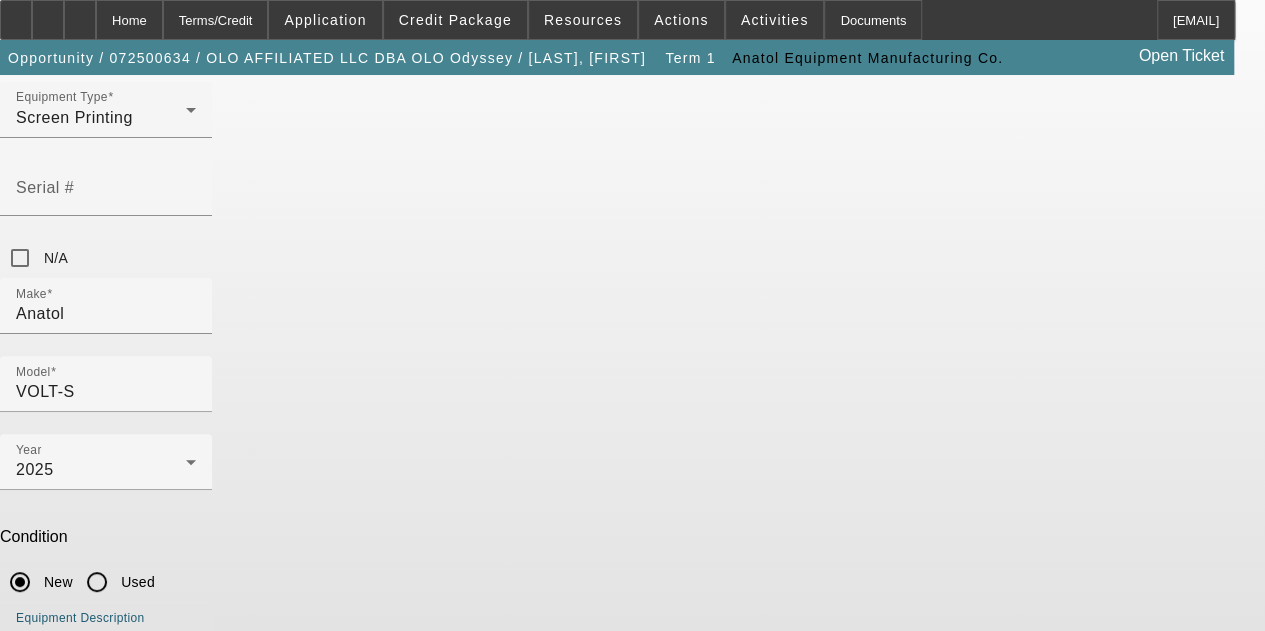 drag, startPoint x: 438, startPoint y: 425, endPoint x: 343, endPoint y: 383, distance: 103.87011 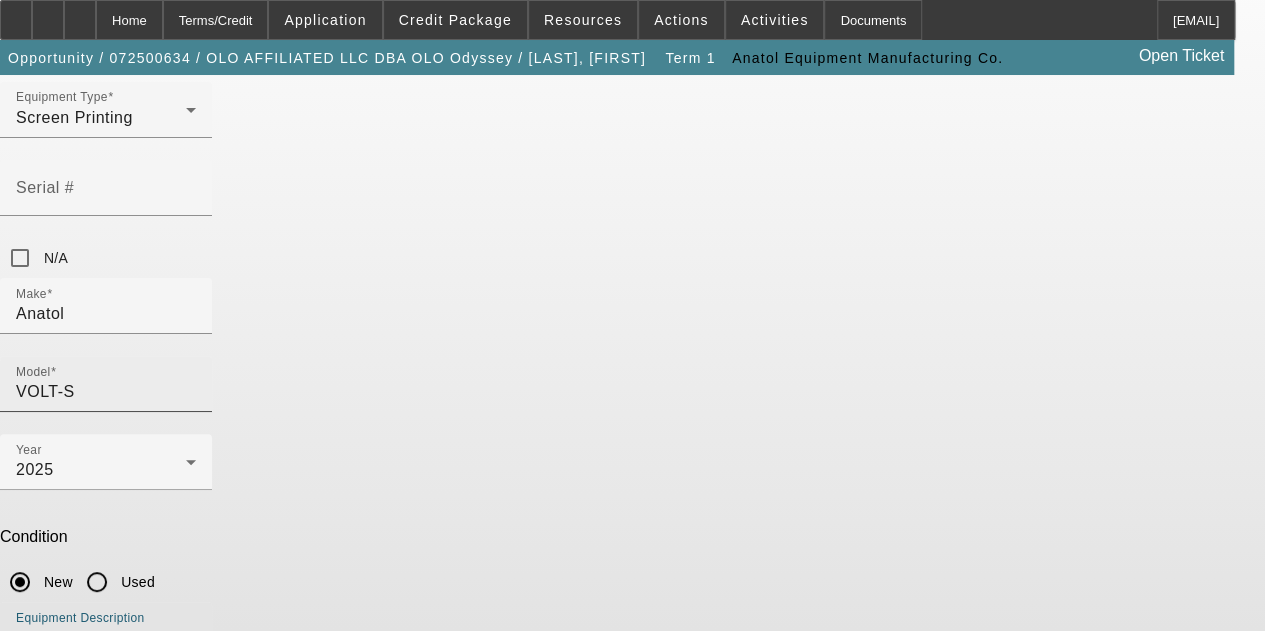 type 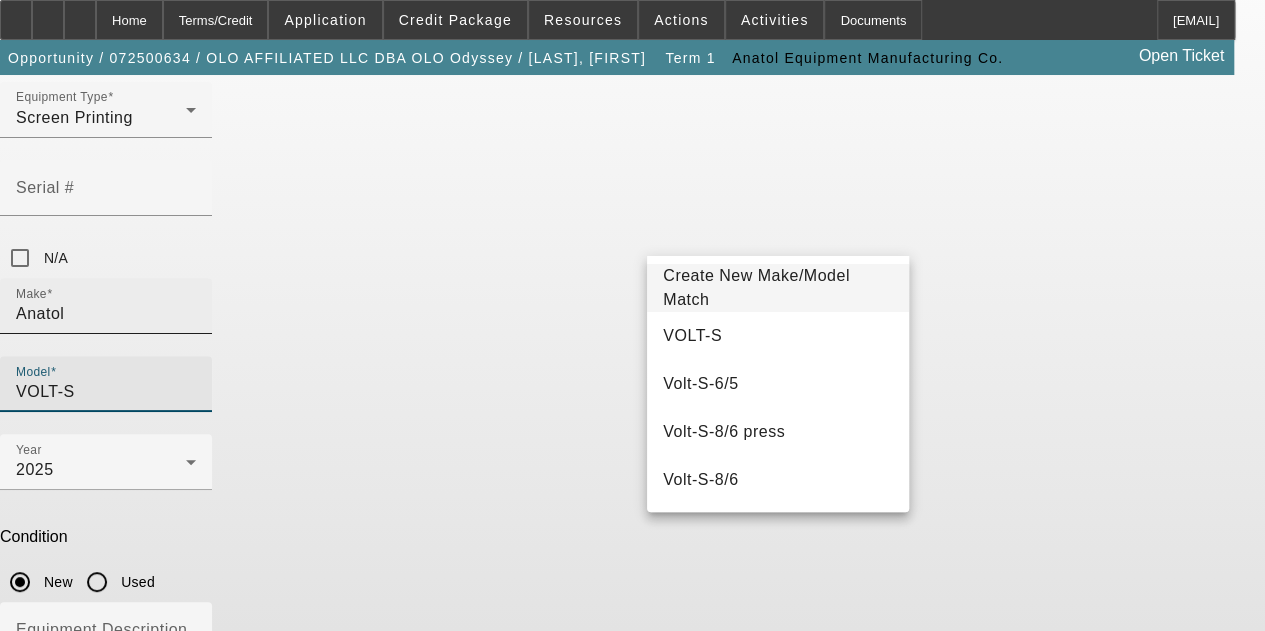 drag, startPoint x: 729, startPoint y: 229, endPoint x: 556, endPoint y: 239, distance: 173.28877 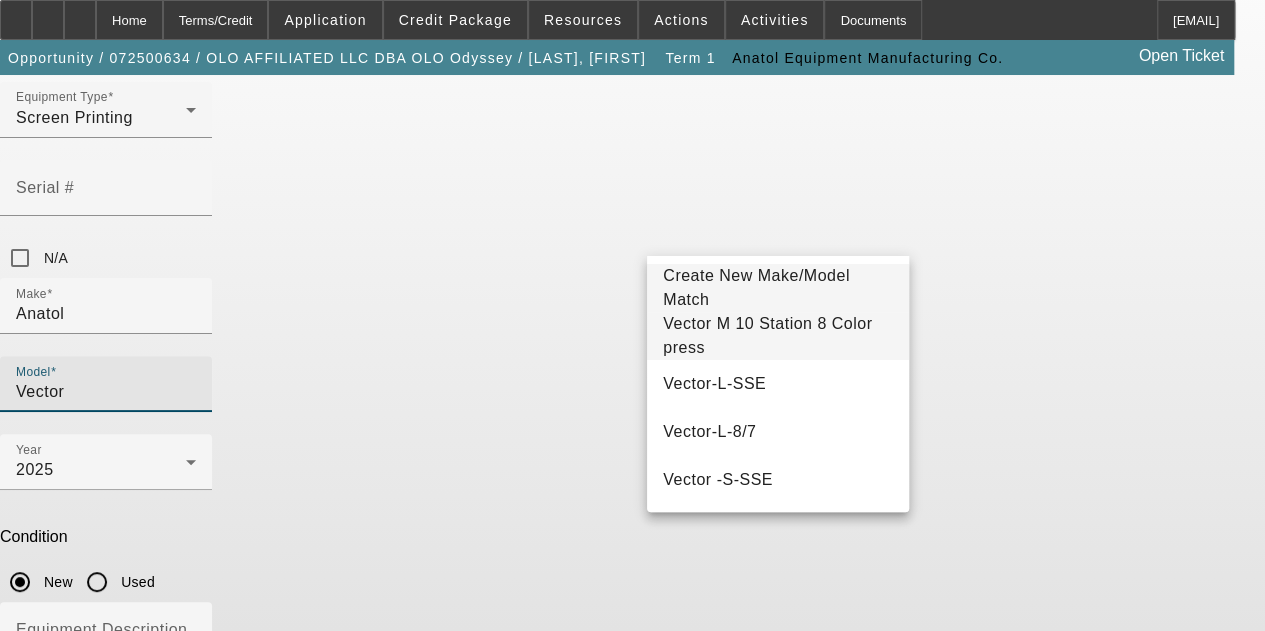 click on "Vector M 10 Station 8 Color press" at bounding box center [767, 335] 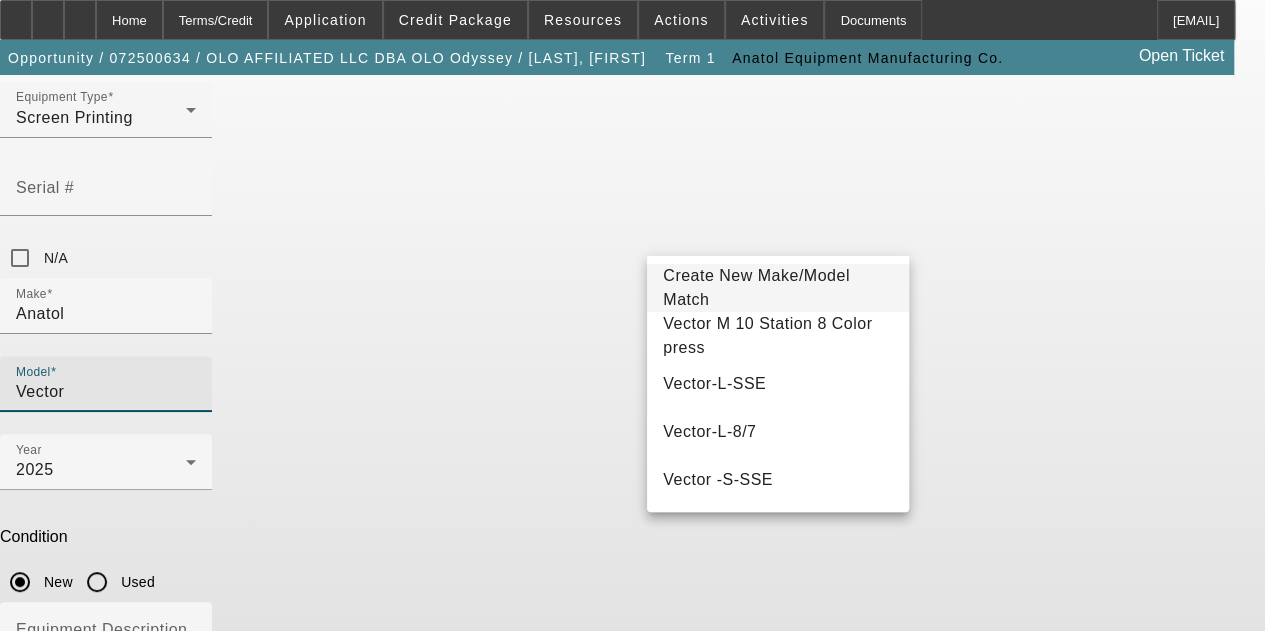type on "Vector M 10 Station 8 Color press" 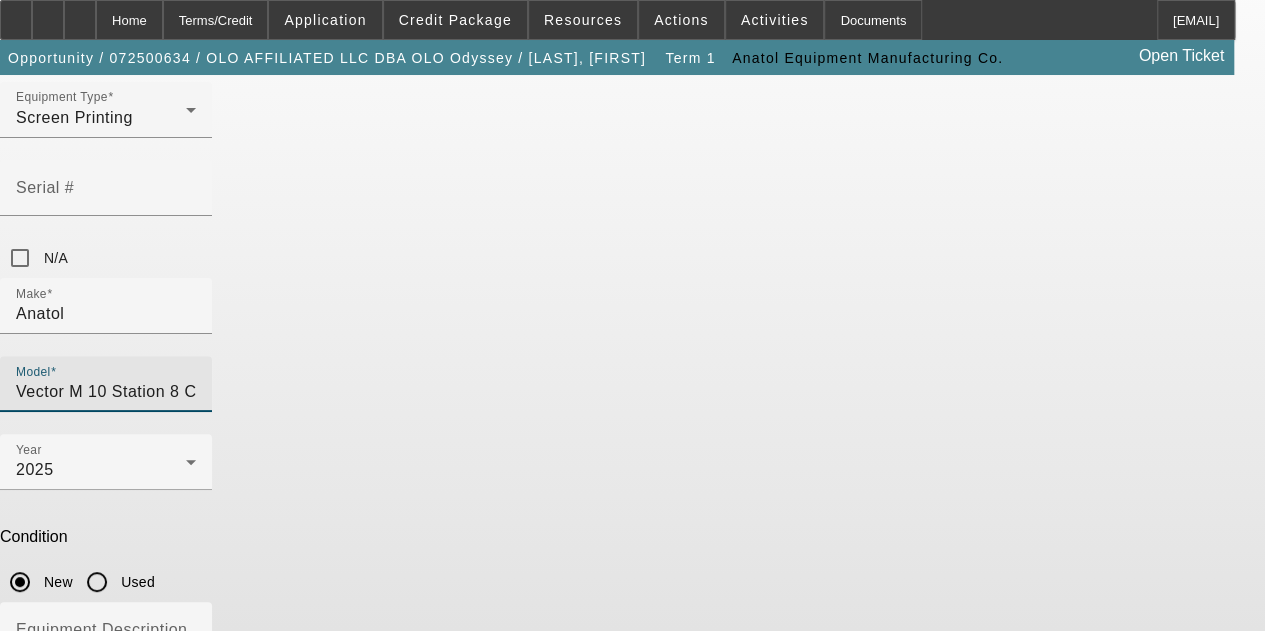 click on "Submit" at bounding box center (28, 807) 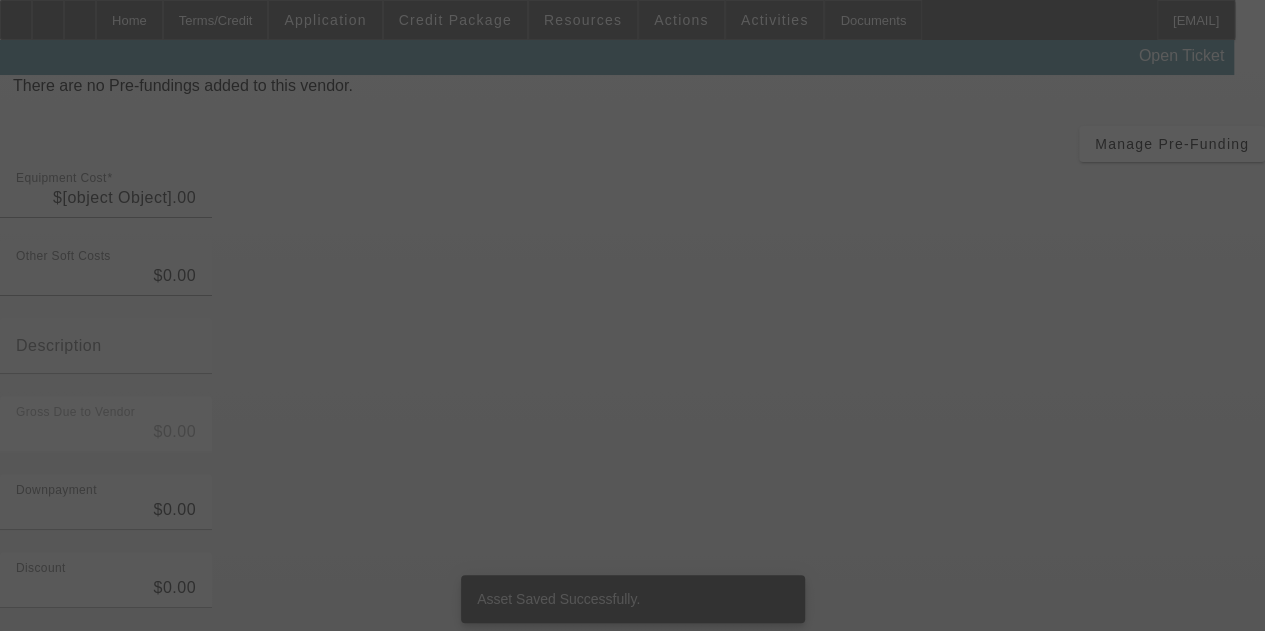 scroll, scrollTop: 0, scrollLeft: 0, axis: both 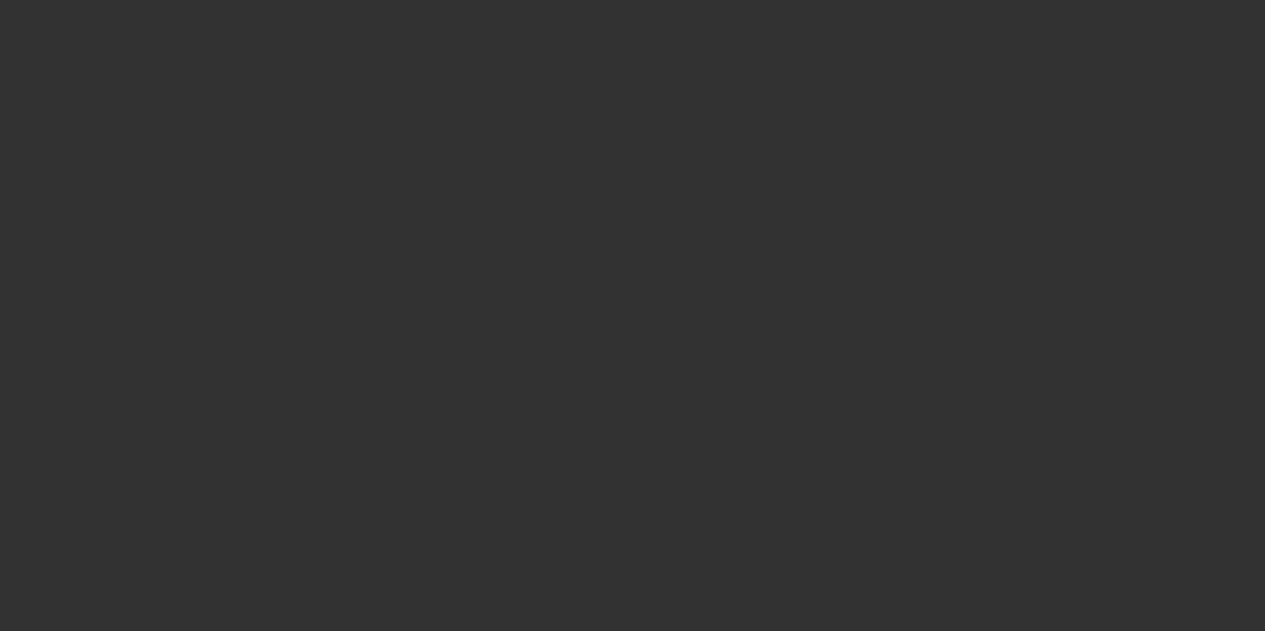 type on "$80,000.00" 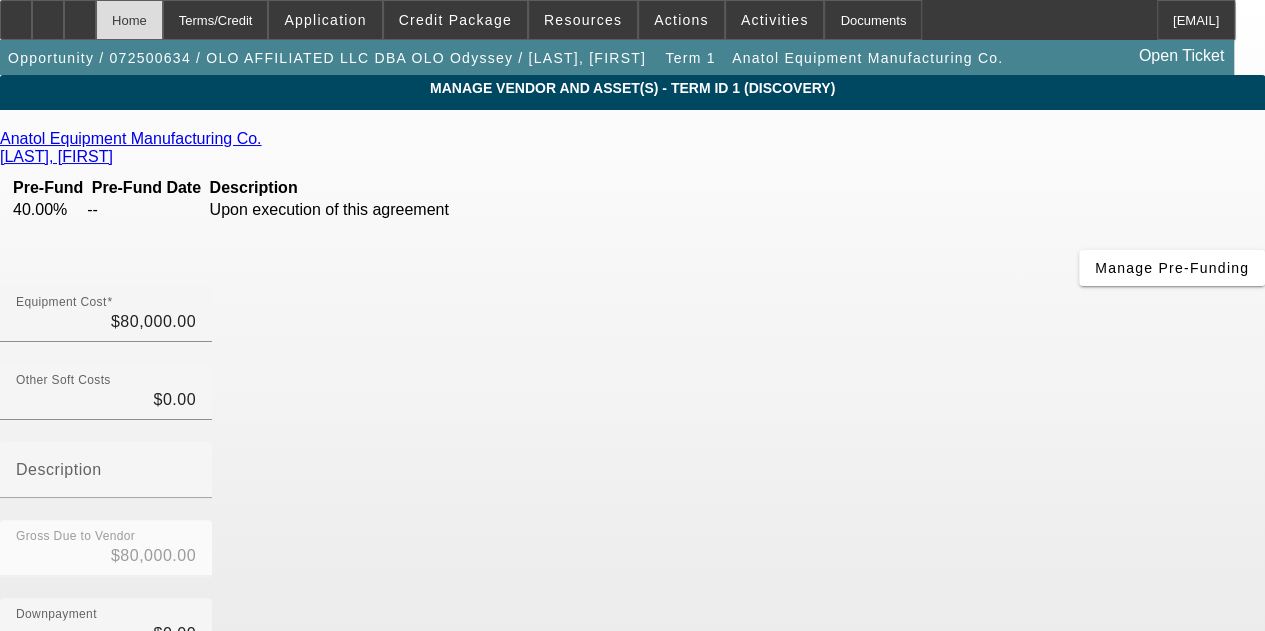 click on "Home" at bounding box center [129, 20] 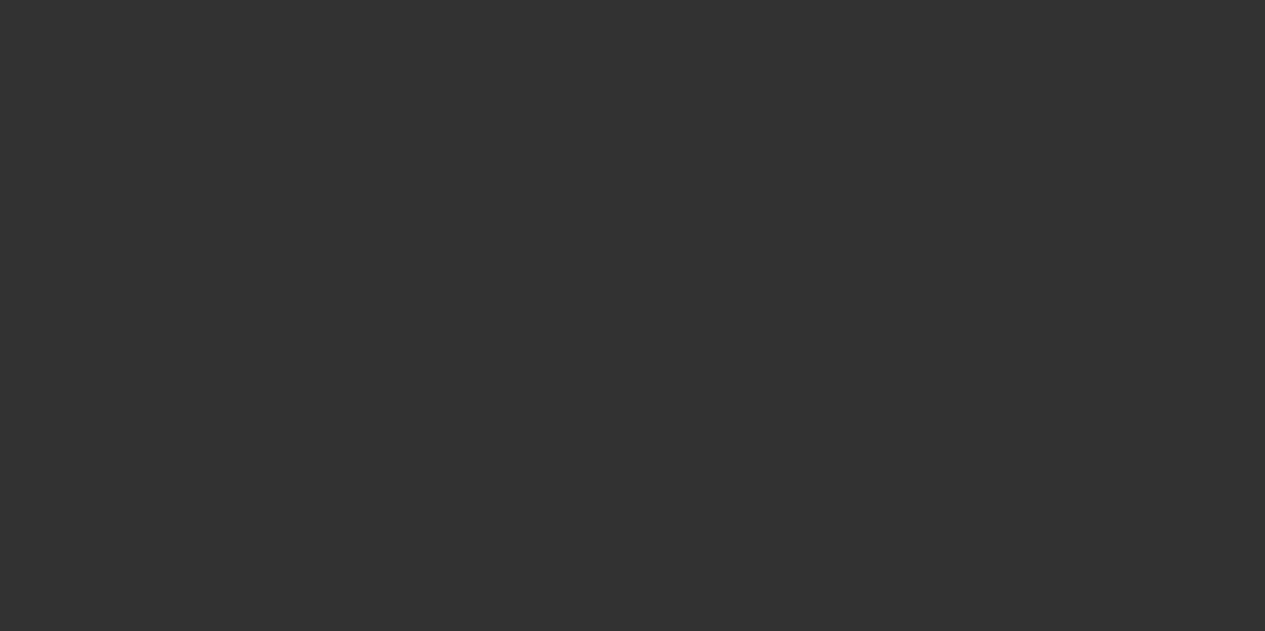 scroll, scrollTop: 1000, scrollLeft: 0, axis: vertical 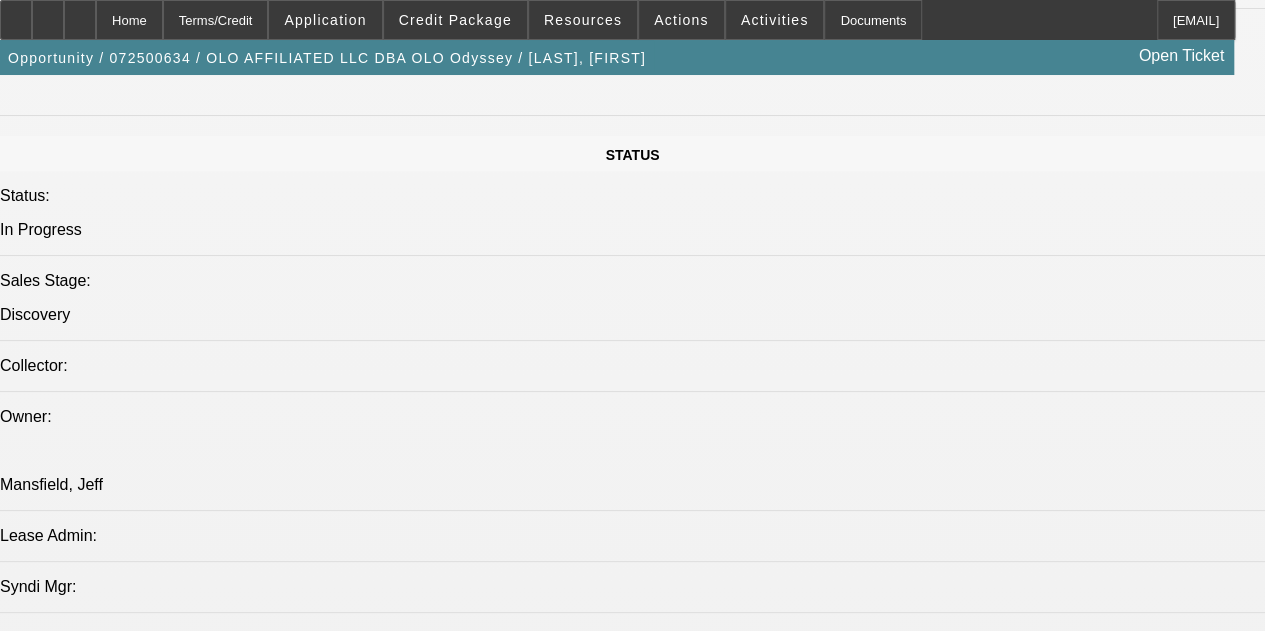 select on "0" 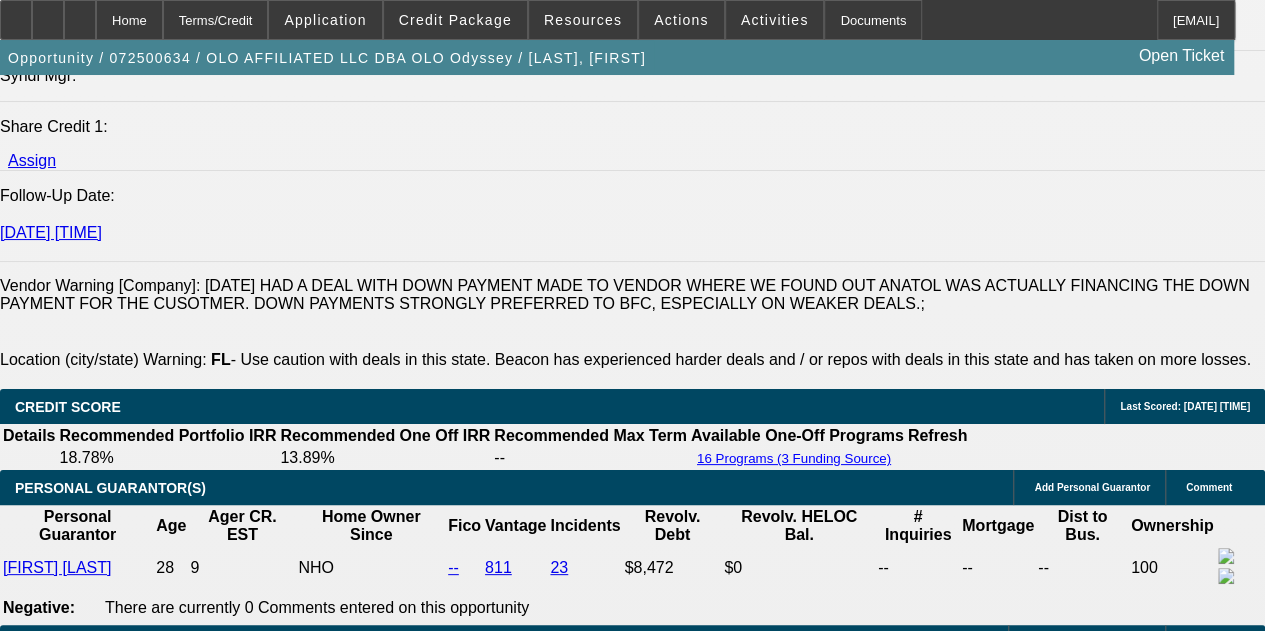 scroll, scrollTop: 3180, scrollLeft: 0, axis: vertical 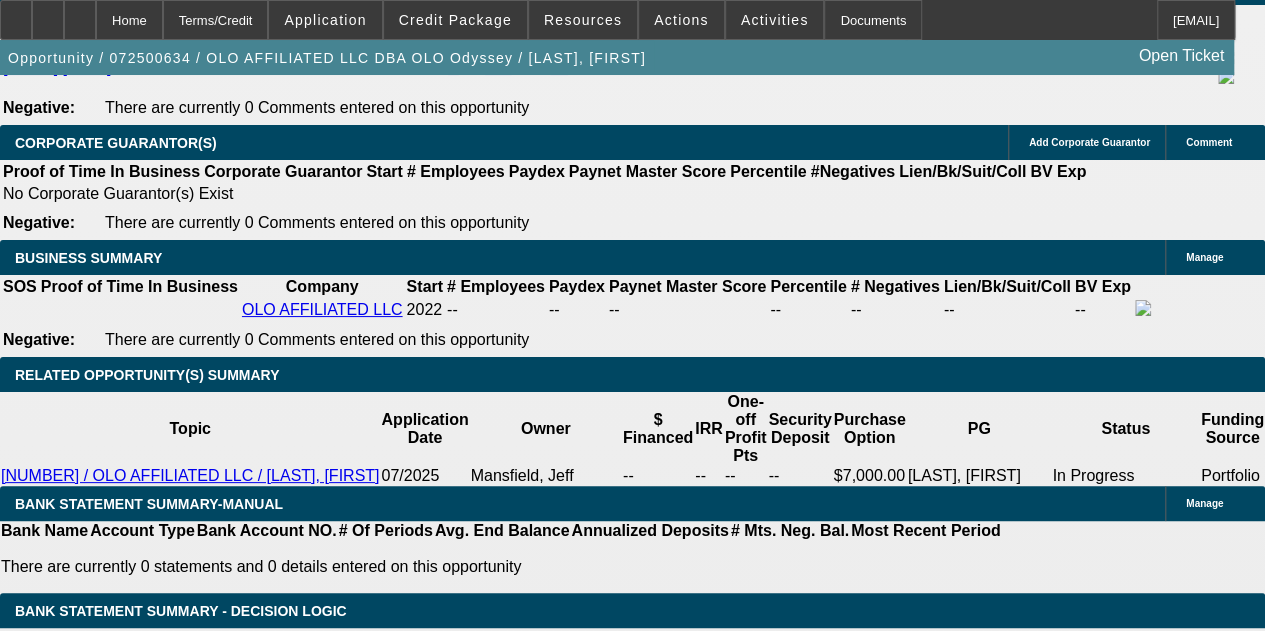 click at bounding box center [271, 1563] 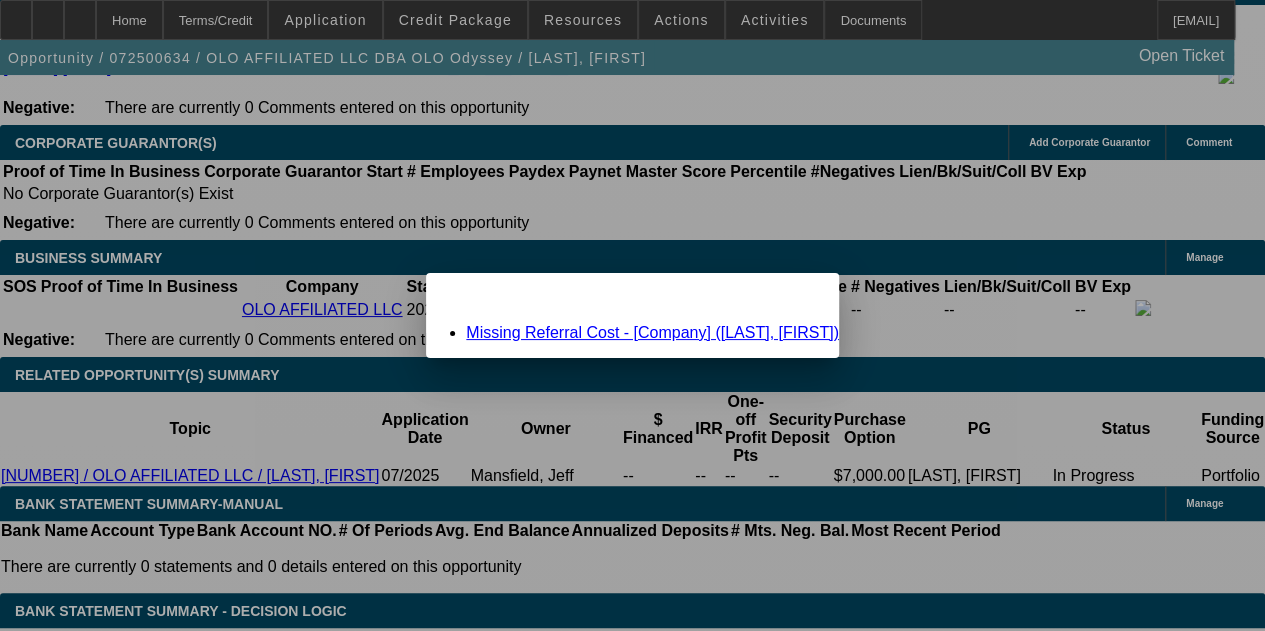 click on "Missing Referral Cost - [Anatol Equipment Manufacturing Co.] (Cimek, Paul)" at bounding box center [652, 332] 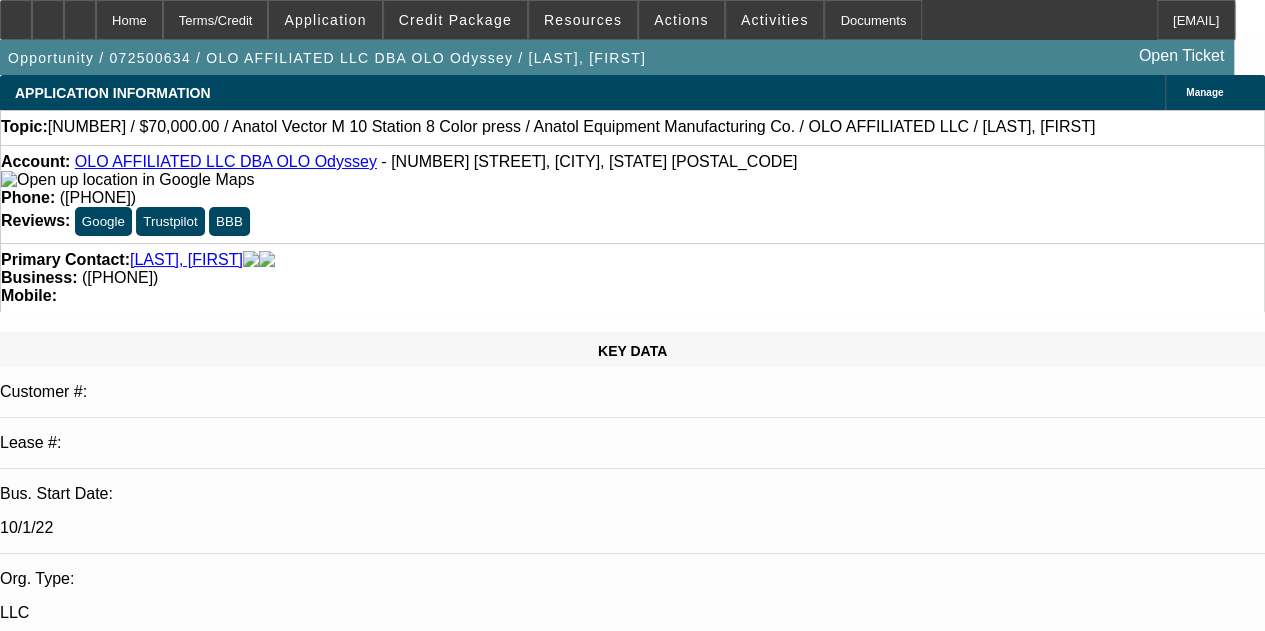 scroll, scrollTop: 3180, scrollLeft: 0, axis: vertical 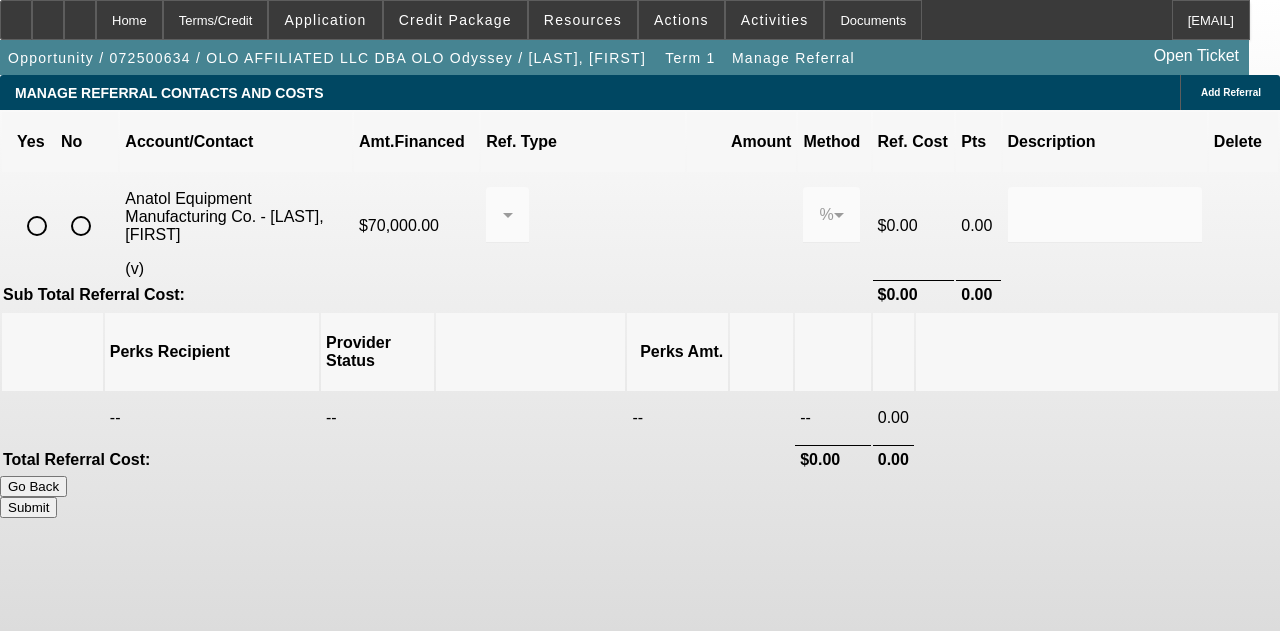 click at bounding box center [37, 226] 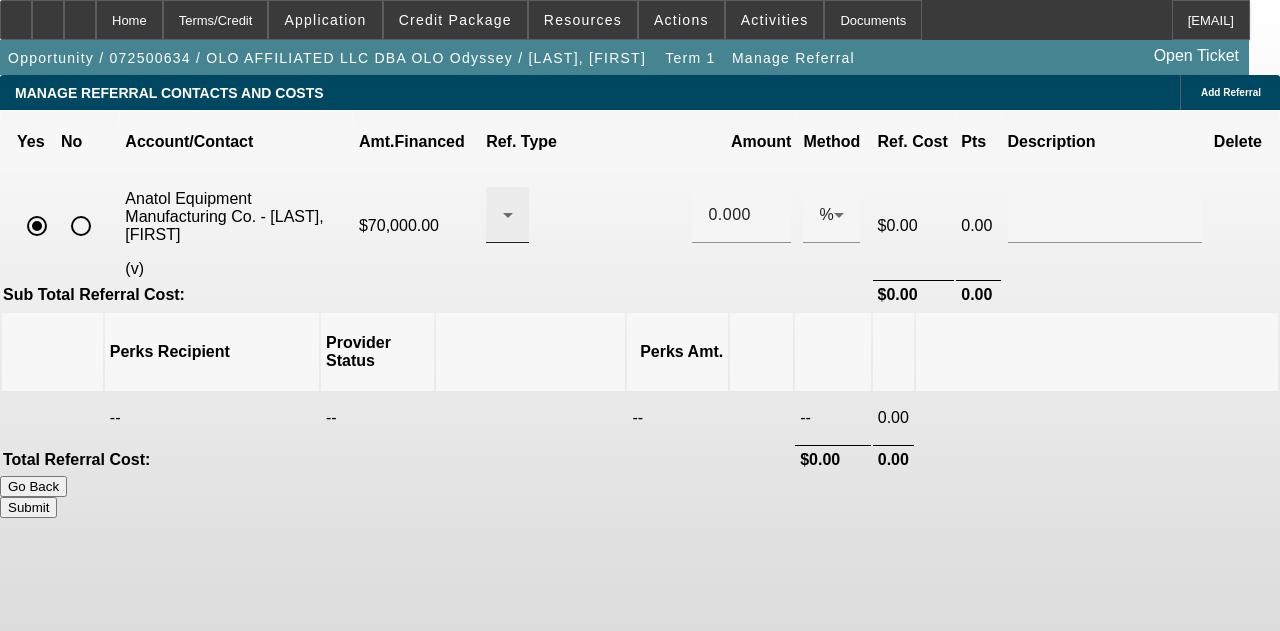 click 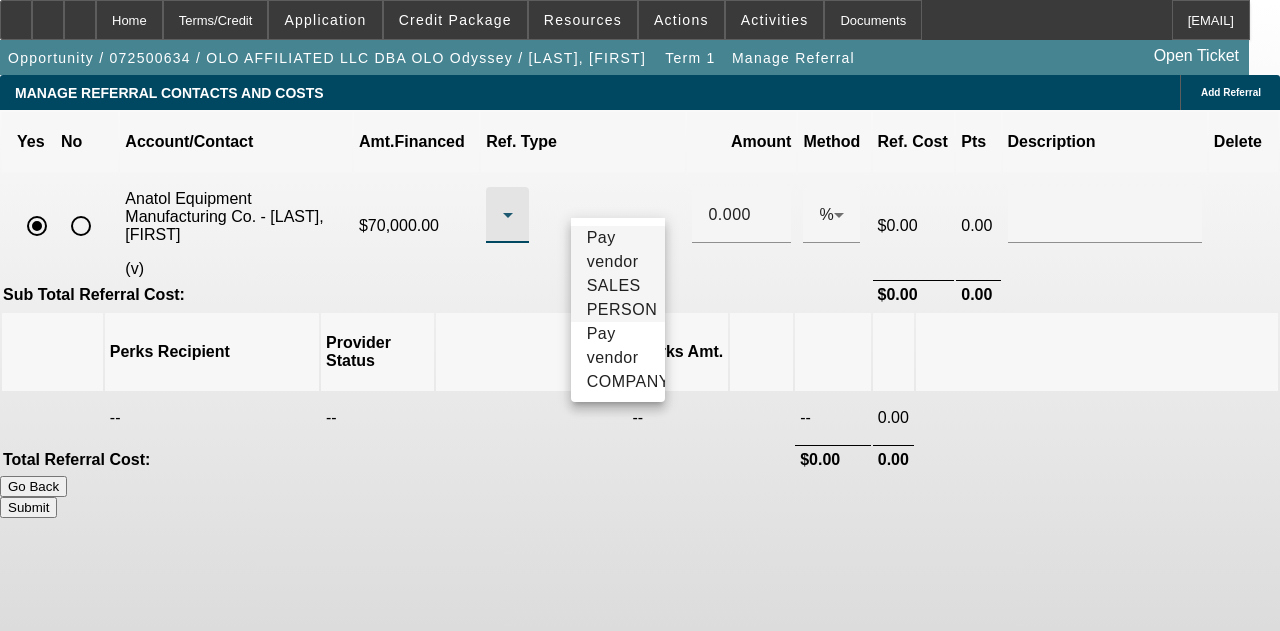 click on "Pay vendor SALES PERSON" at bounding box center [622, 274] 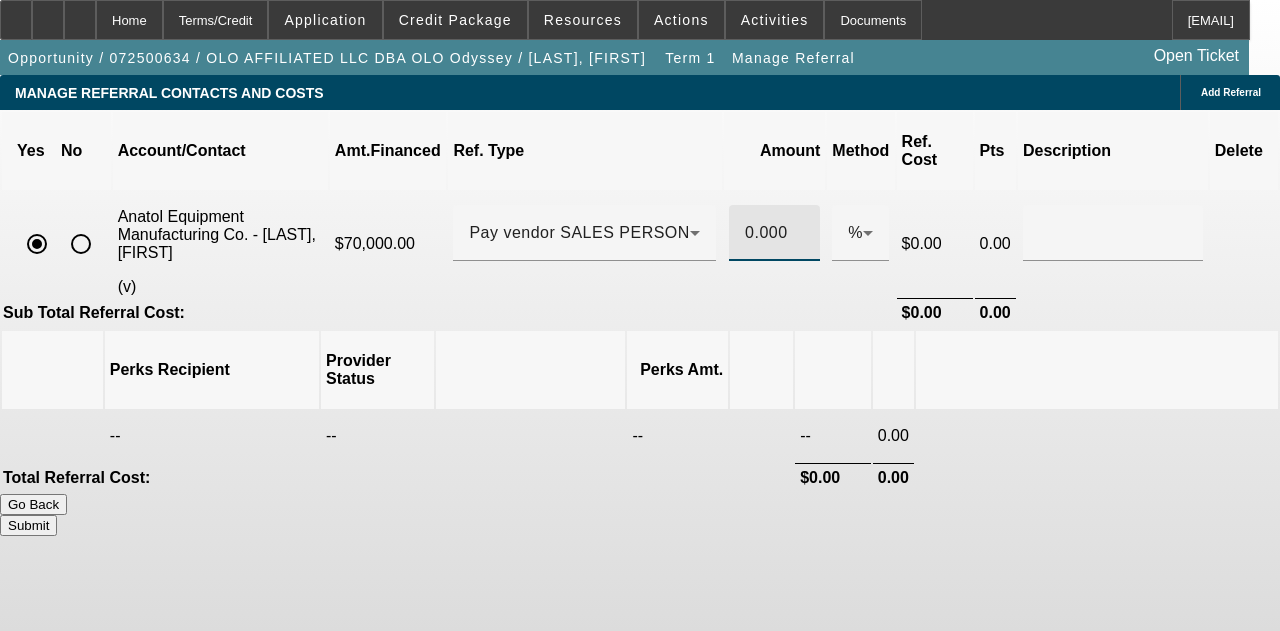 click on "0.000" at bounding box center (774, 233) 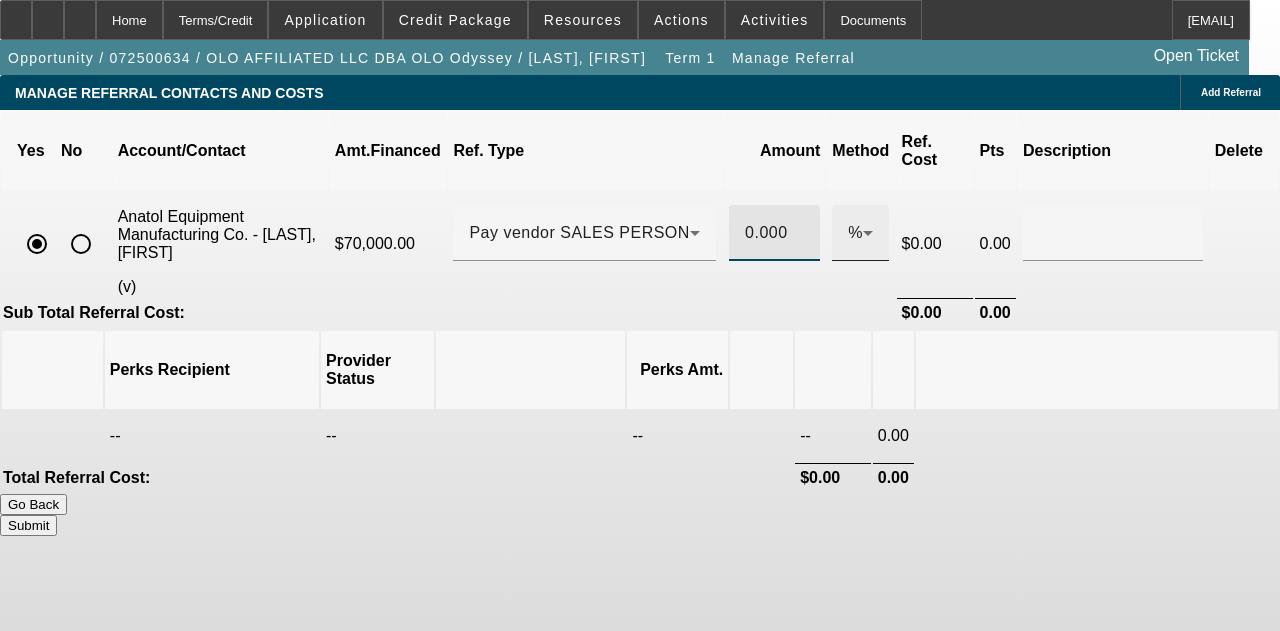 click on "%" at bounding box center (855, 232) 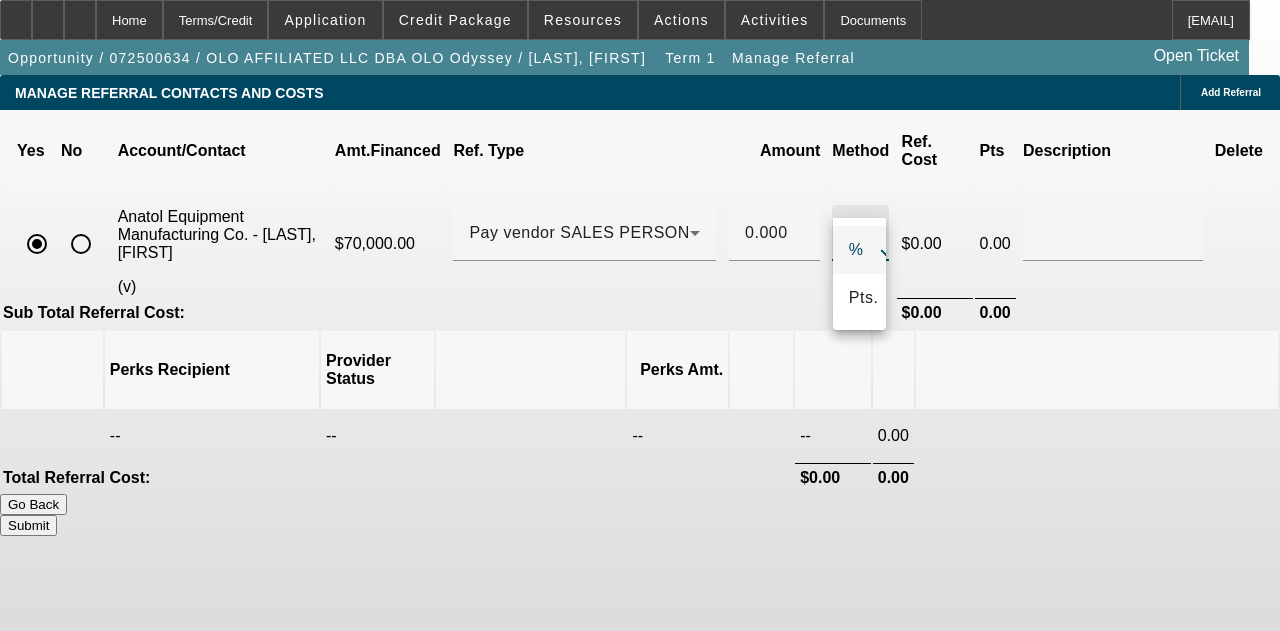 click at bounding box center (640, 315) 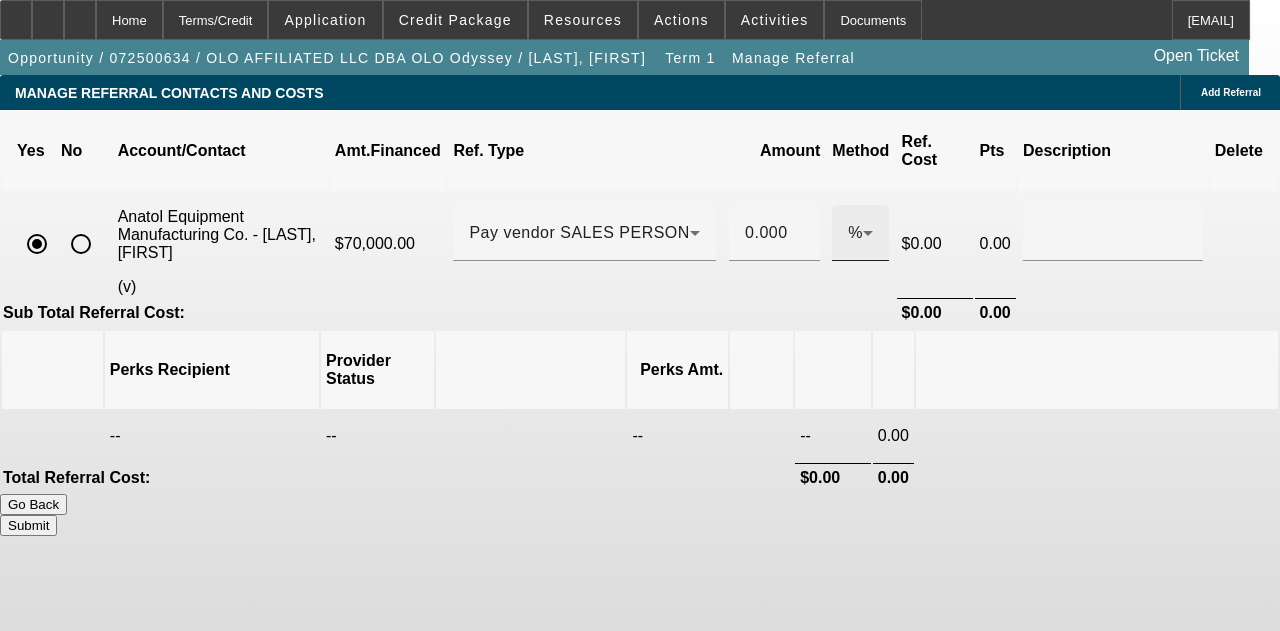 click 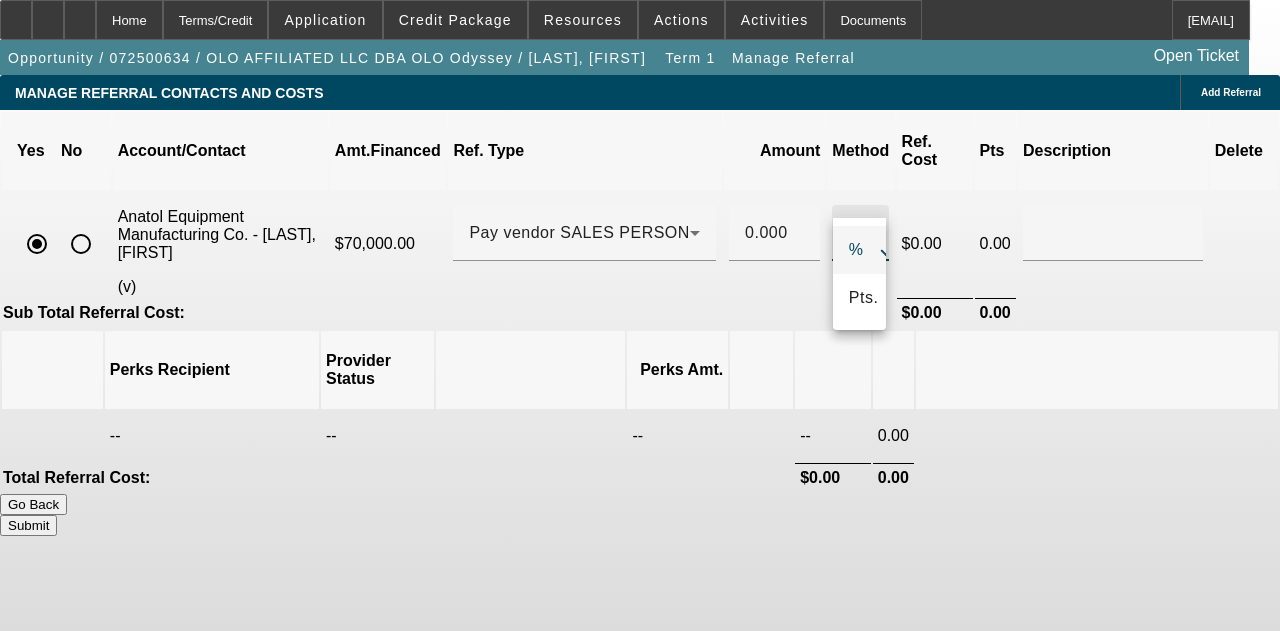 click on "%" at bounding box center (856, 250) 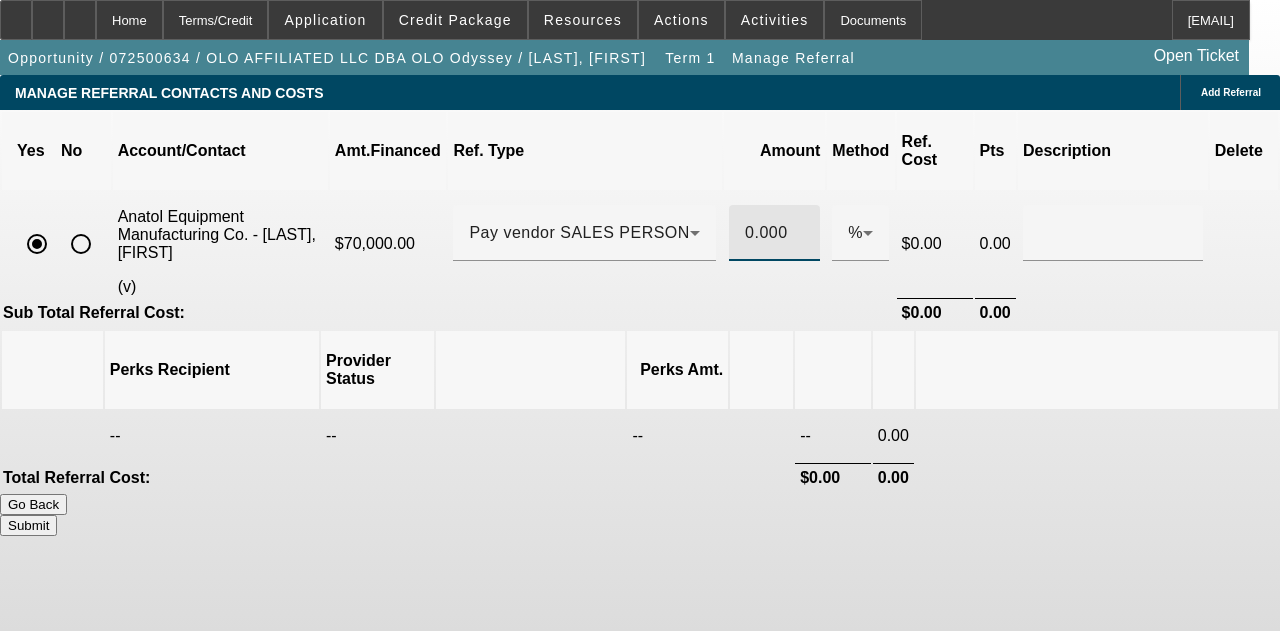 click on "0.000" at bounding box center [774, 233] 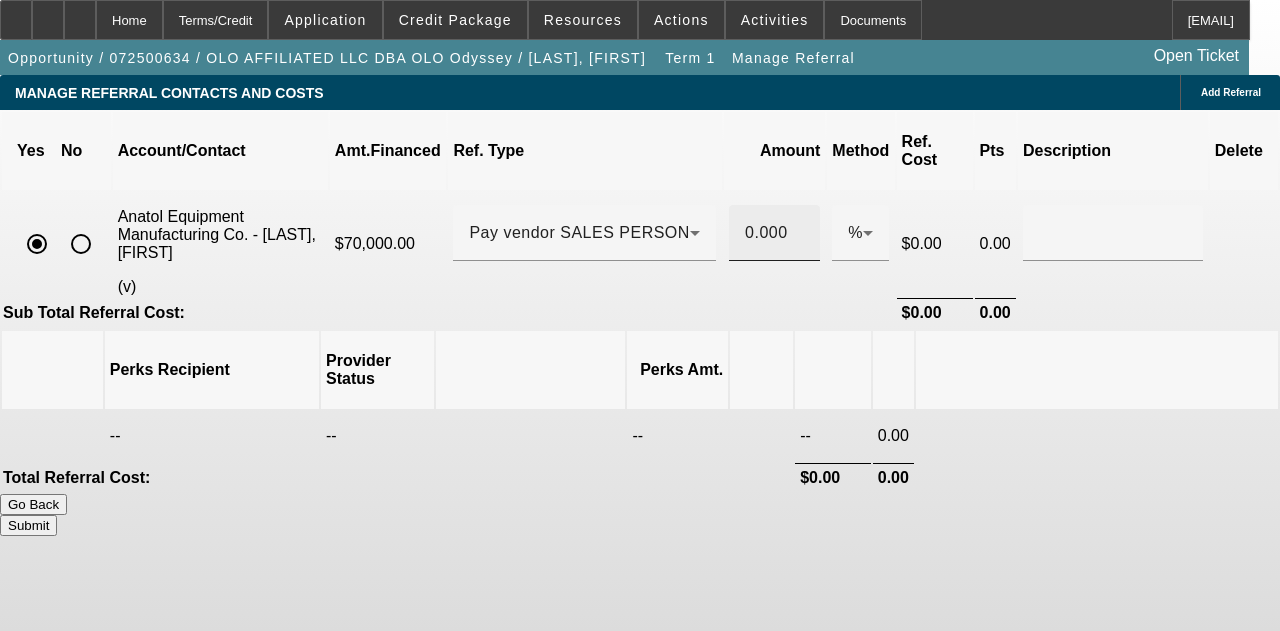 click on "0.000" 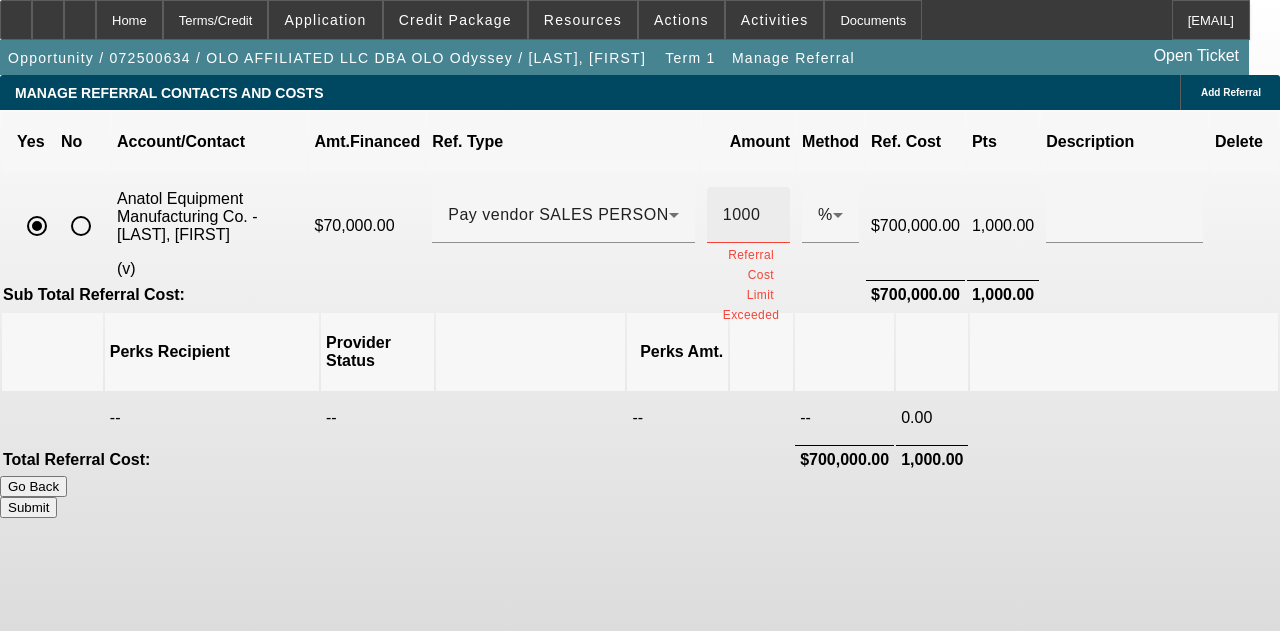 drag, startPoint x: 789, startPoint y: 181, endPoint x: 808, endPoint y: 184, distance: 19.235384 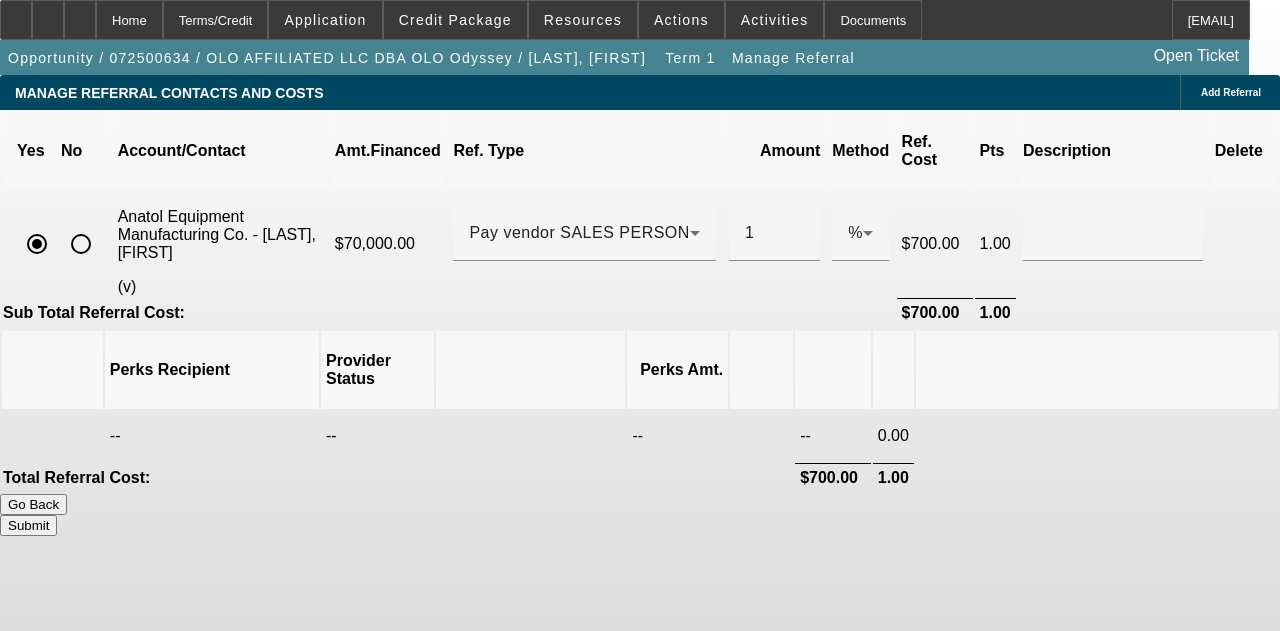 click on "Perks Recipient
Provider Status
Perks Amt.
--
--
--
--
0.00" 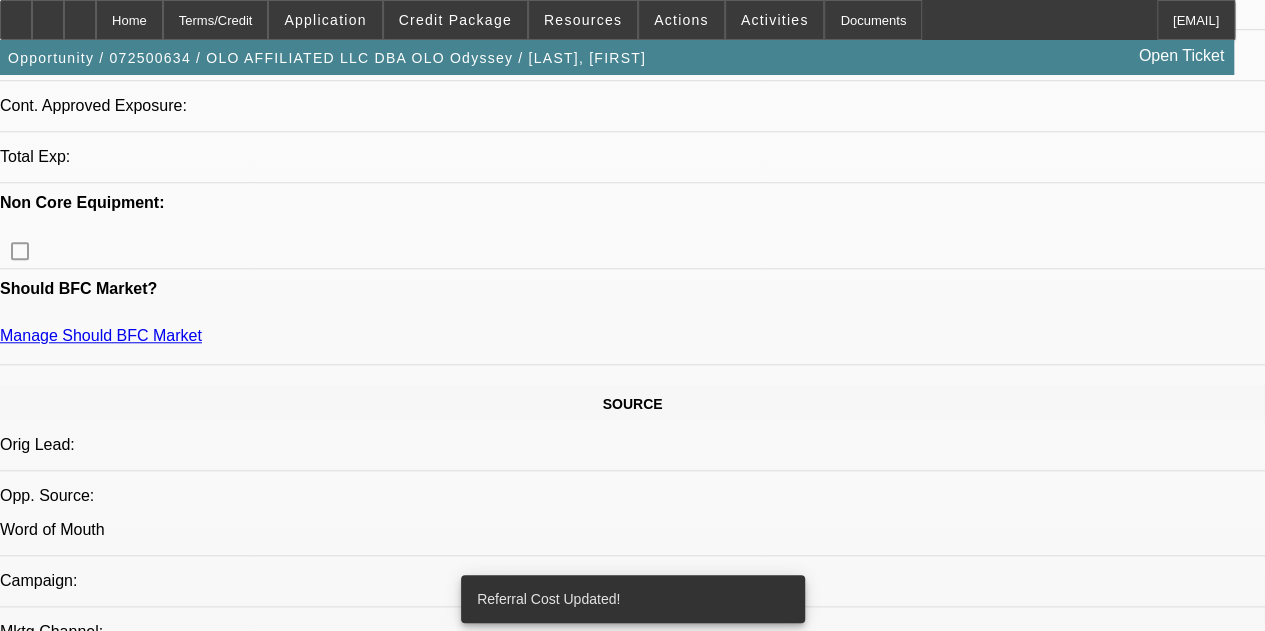 select on "0" 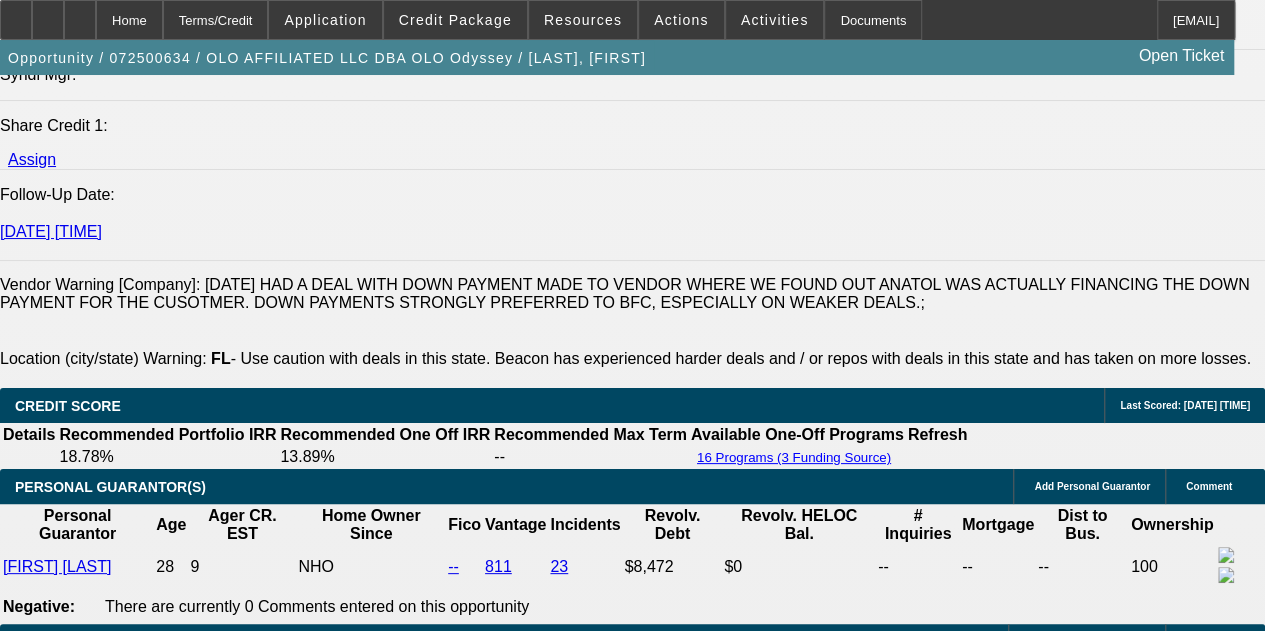 scroll, scrollTop: 2798, scrollLeft: 0, axis: vertical 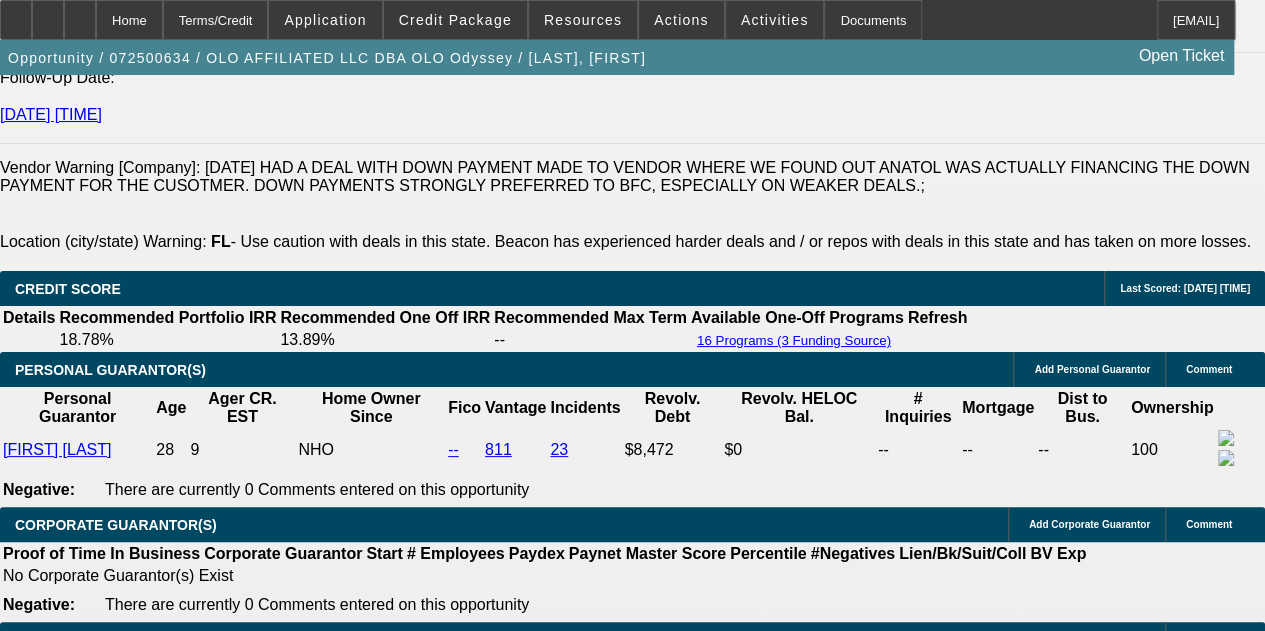 click on "Manage" 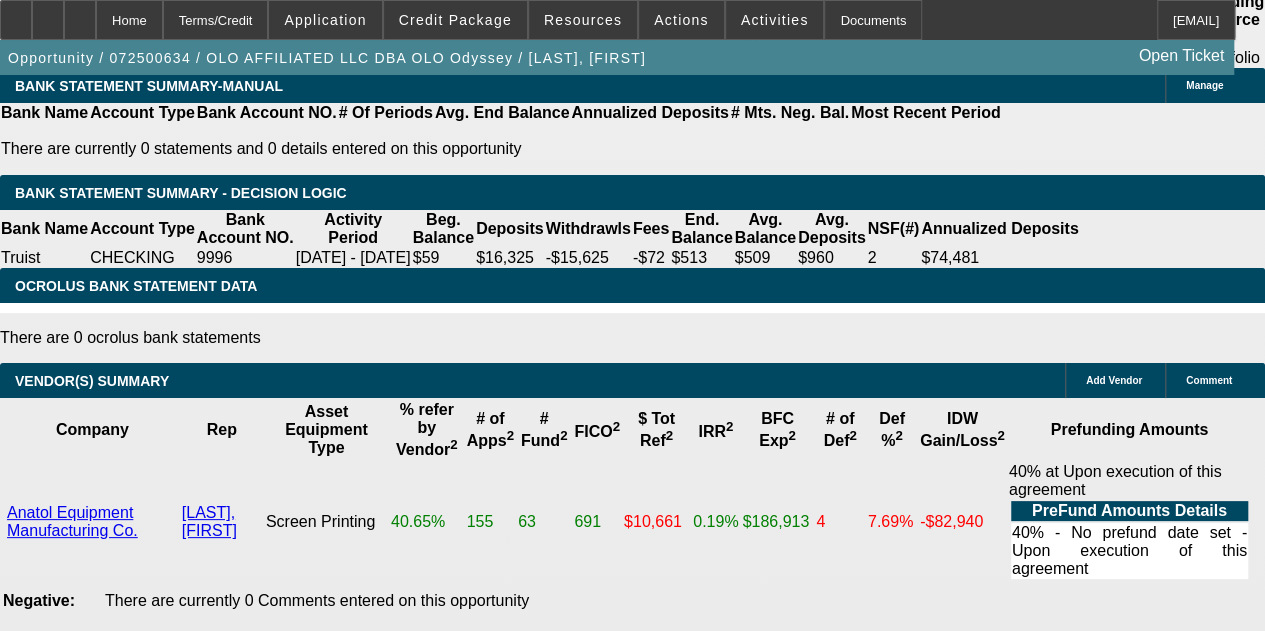 scroll, scrollTop: 3698, scrollLeft: 0, axis: vertical 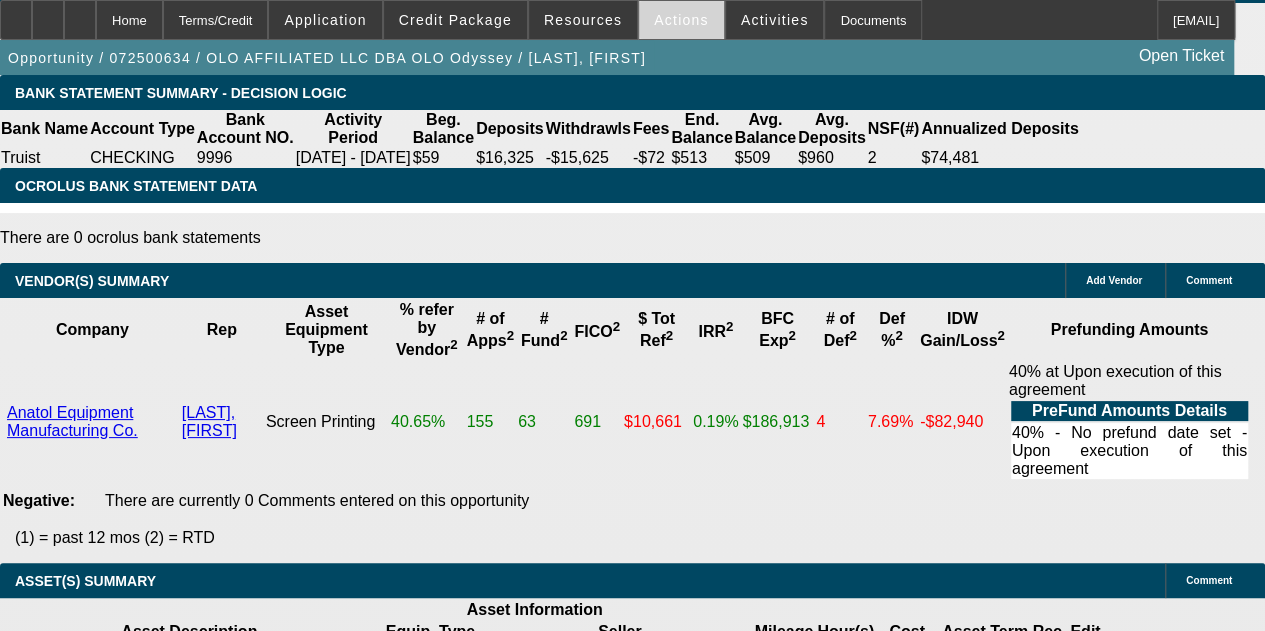 click on "Actions" at bounding box center (681, 20) 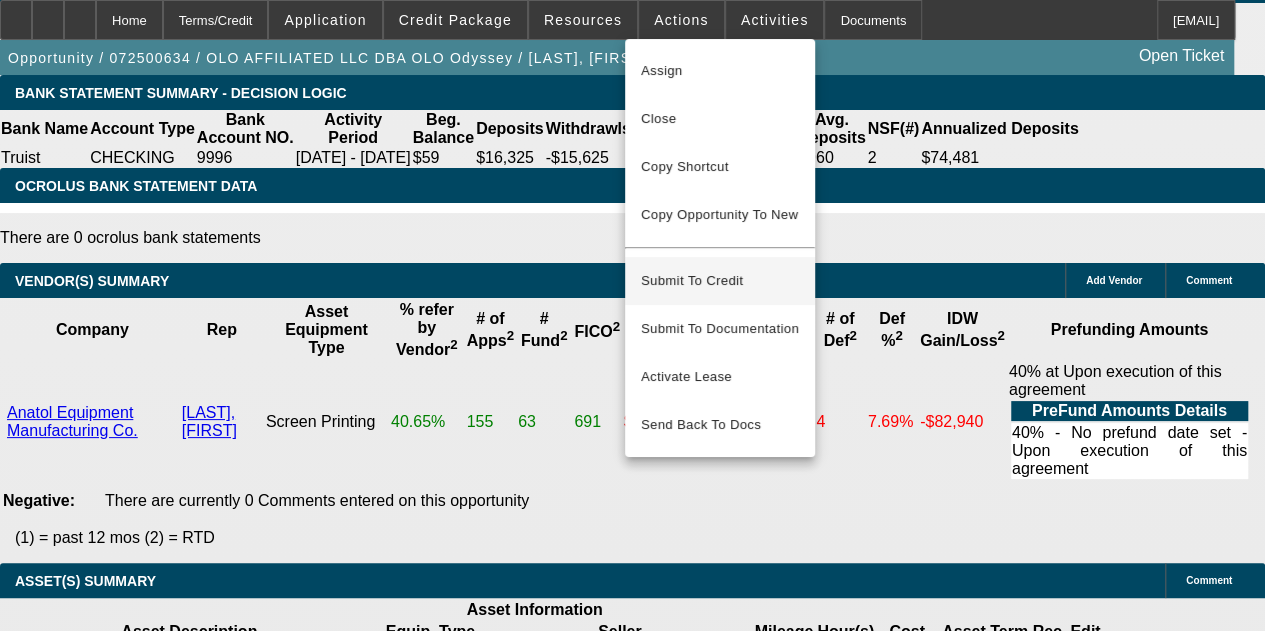 click on "Submit To Credit" at bounding box center (720, 281) 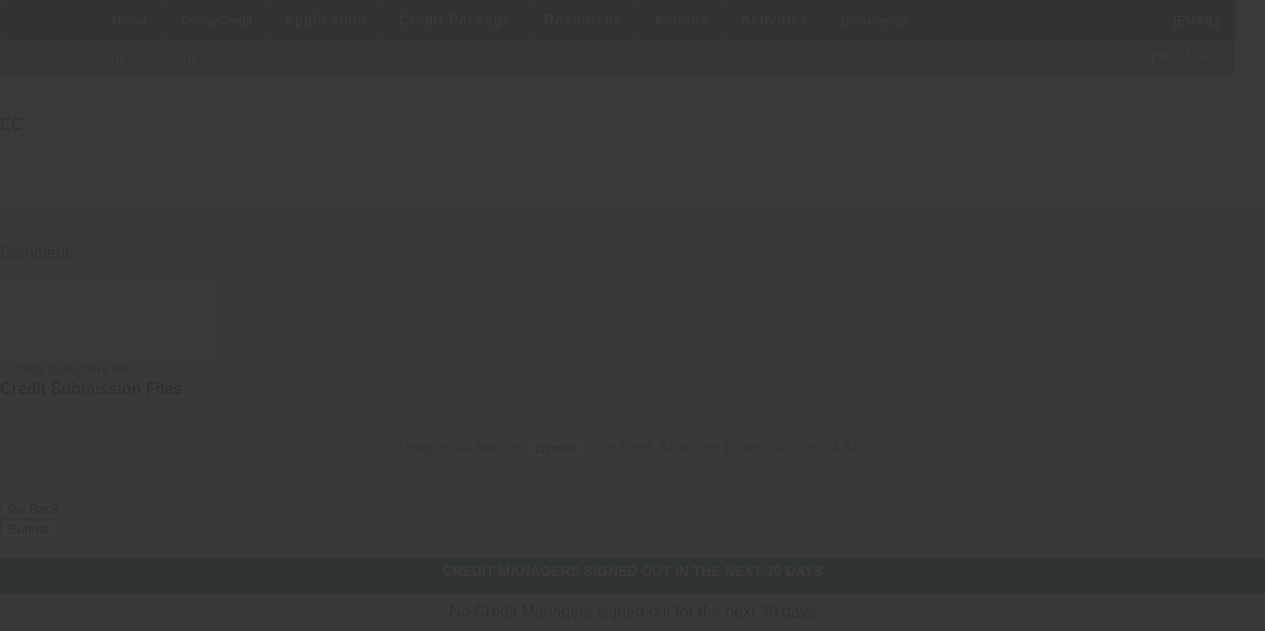 scroll, scrollTop: 0, scrollLeft: 0, axis: both 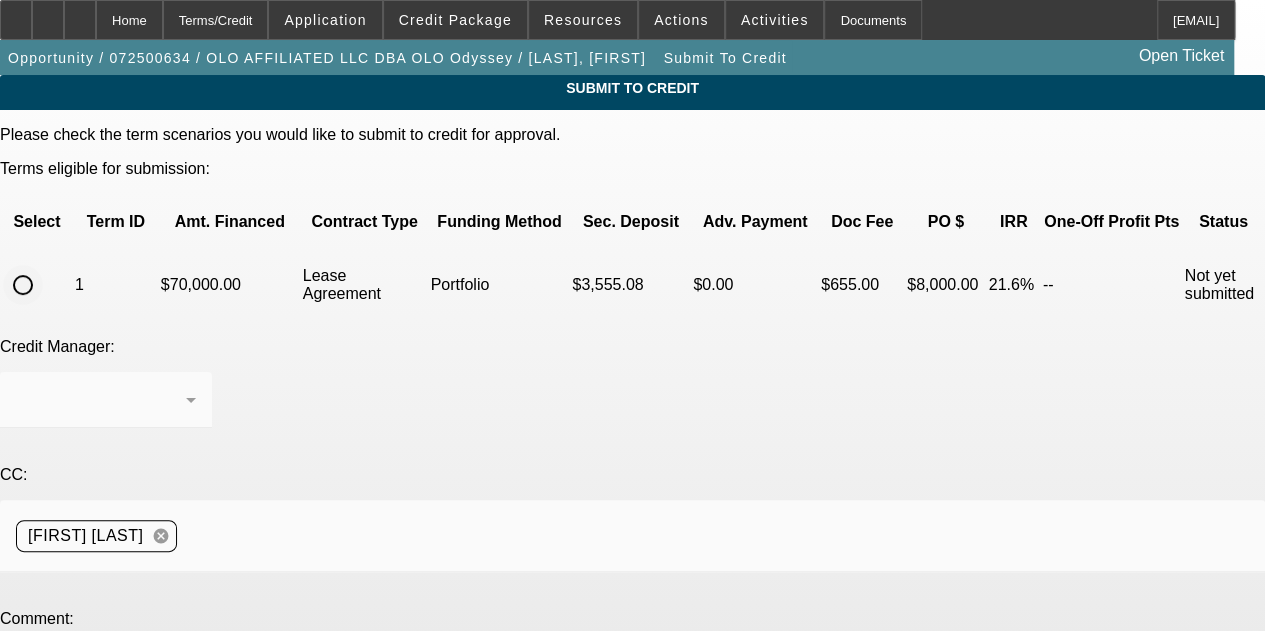 click at bounding box center [23, 285] 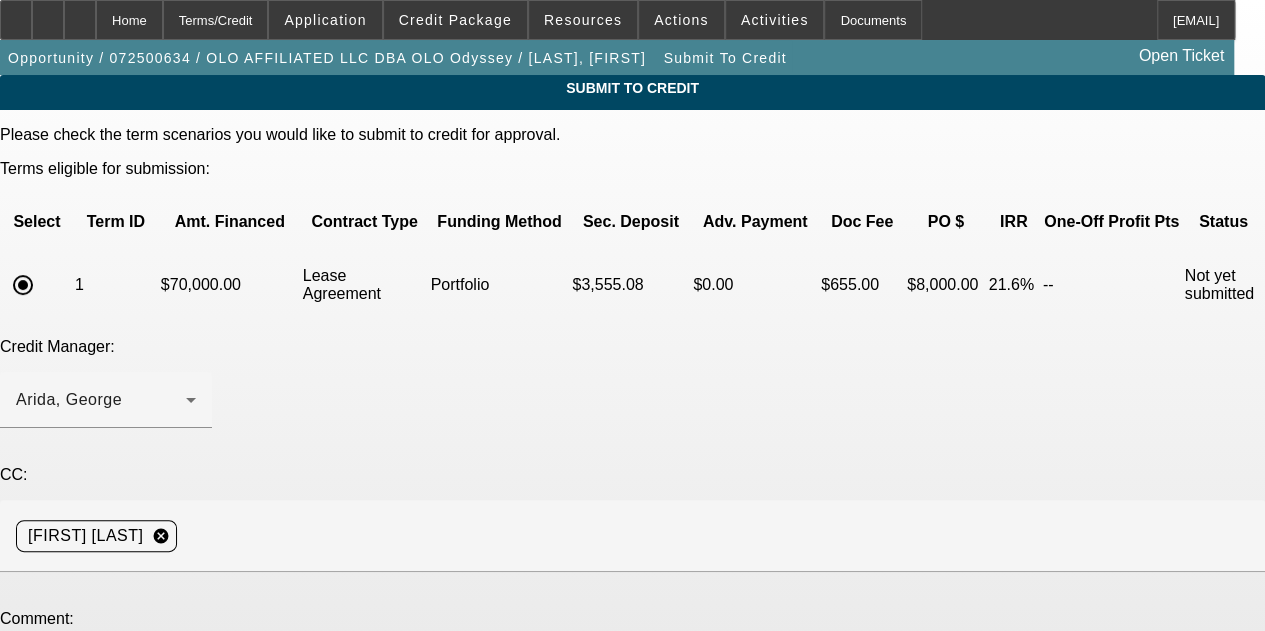 click at bounding box center (106, 684) 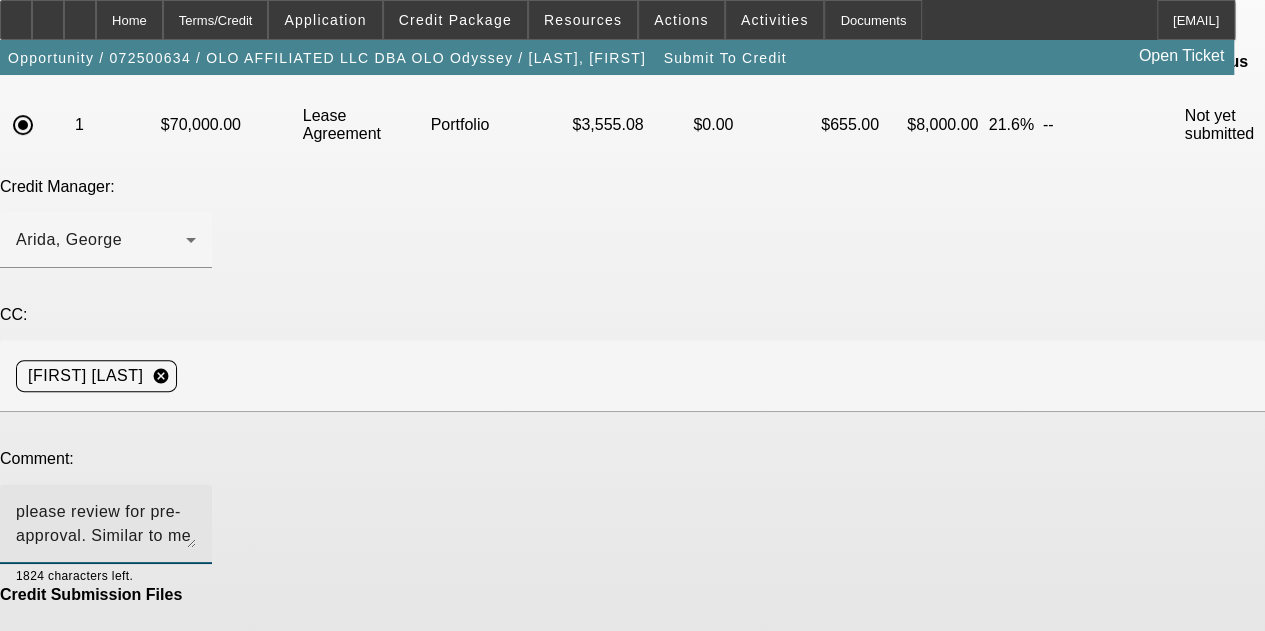 scroll, scrollTop: 218, scrollLeft: 0, axis: vertical 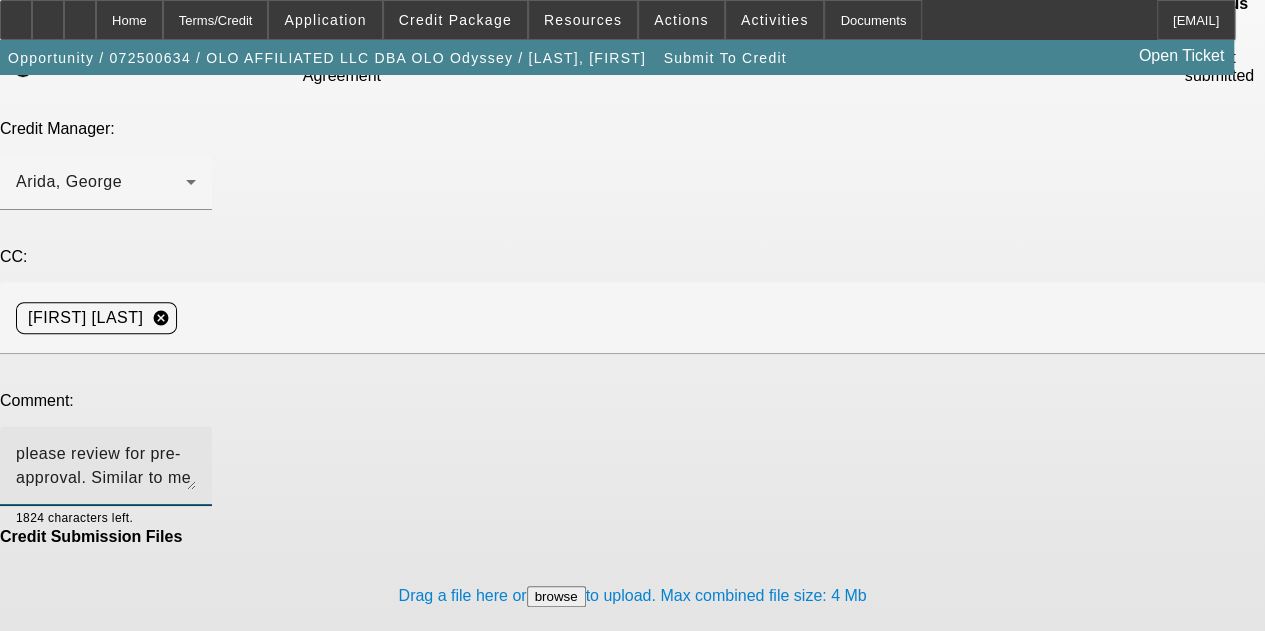 type on "please review for pre-approval. Similar to me the vendor rep is on vacation, un-similar to me, he apparently doesn't work on vacation and I won't have the quote until next week" 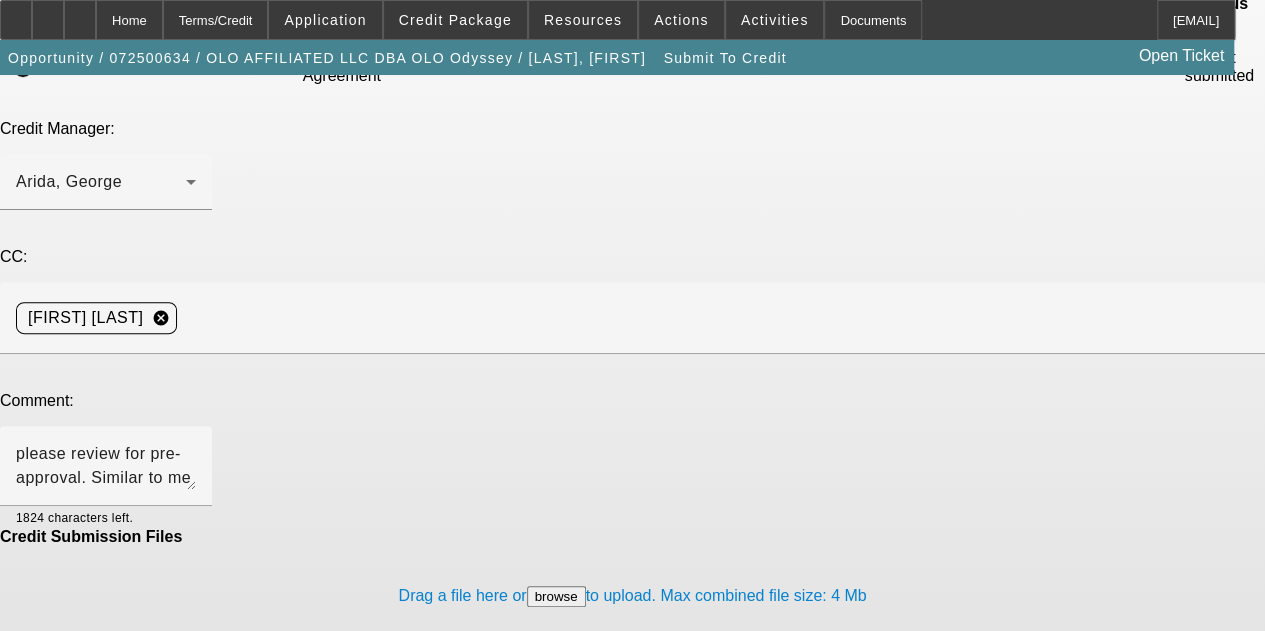 click on "Submit" at bounding box center [28, 677] 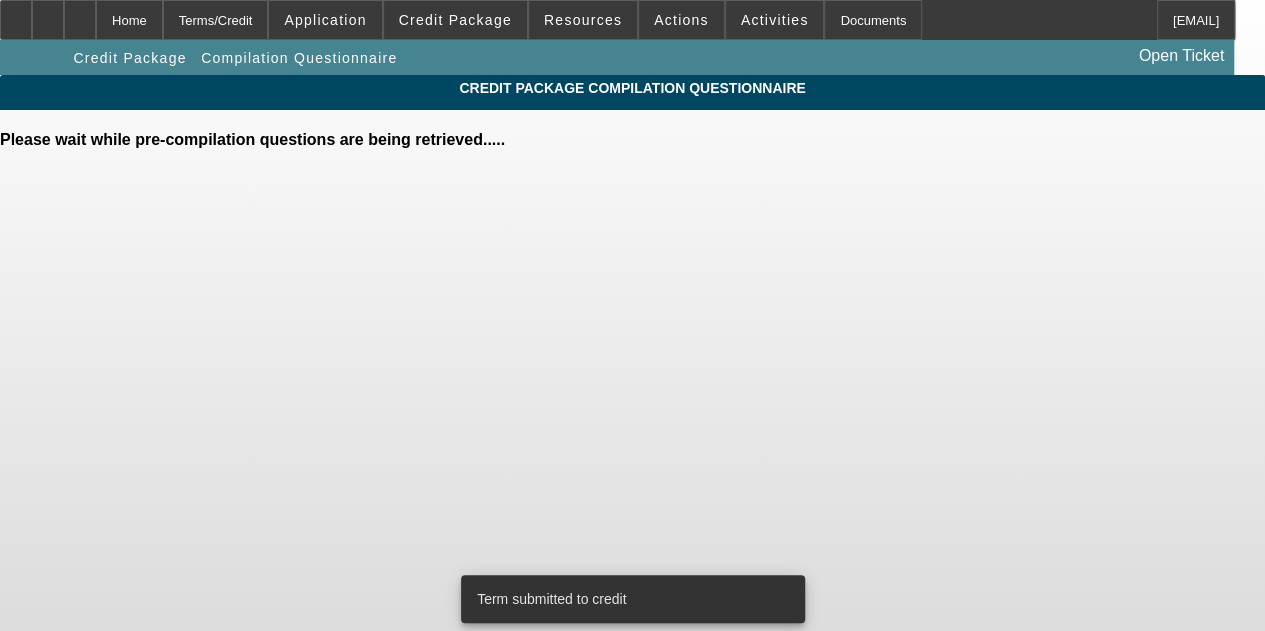 scroll, scrollTop: 0, scrollLeft: 0, axis: both 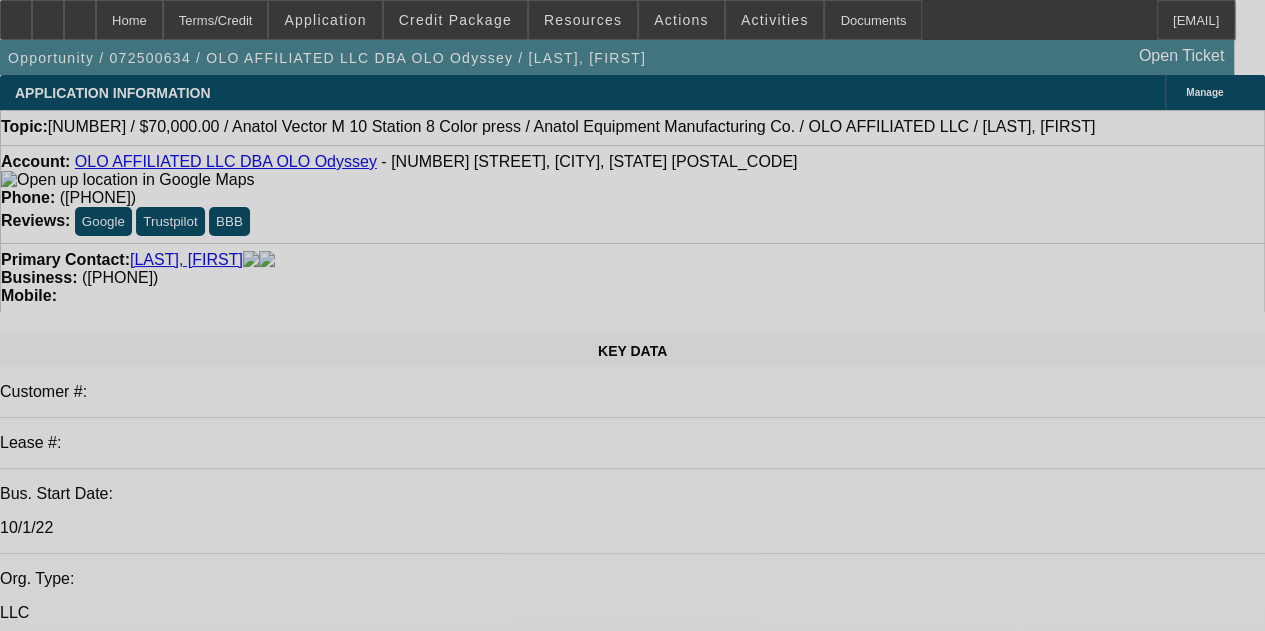 select on "0" 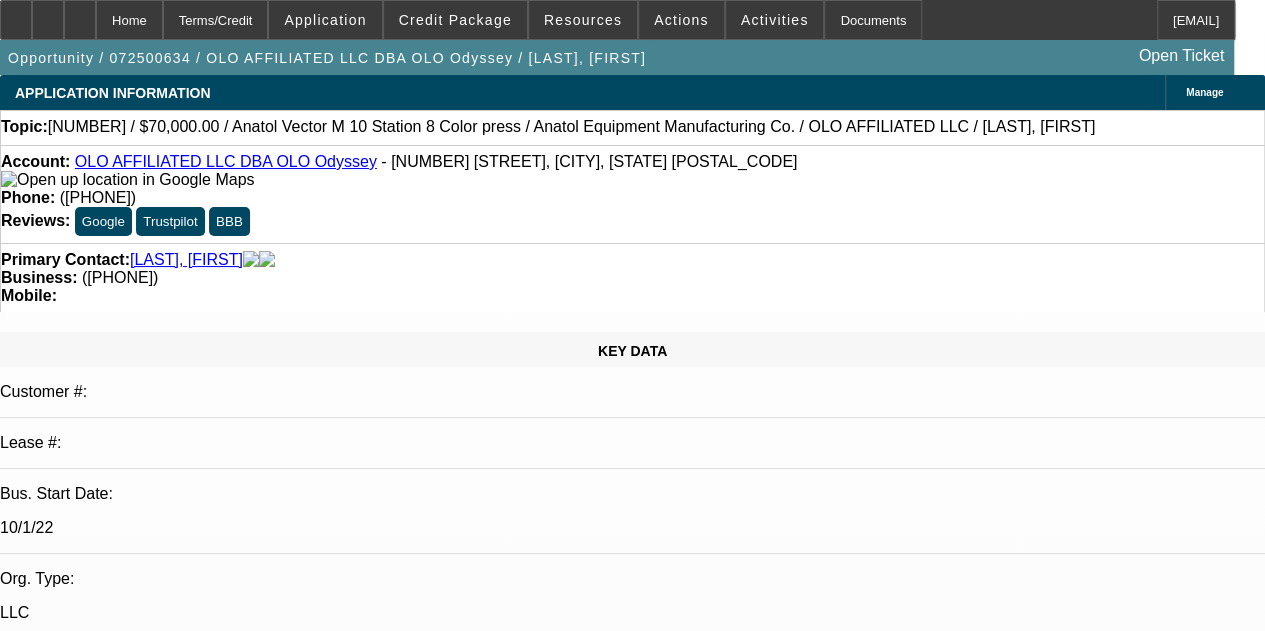 select on "2" 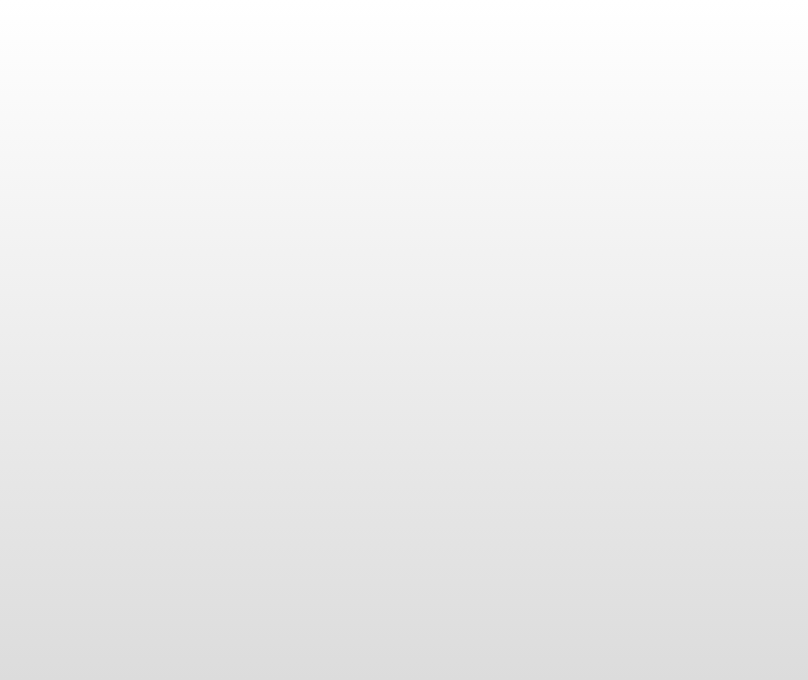 scroll, scrollTop: 0, scrollLeft: 0, axis: both 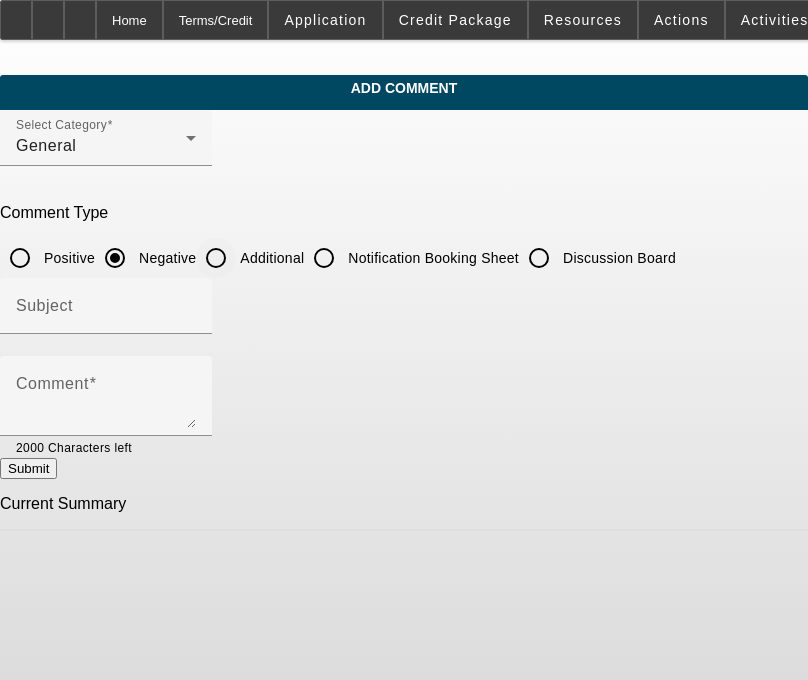 click on "Additional" at bounding box center [216, 258] 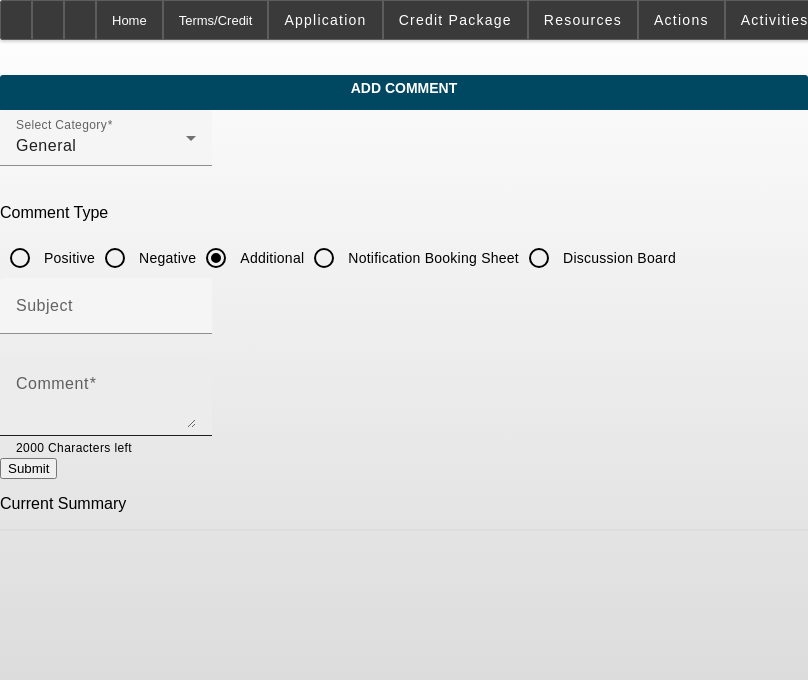 click on "Comment" 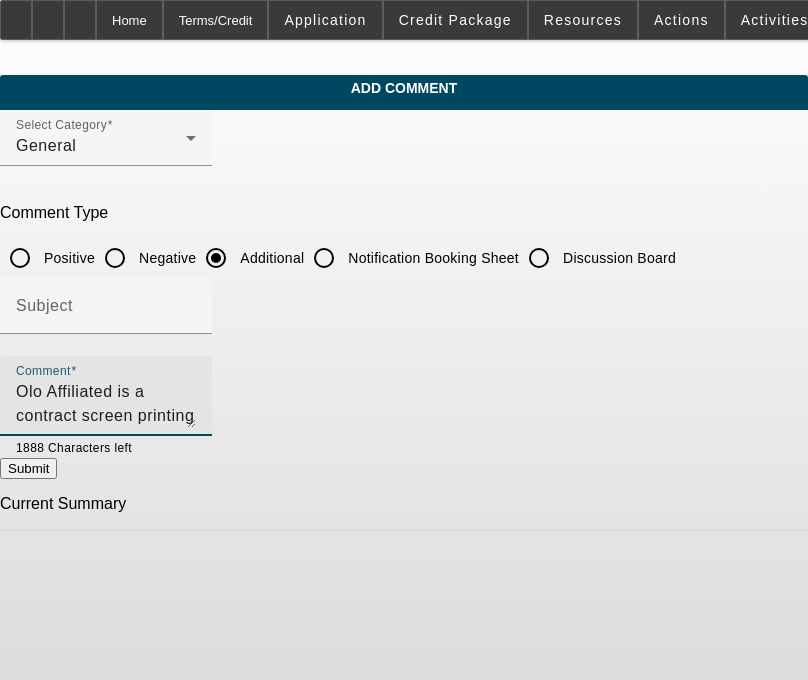 click on "Olo Affiliated is a contract screen printing and embroidery business located in [STATE] that services contracts" at bounding box center (106, 404) 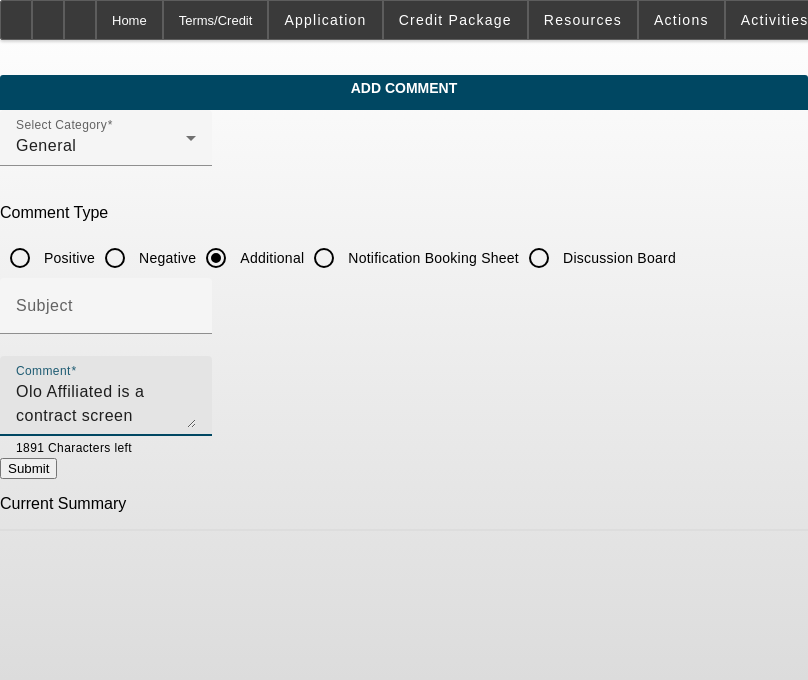 click on "Olo Affiliated is a contract screen printing, embroidery business located in [STATE] that services contracts" at bounding box center [106, 404] 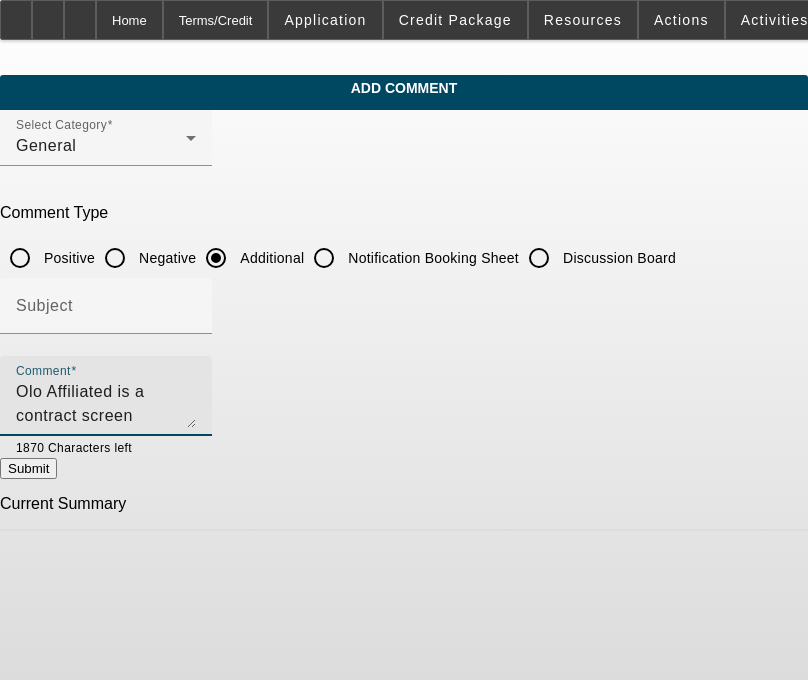 click on "Olo Affiliated is a contract screen printing, embroidery and warehouse supply business located in [STATE] that services contracts" at bounding box center [106, 404] 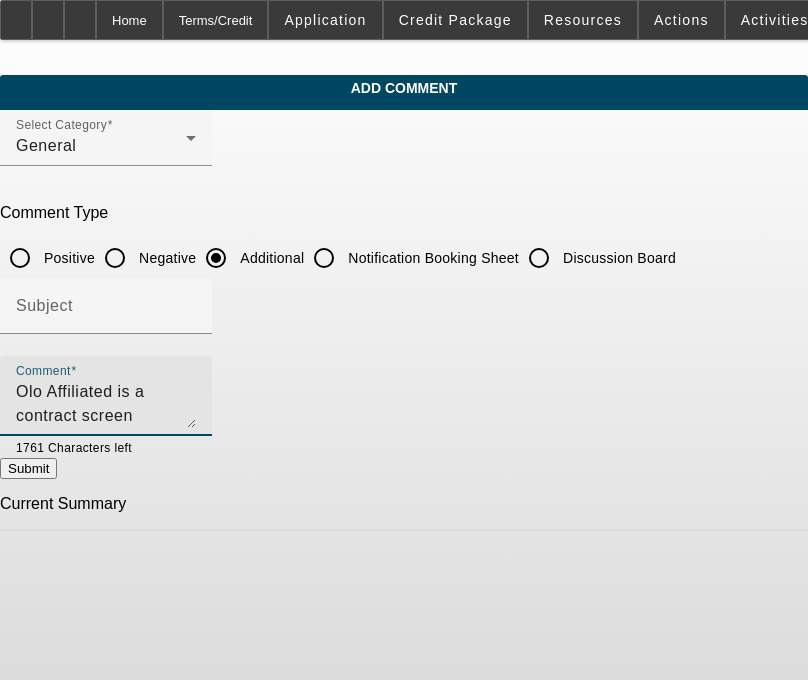 scroll, scrollTop: 19, scrollLeft: 0, axis: vertical 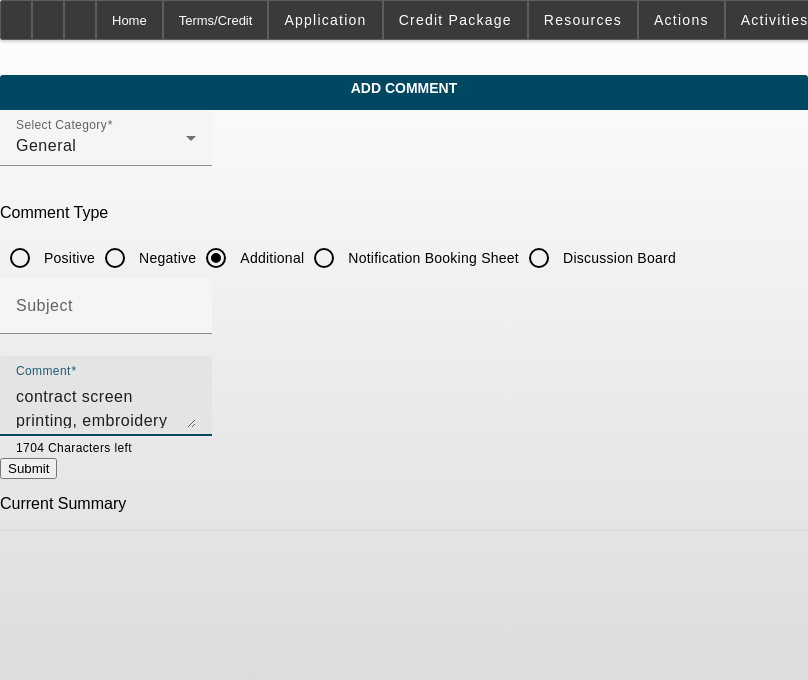 type on "Olo Affiliated is a contract screen printing, embroidery and warehouse supply business located in [STATE] that services contracts for the entire US. They are looking for approval on a new Anatol high speed Vector press. We are waiting on the final invoice but anticipate the cost to be around 80K" 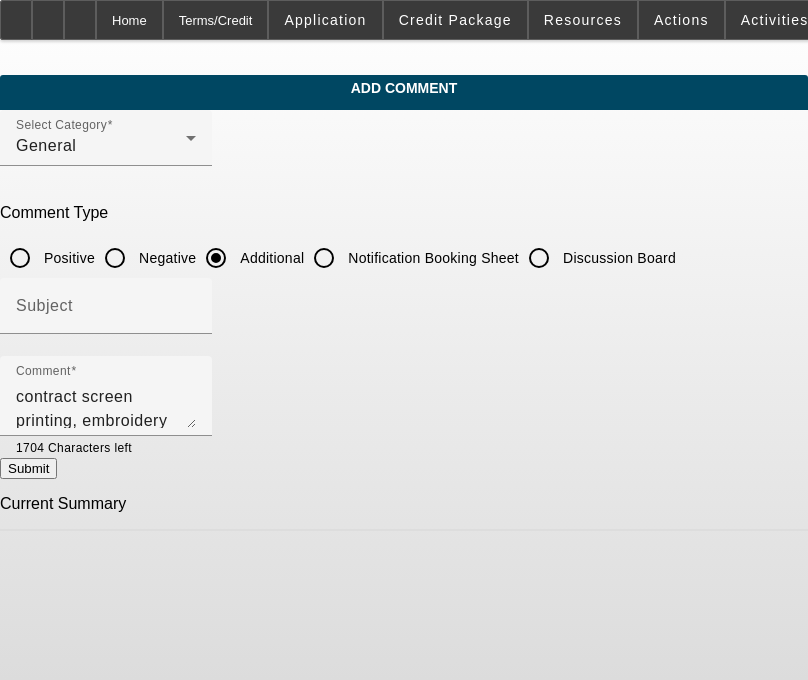 click on "Submit" at bounding box center (28, 468) 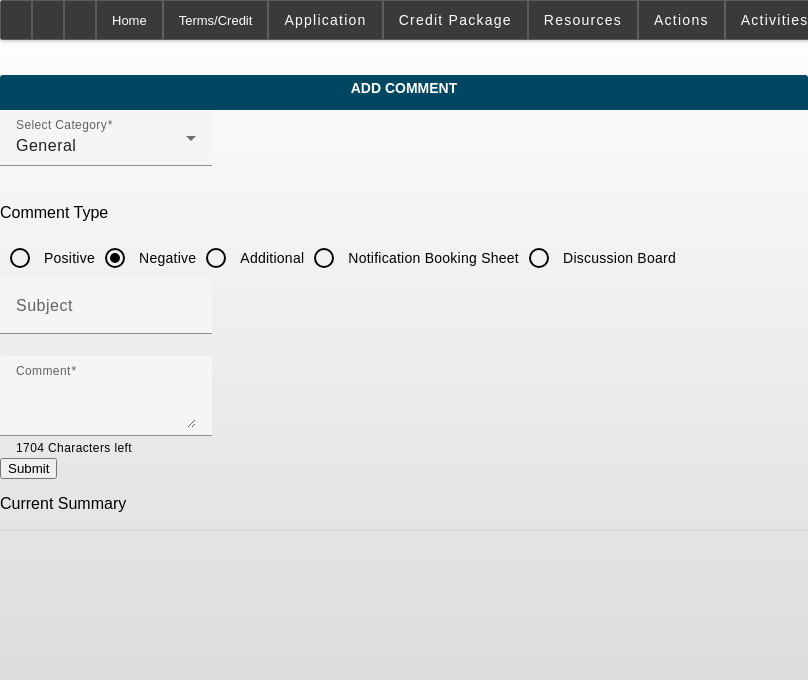 scroll, scrollTop: 0, scrollLeft: 0, axis: both 